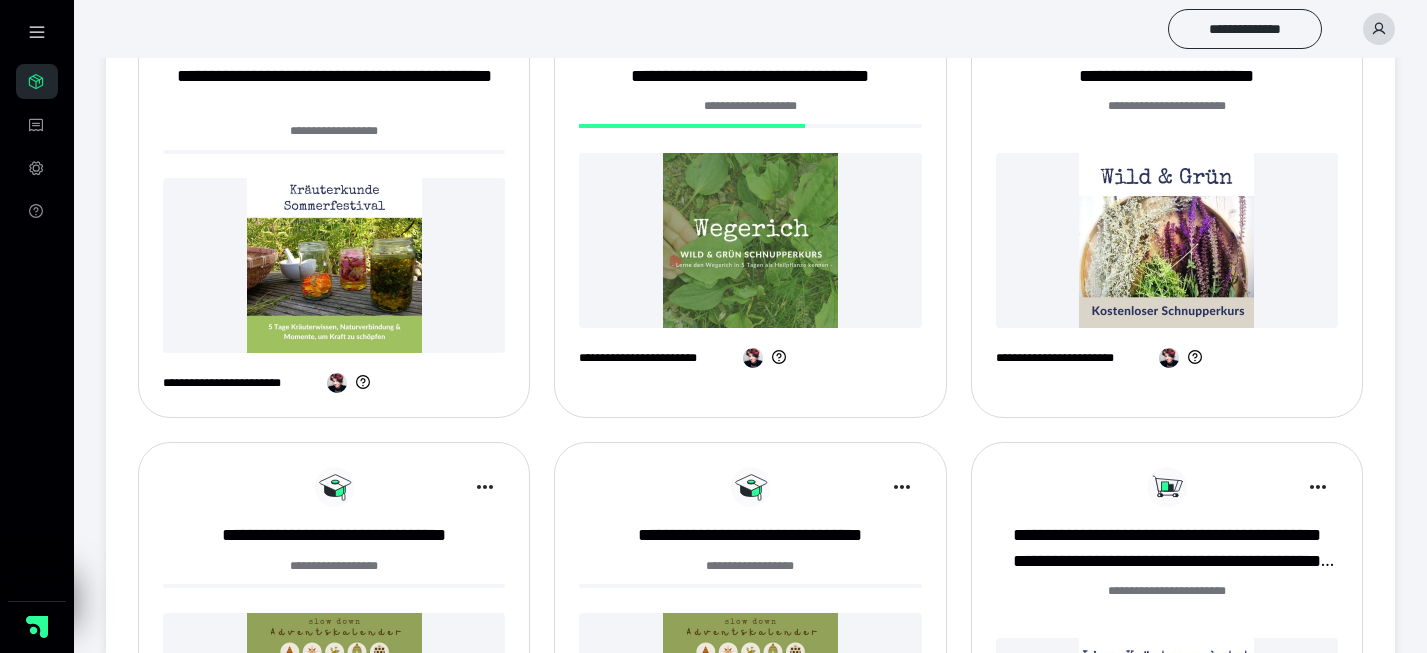 scroll, scrollTop: 570, scrollLeft: 0, axis: vertical 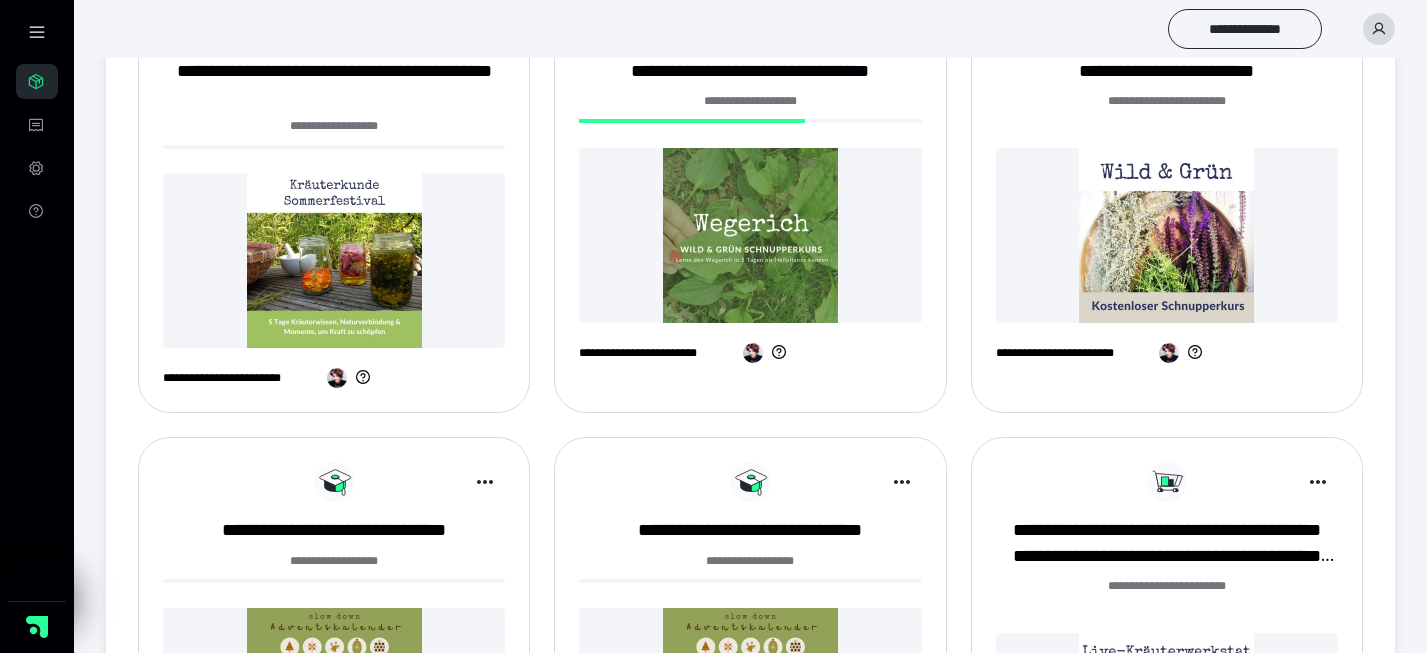 click at bounding box center (334, 260) 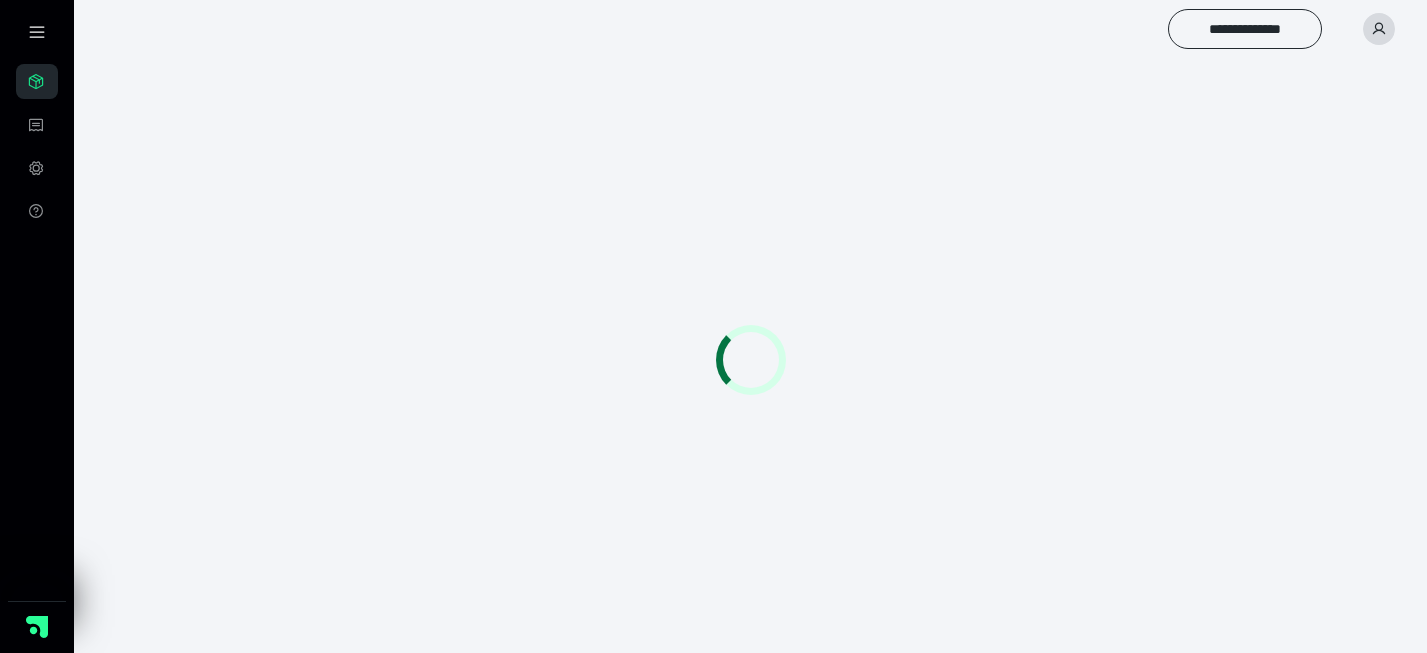scroll, scrollTop: 0, scrollLeft: 0, axis: both 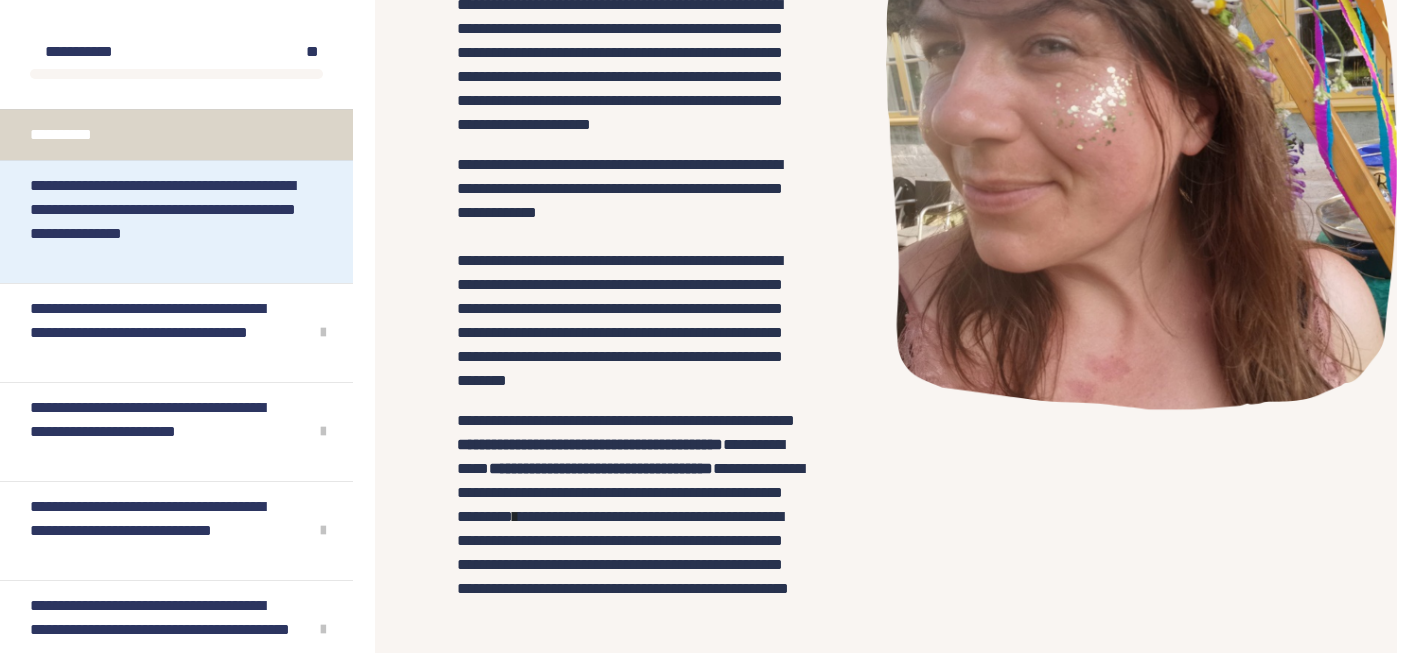 click on "**********" at bounding box center [168, 222] 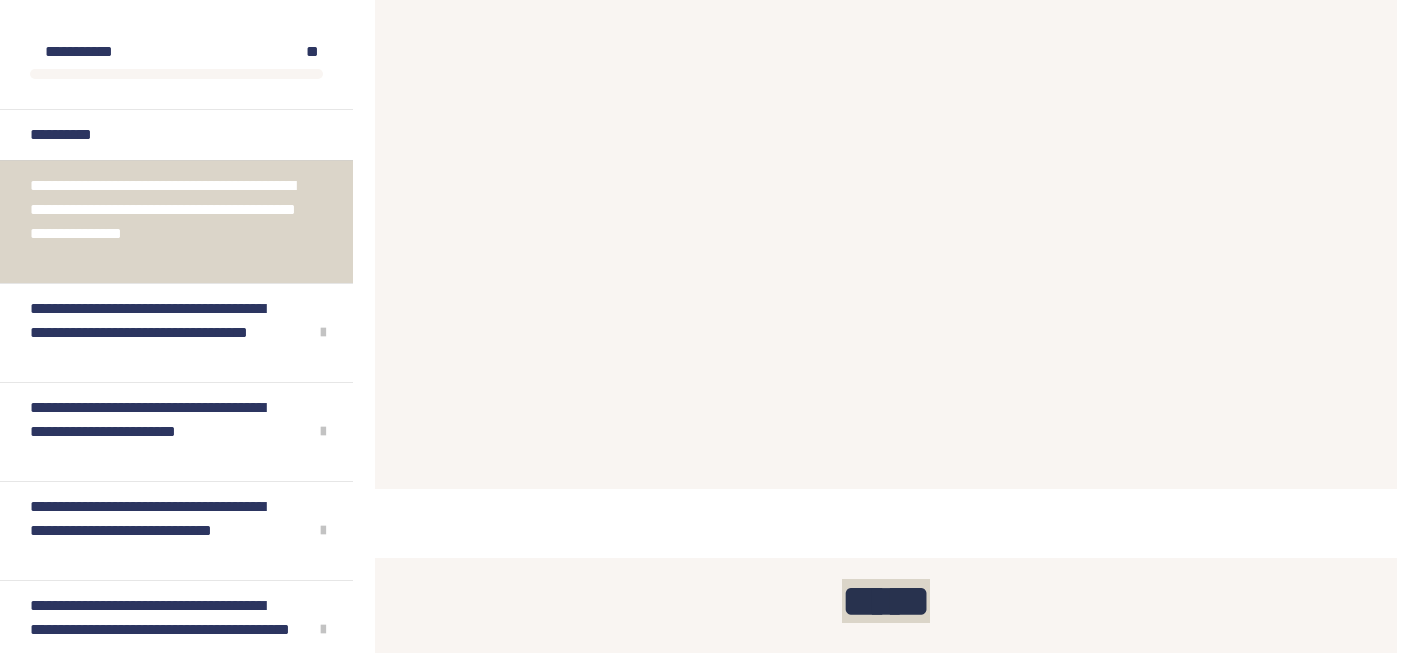 scroll, scrollTop: 2003, scrollLeft: 0, axis: vertical 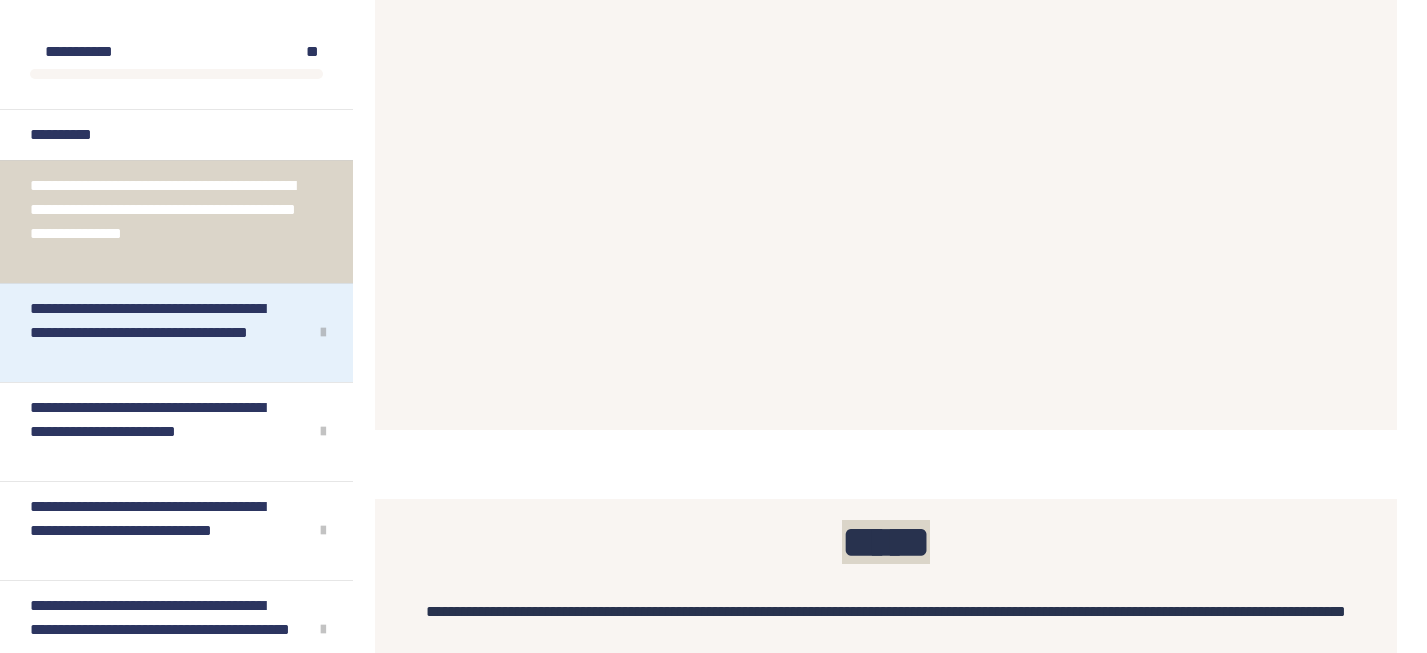 click on "**********" at bounding box center [161, 333] 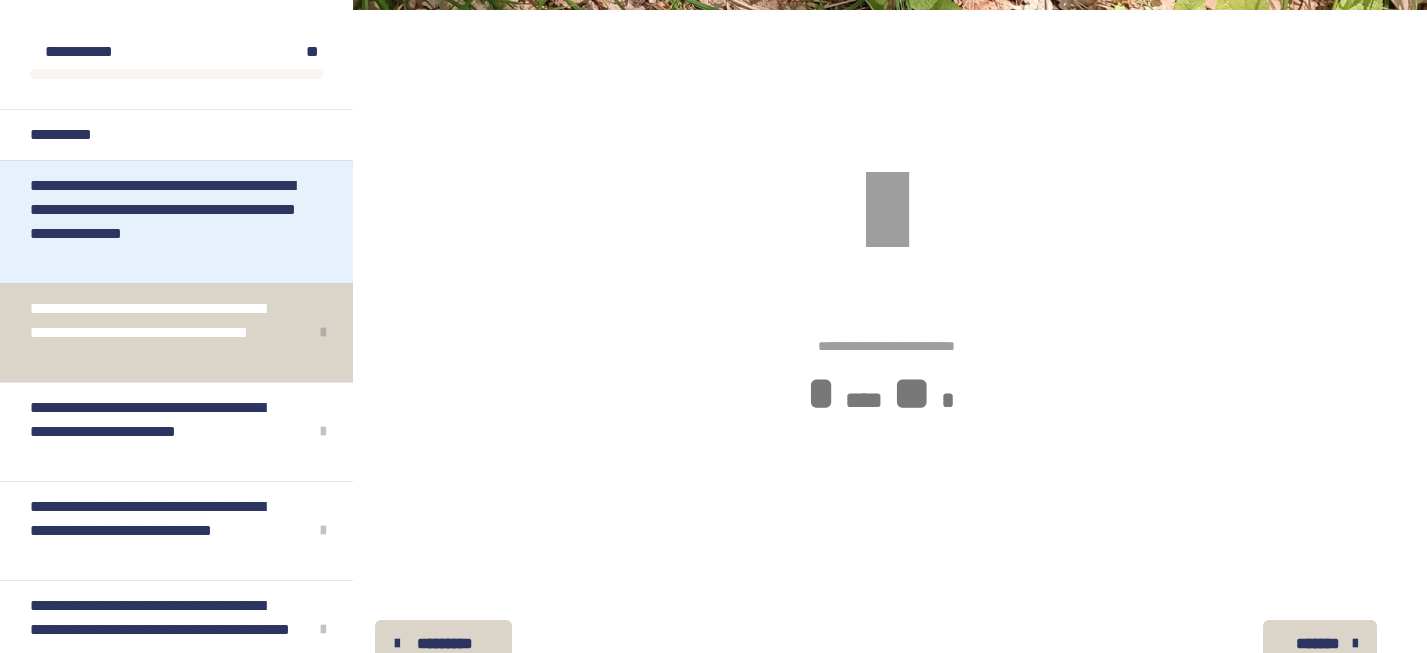 click on "**********" at bounding box center [168, 222] 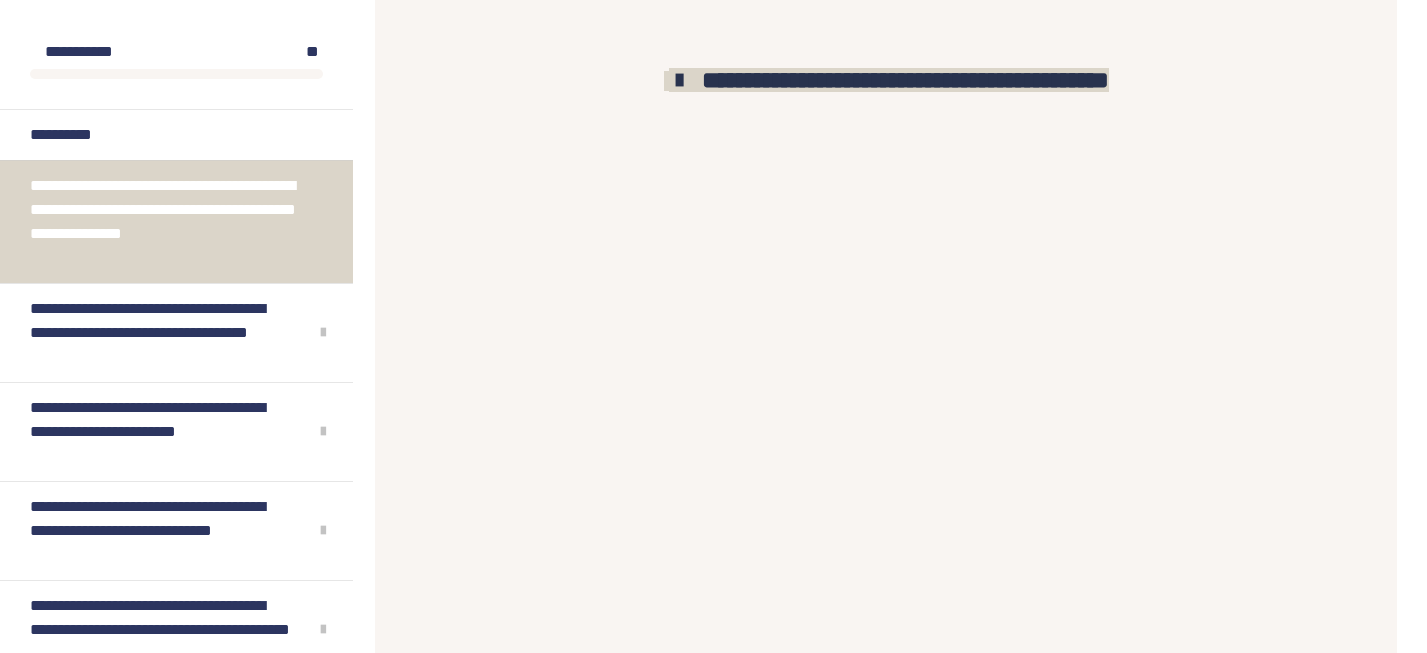 scroll, scrollTop: 1740, scrollLeft: 0, axis: vertical 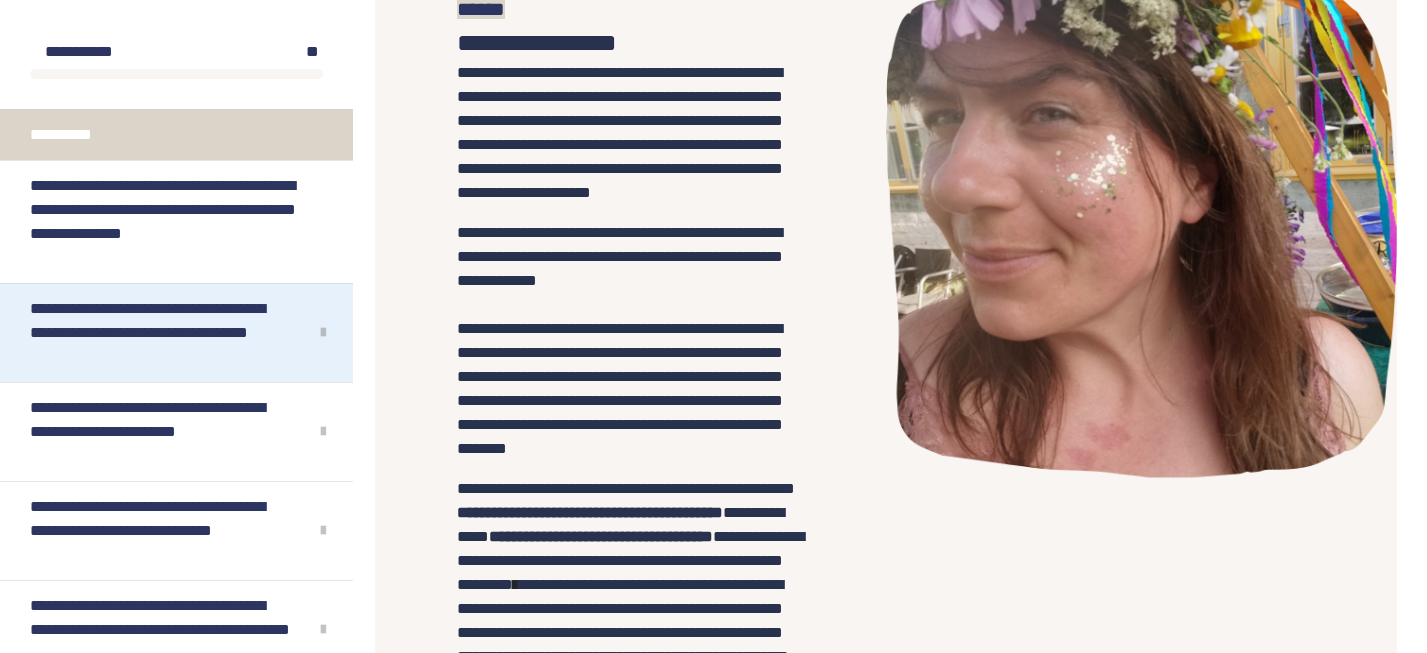 click on "**********" at bounding box center (161, 333) 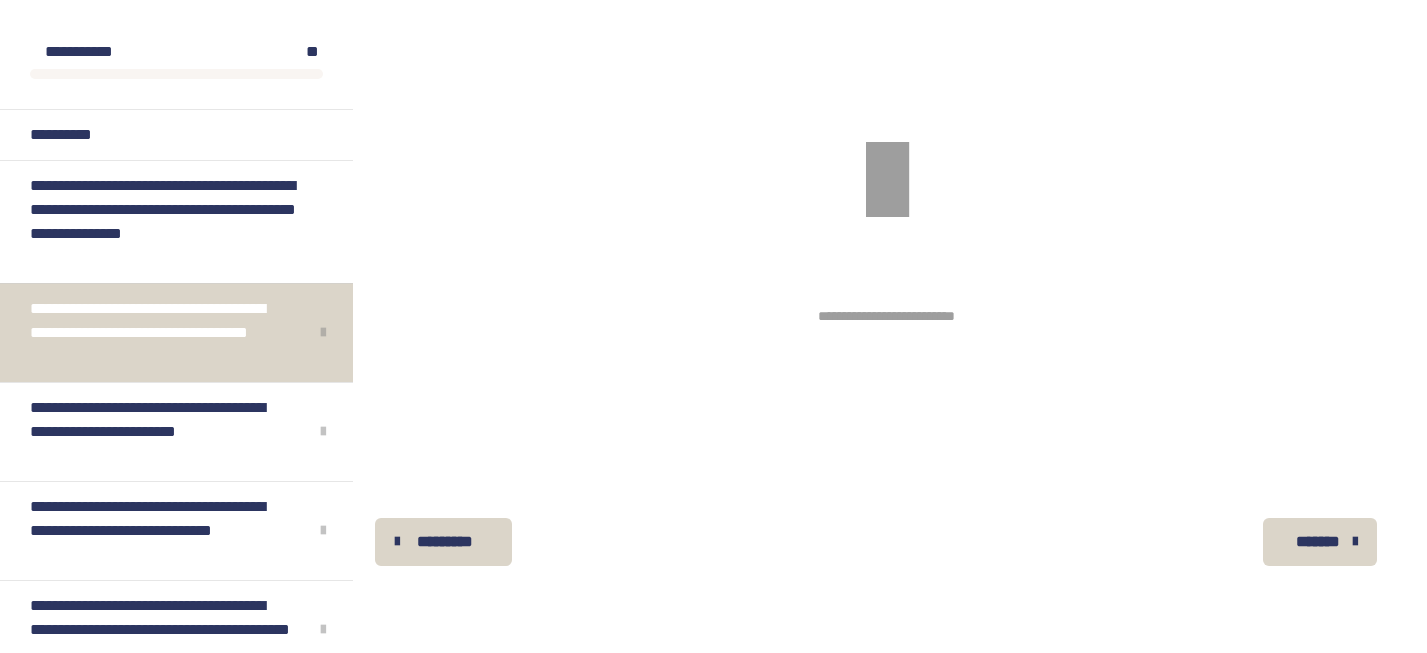 scroll, scrollTop: 340, scrollLeft: 0, axis: vertical 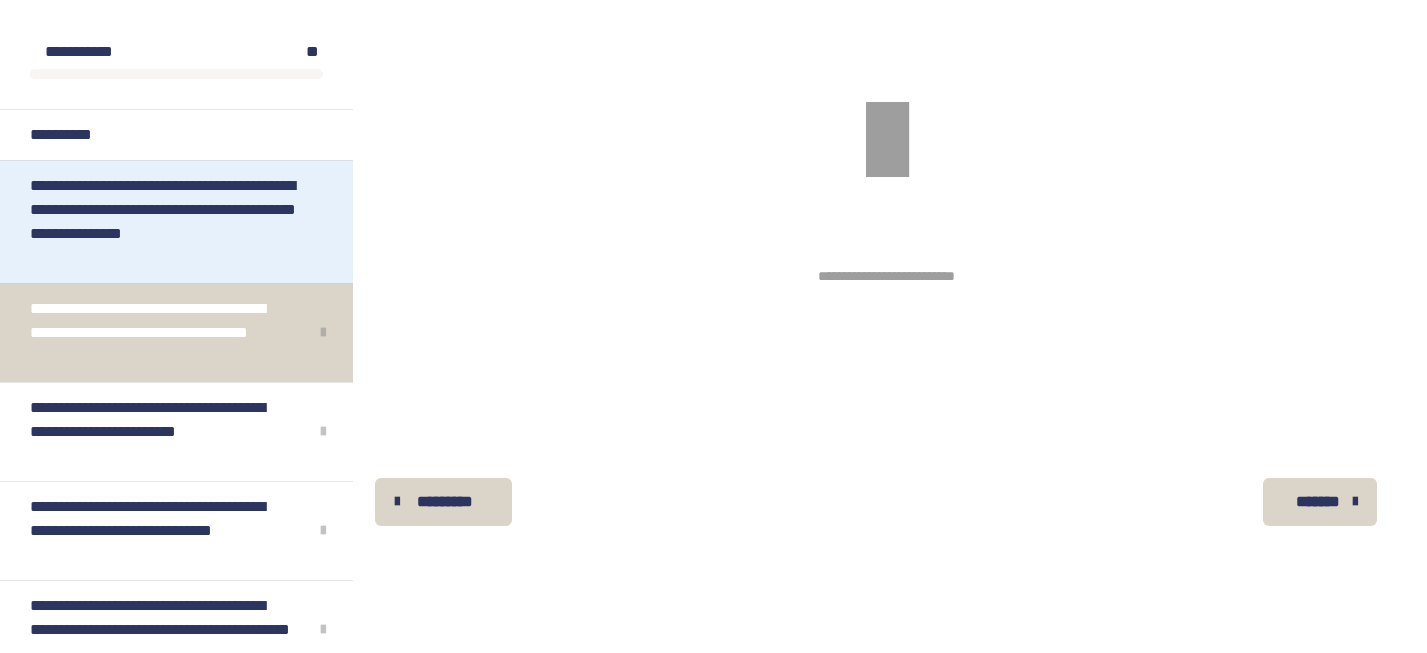 click on "**********" at bounding box center (168, 222) 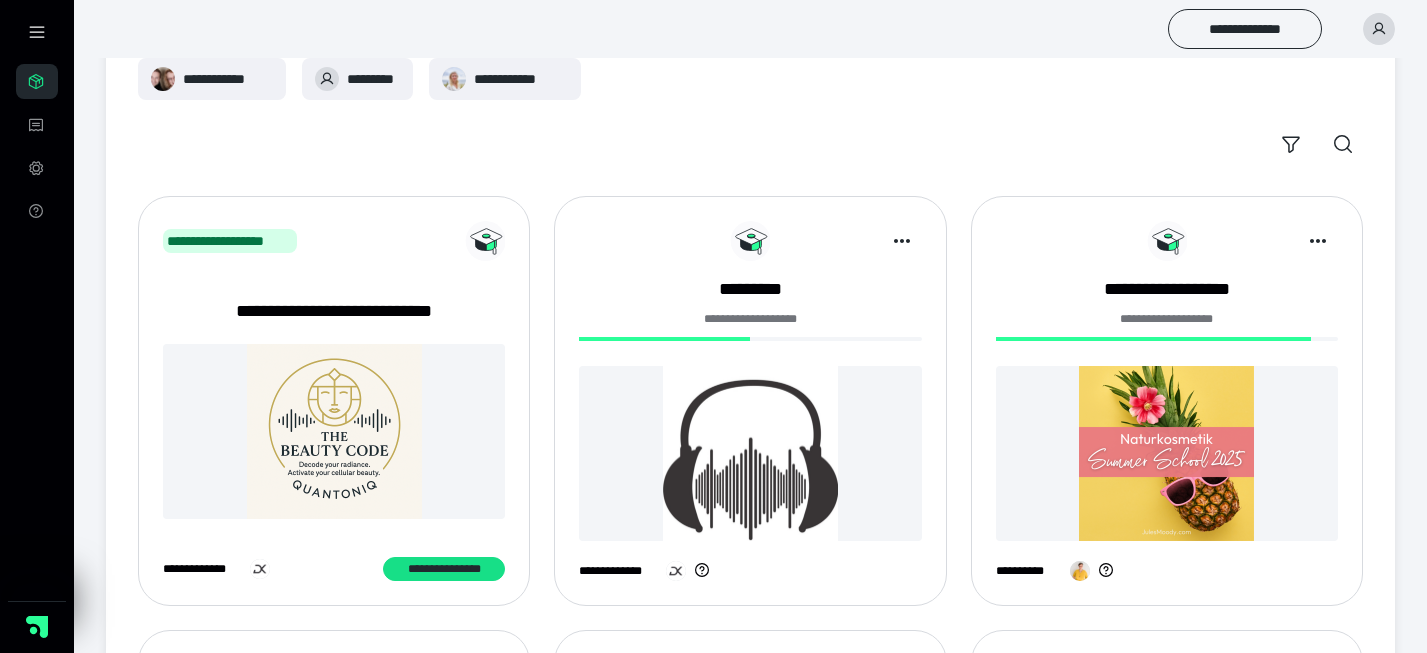 scroll, scrollTop: 0, scrollLeft: 0, axis: both 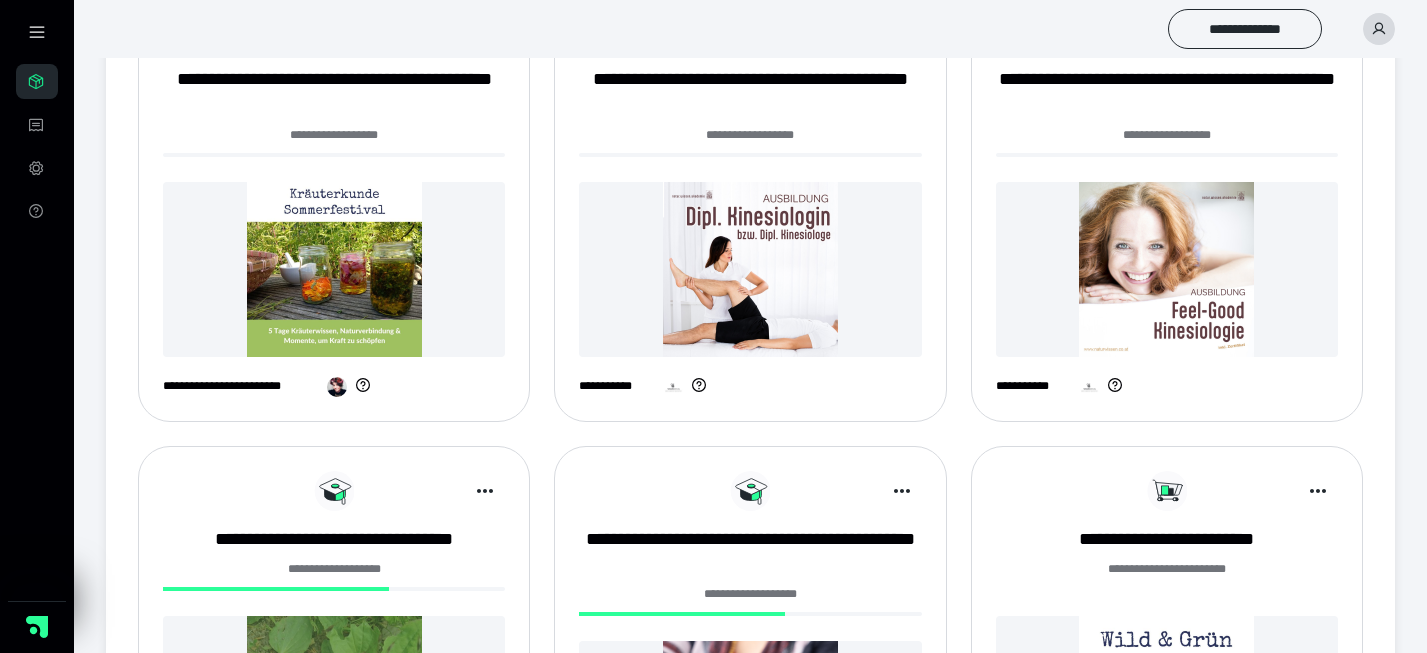 click at bounding box center [334, 269] 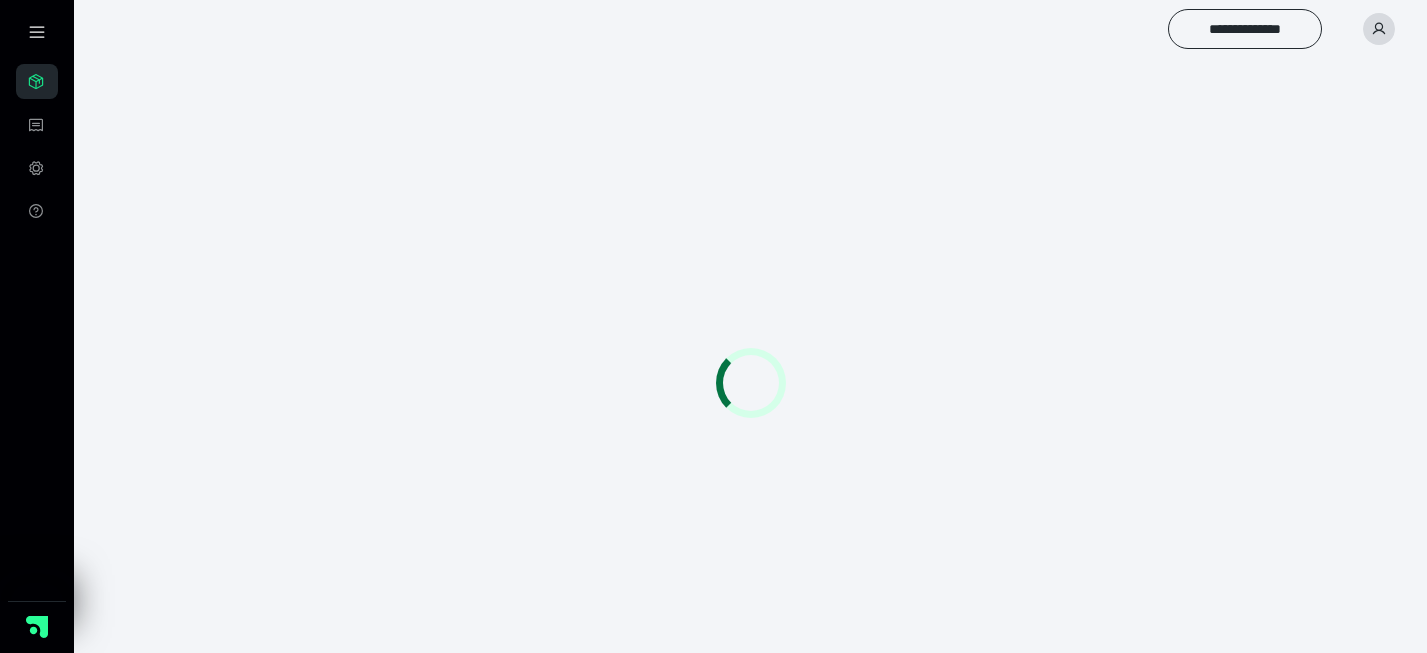 scroll, scrollTop: 0, scrollLeft: 0, axis: both 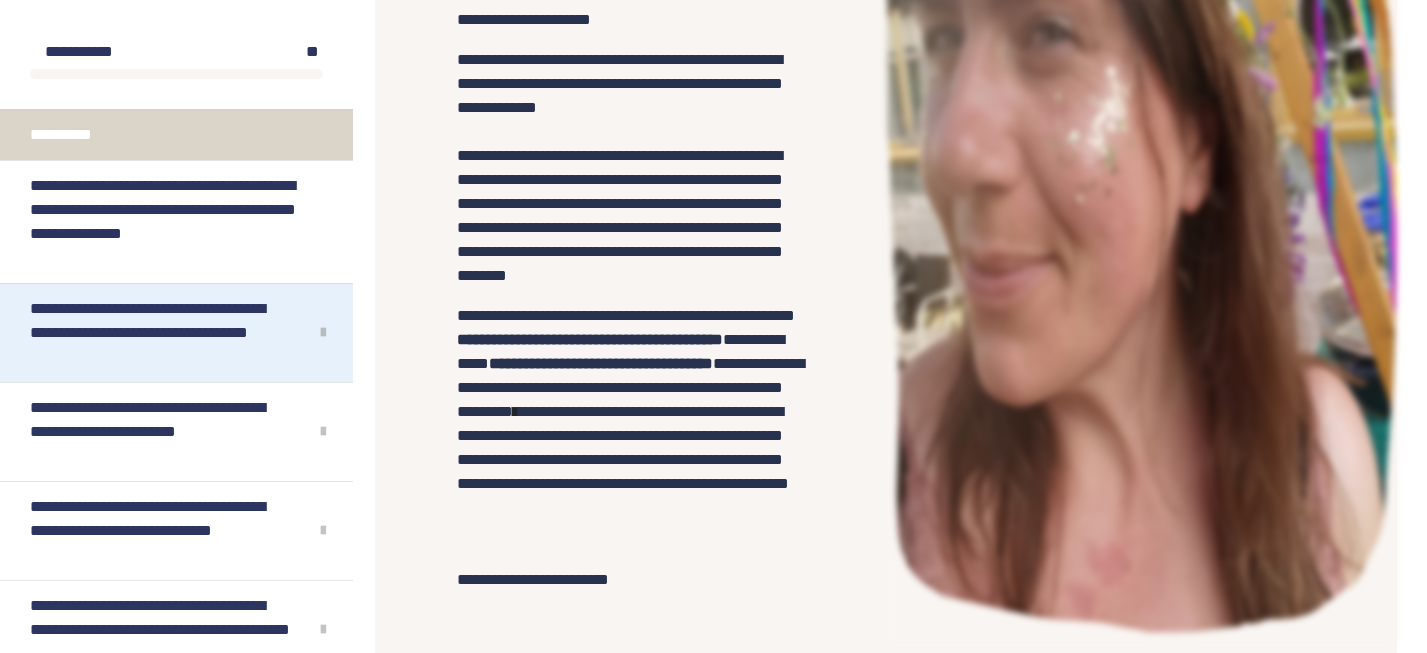 click on "**********" at bounding box center [161, 333] 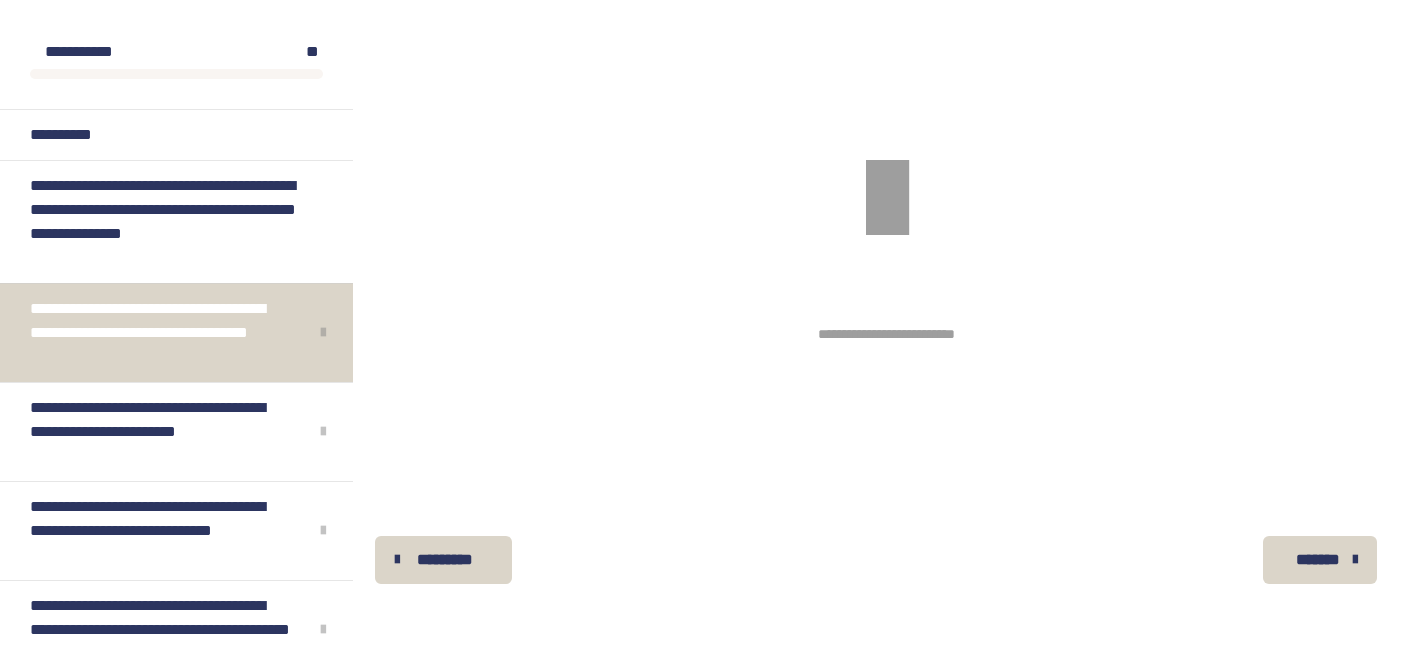 scroll, scrollTop: 340, scrollLeft: 0, axis: vertical 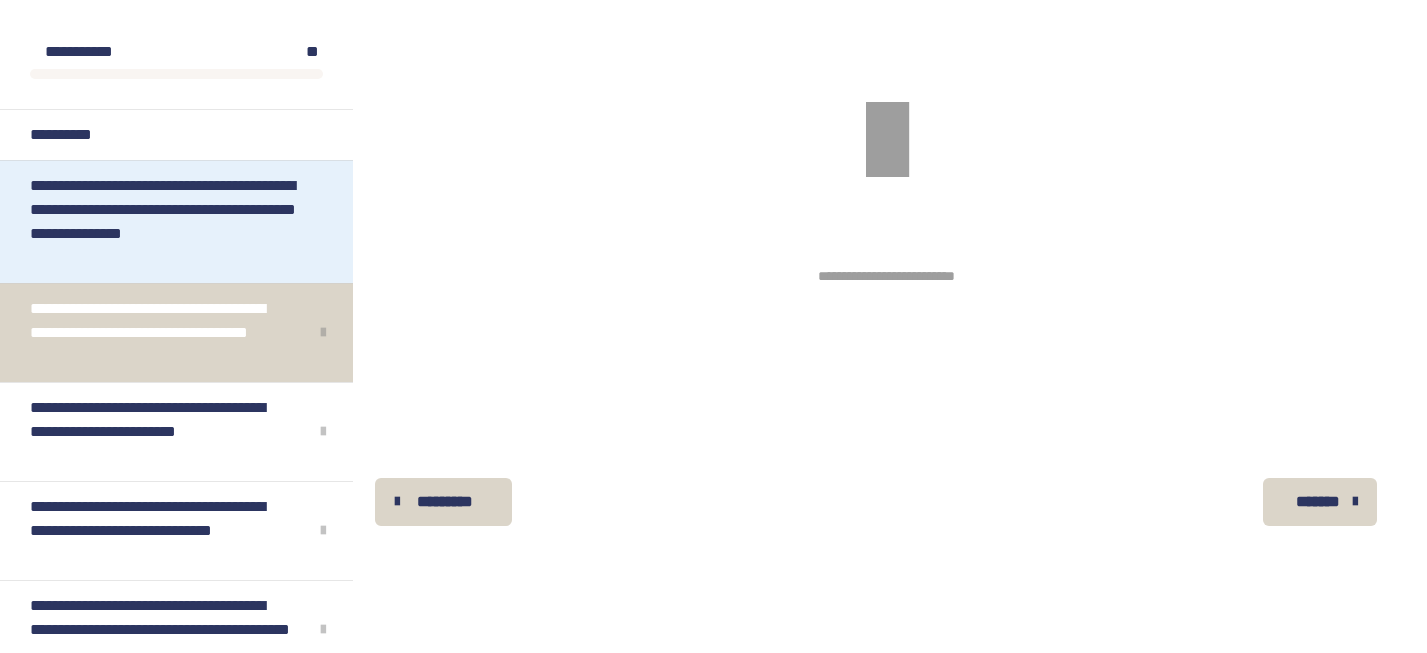 click on "**********" at bounding box center (168, 222) 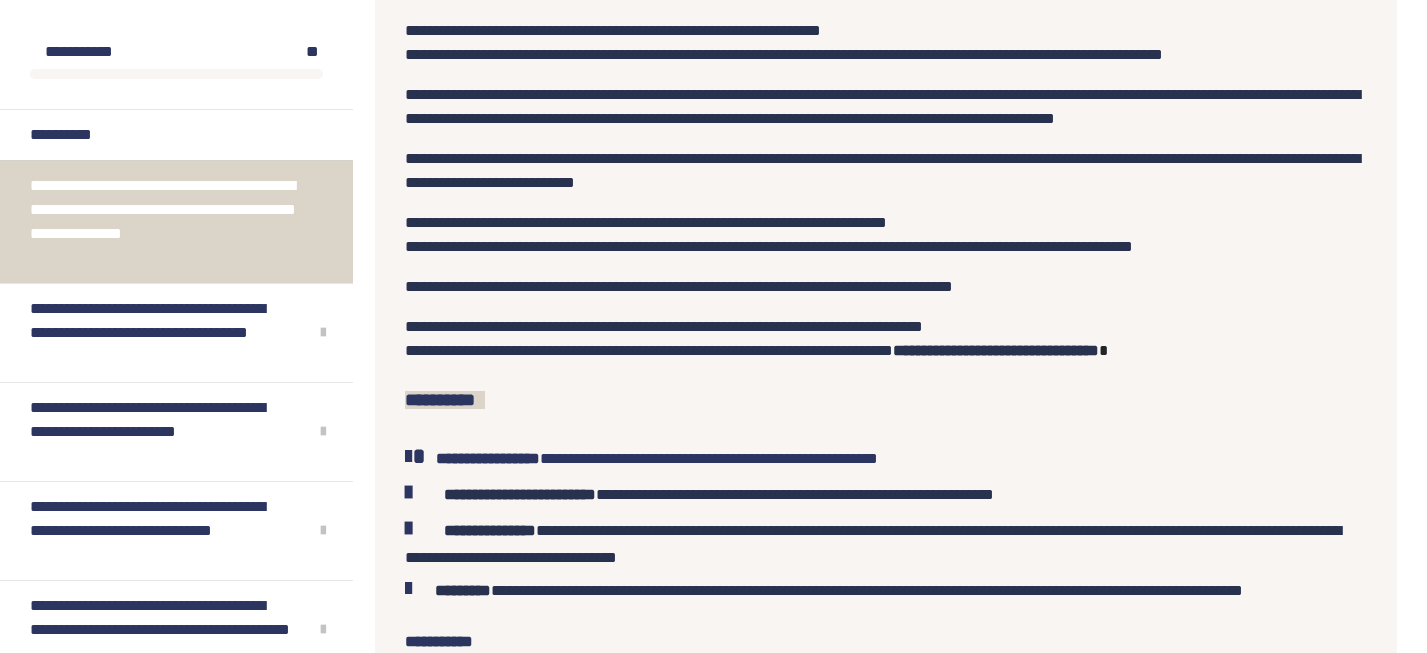 scroll, scrollTop: 640, scrollLeft: 0, axis: vertical 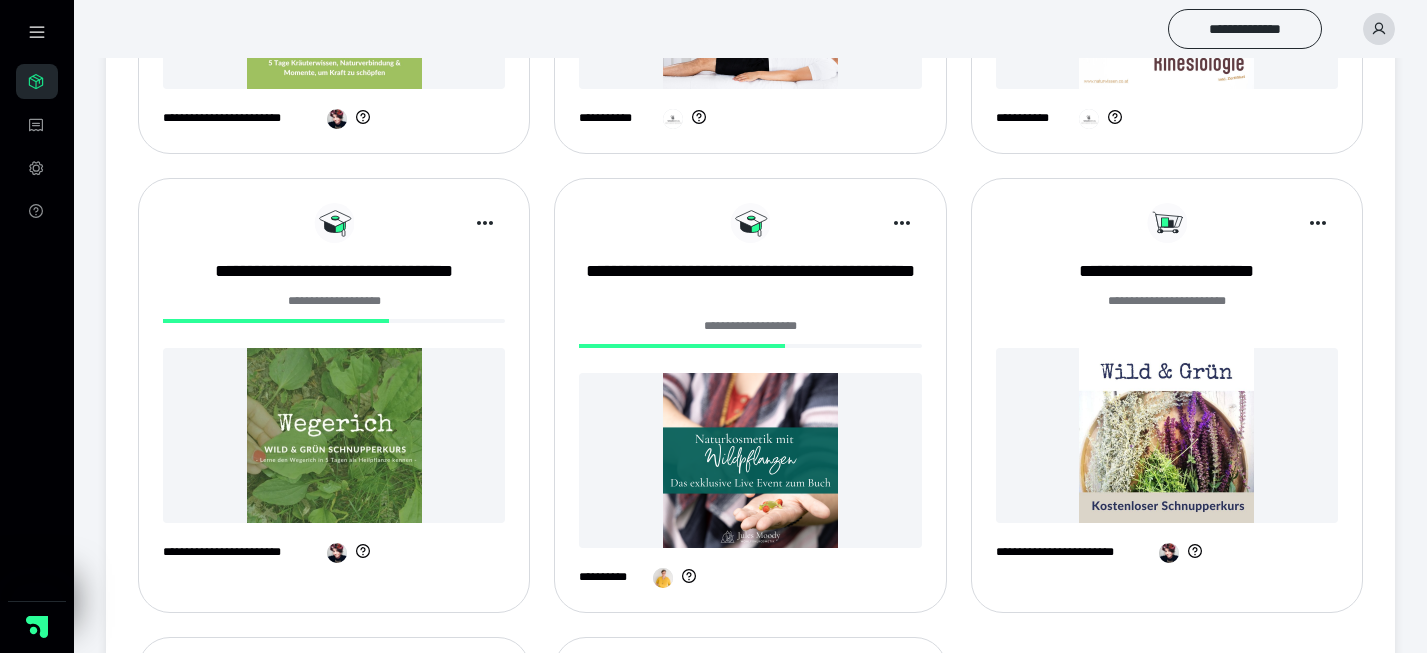 click on "**********" at bounding box center (334, -65) 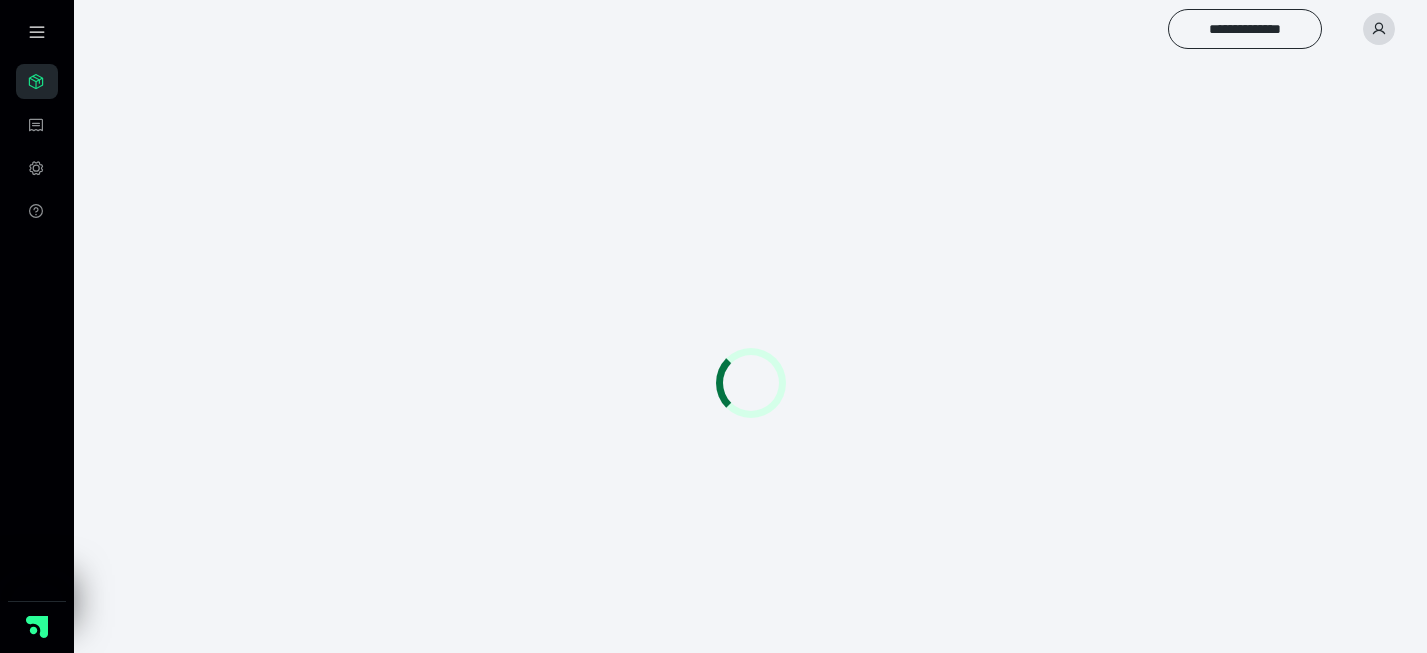 scroll, scrollTop: 0, scrollLeft: 0, axis: both 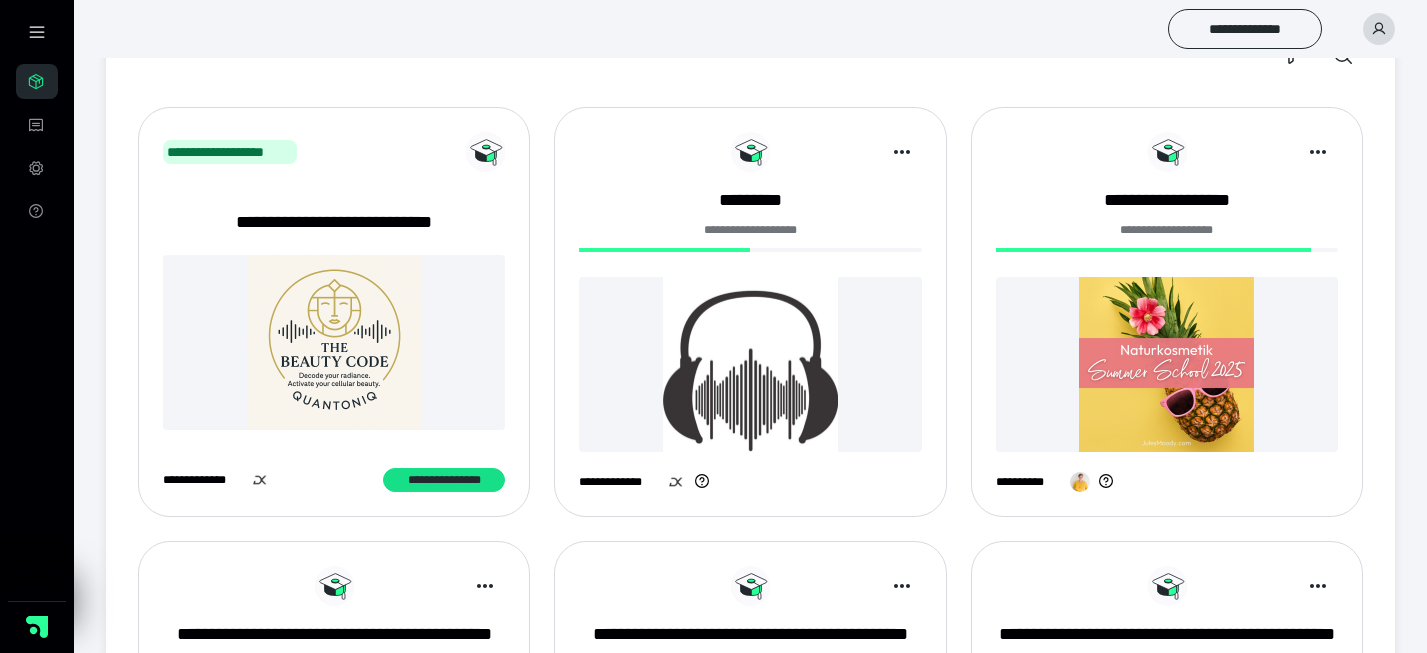 click at bounding box center (750, 364) 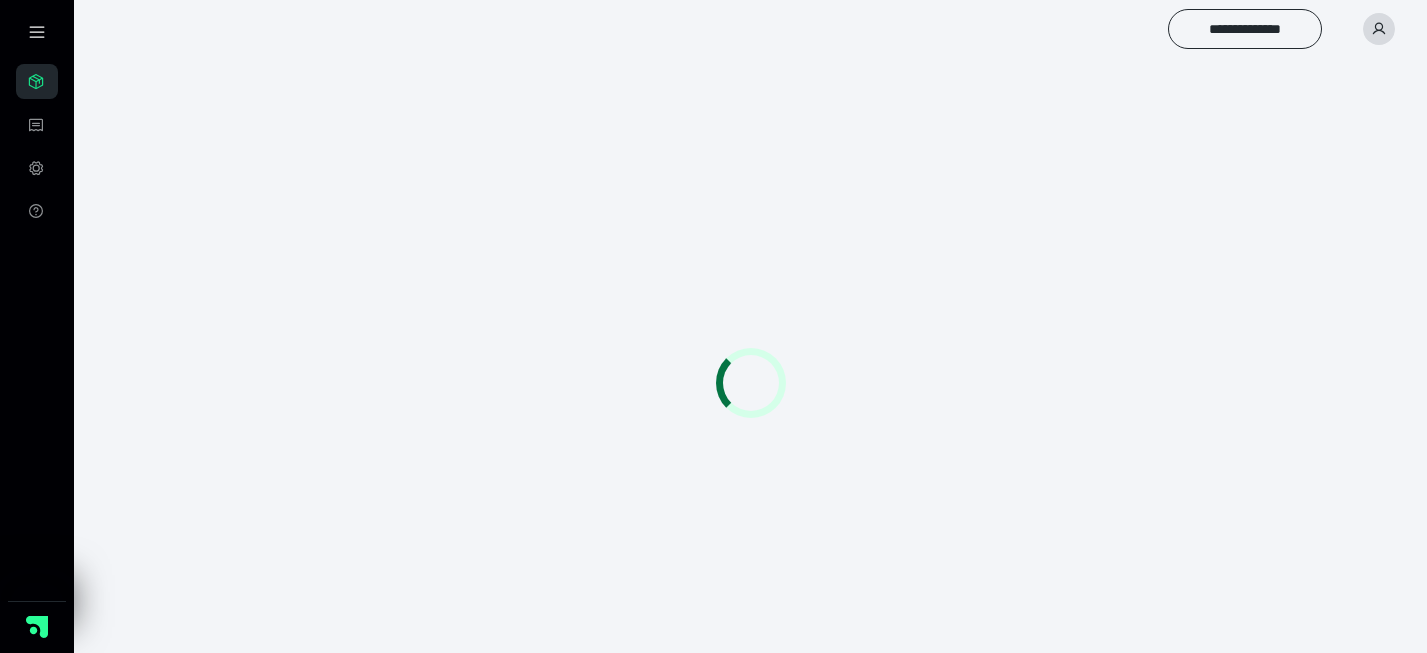 scroll, scrollTop: 0, scrollLeft: 0, axis: both 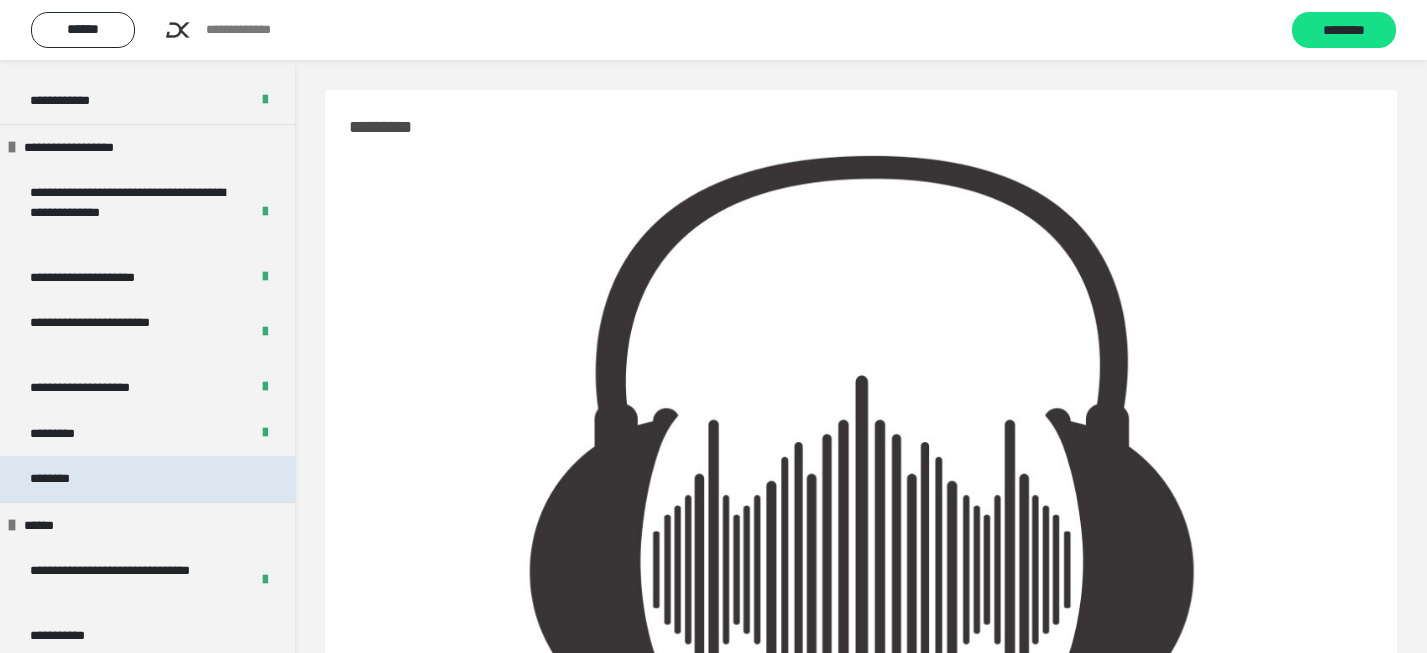 click on "********" at bounding box center (147, 479) 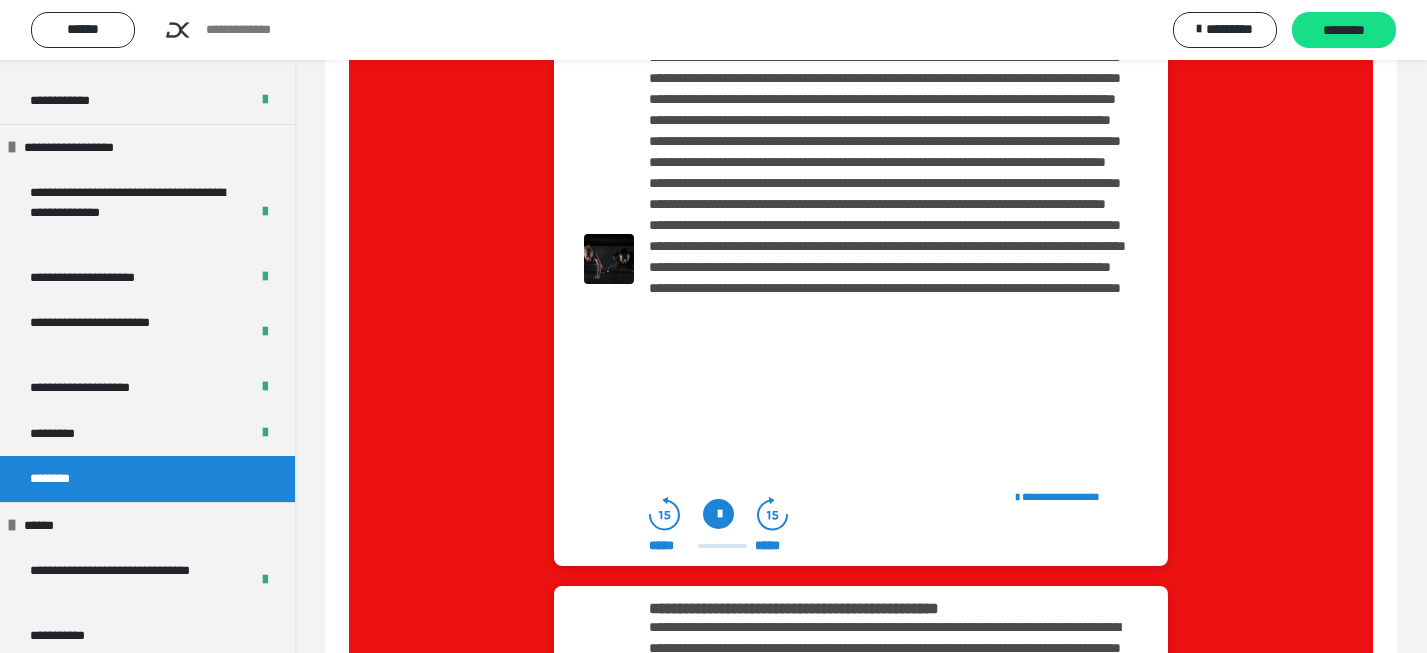 scroll, scrollTop: 0, scrollLeft: 0, axis: both 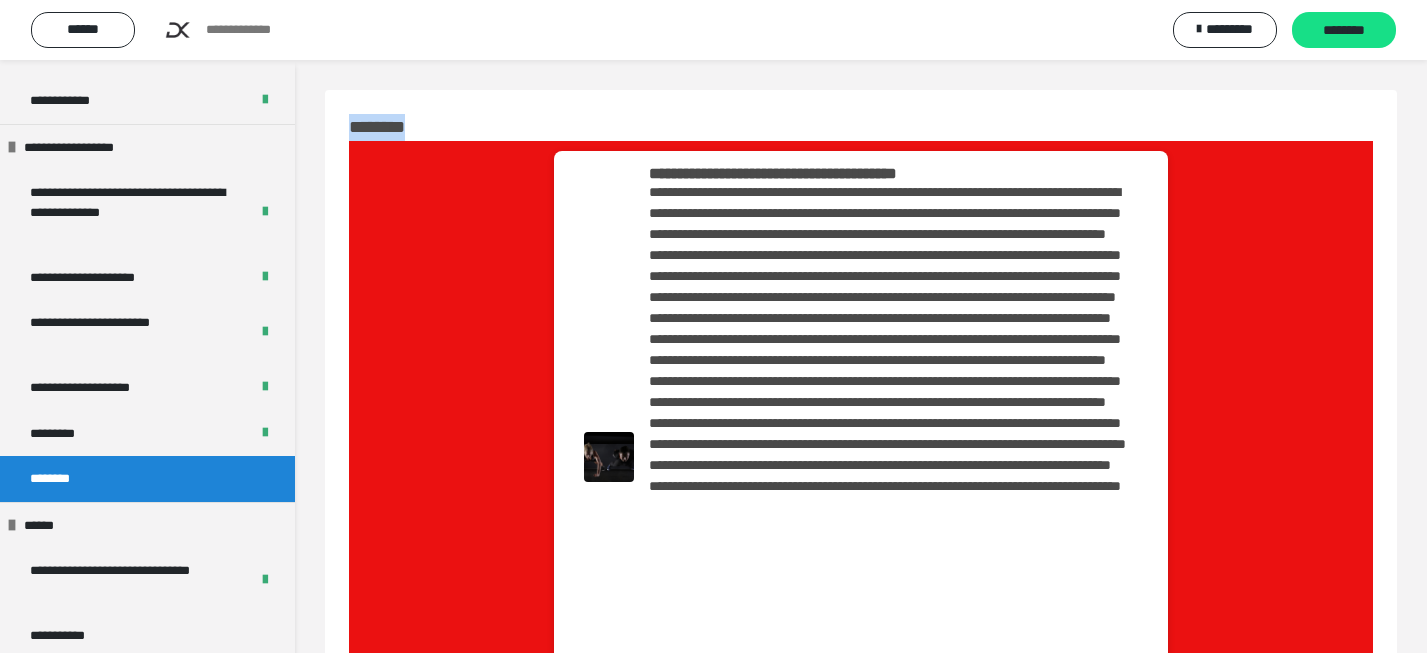 drag, startPoint x: 433, startPoint y: 130, endPoint x: 325, endPoint y: 120, distance: 108.461975 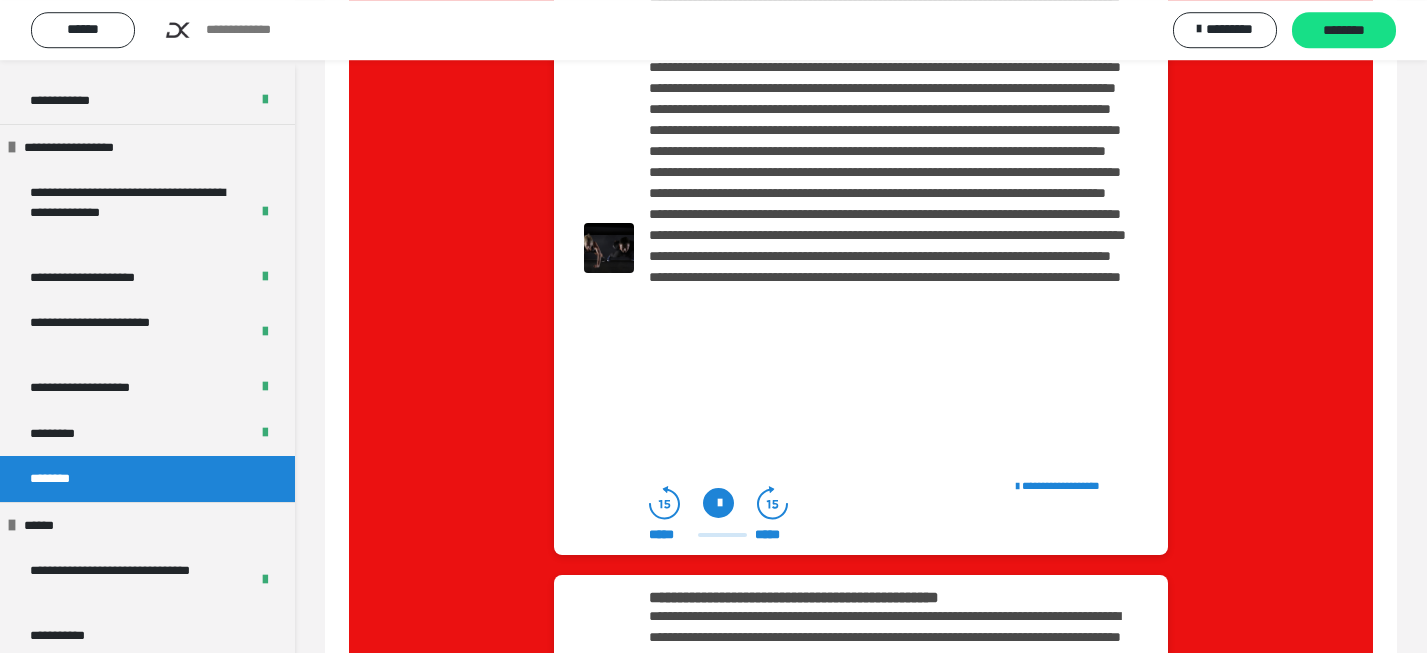 scroll, scrollTop: 195, scrollLeft: 0, axis: vertical 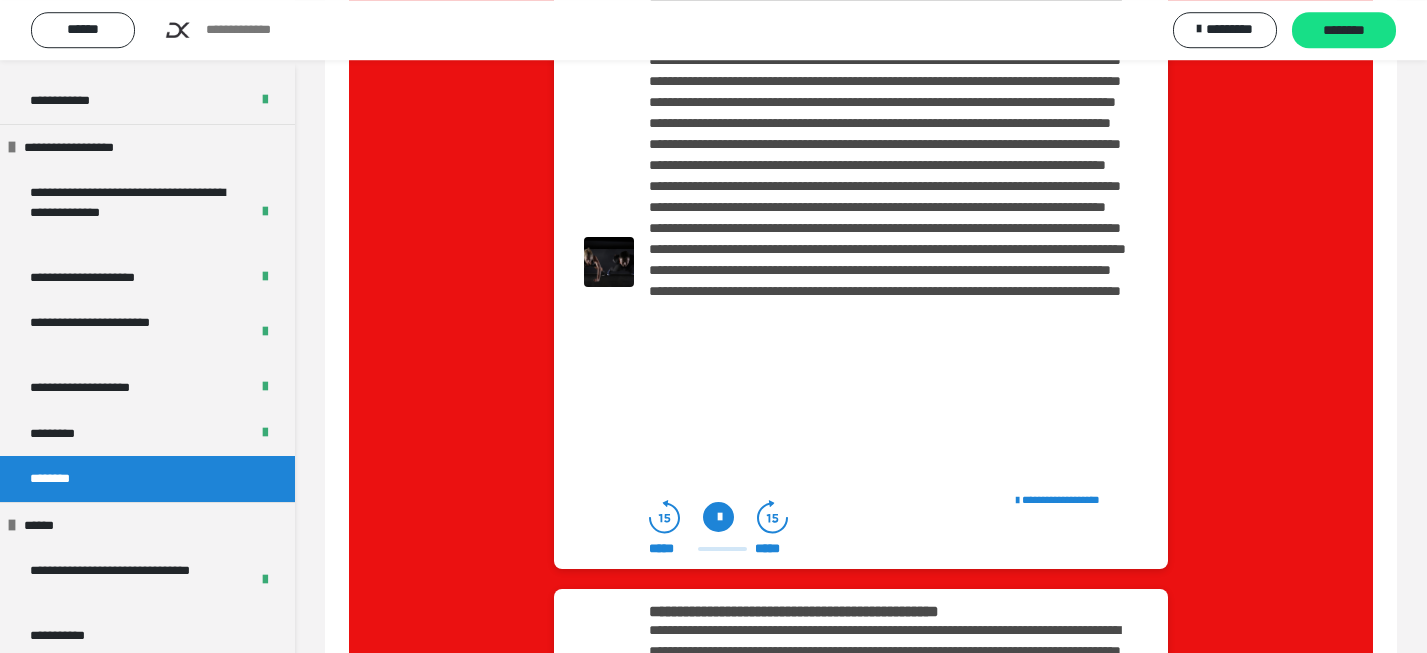 click at bounding box center (718, 517) 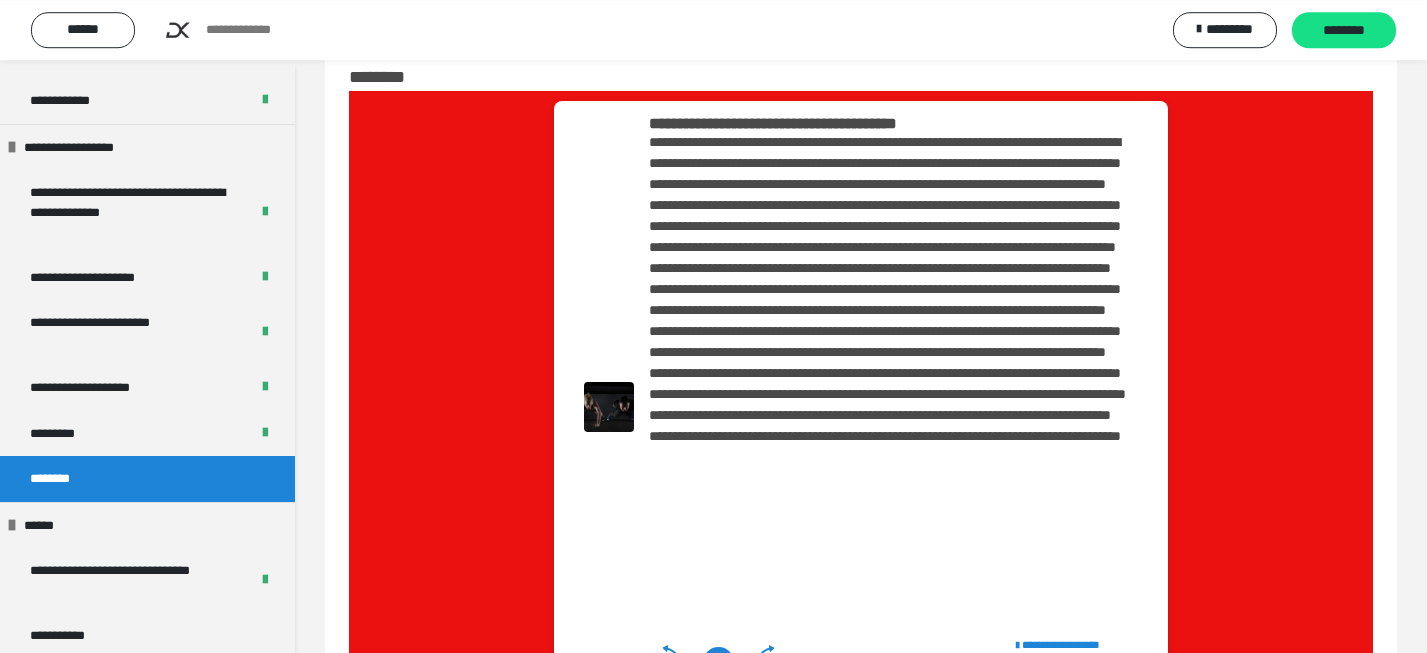 scroll, scrollTop: 0, scrollLeft: 0, axis: both 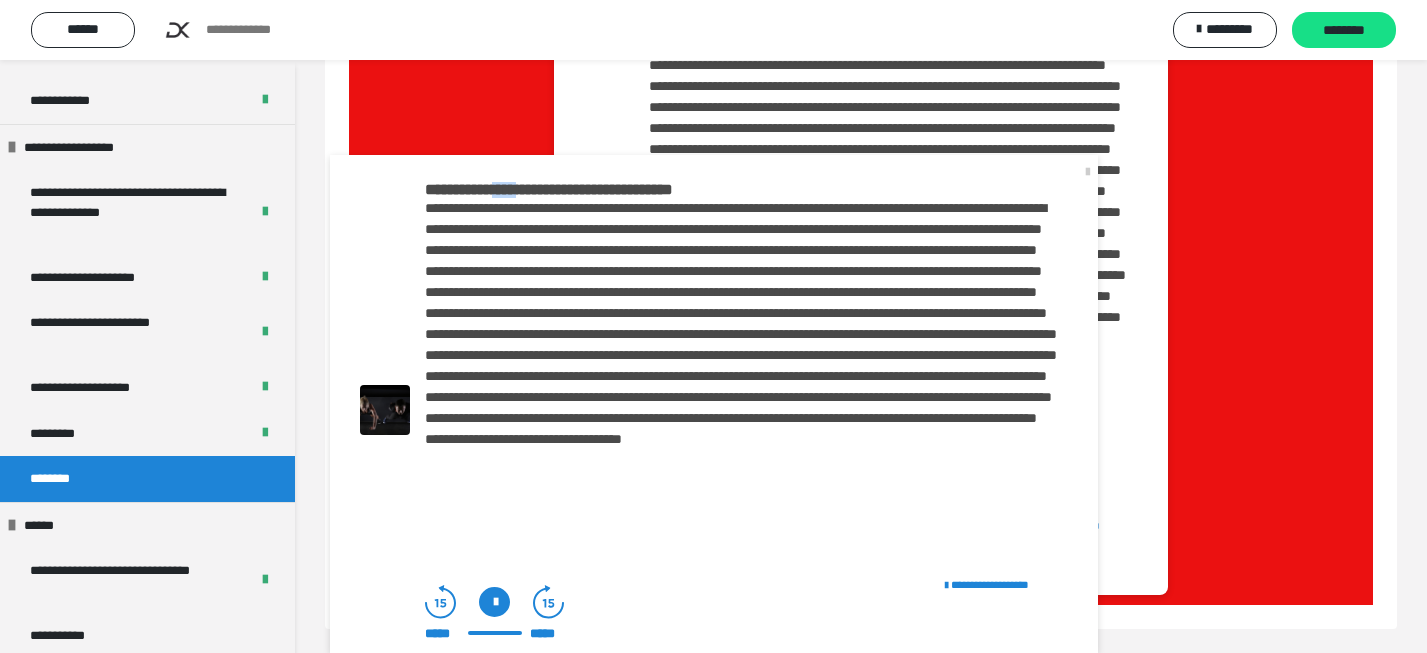 drag, startPoint x: 547, startPoint y: 184, endPoint x: 576, endPoint y: 176, distance: 30.083218 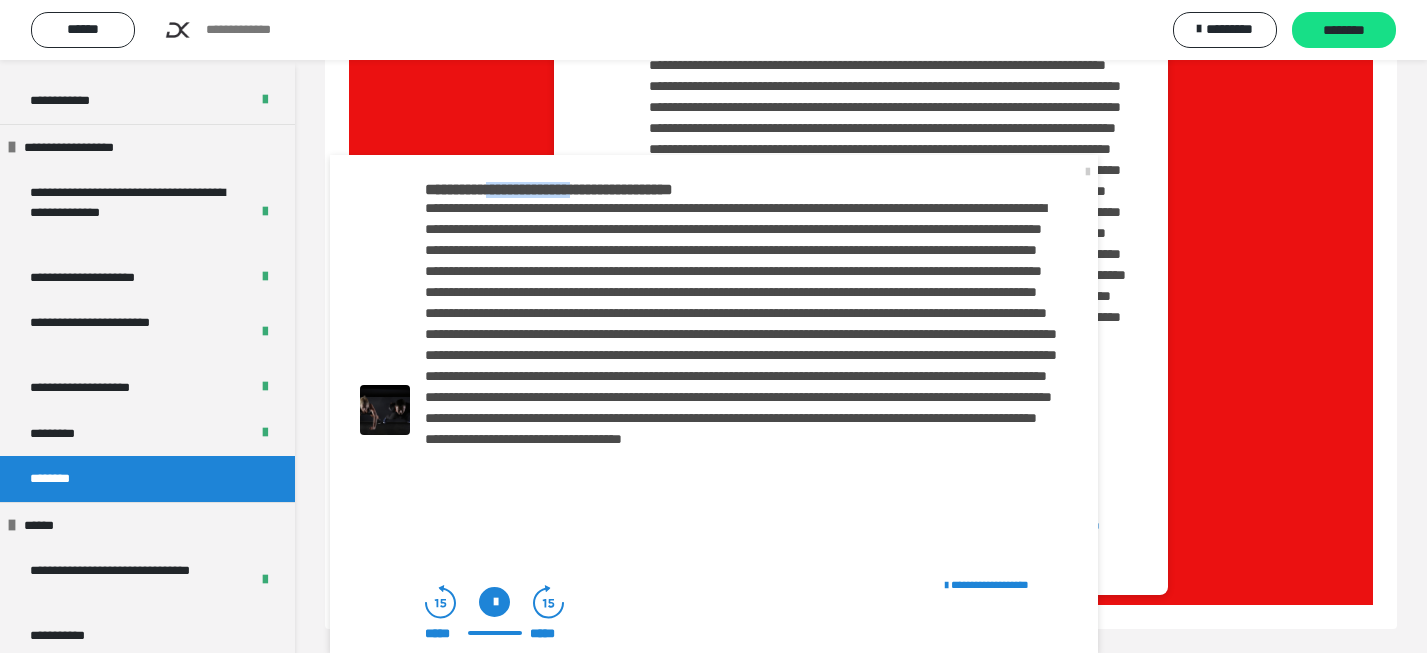 drag, startPoint x: 540, startPoint y: 188, endPoint x: 670, endPoint y: 181, distance: 130.18832 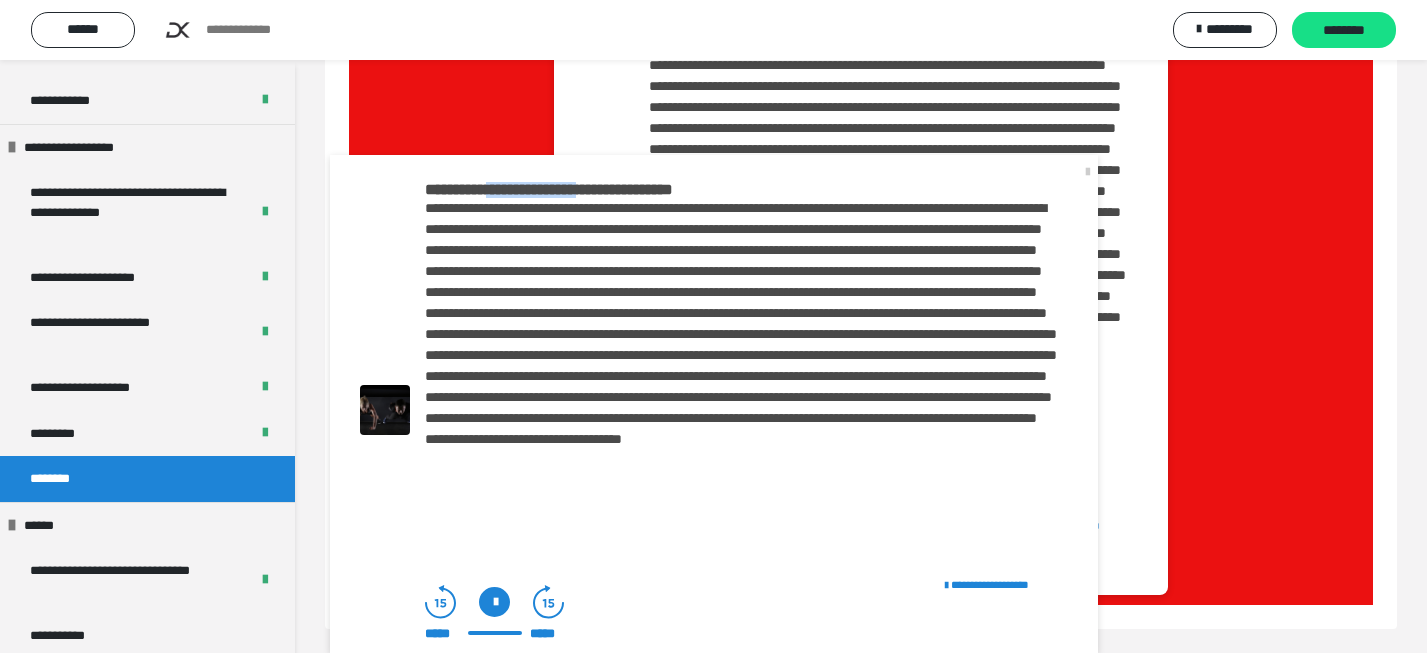 copy on "**********" 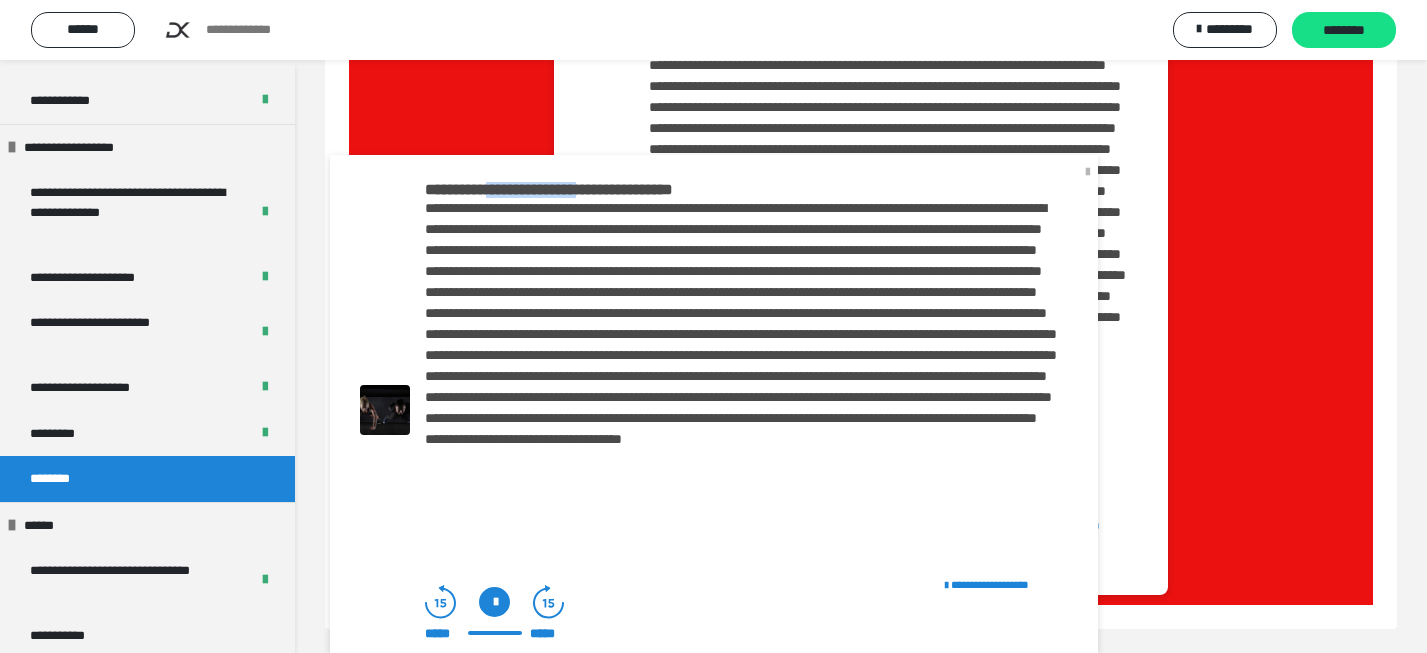 click at bounding box center (1088, 171) 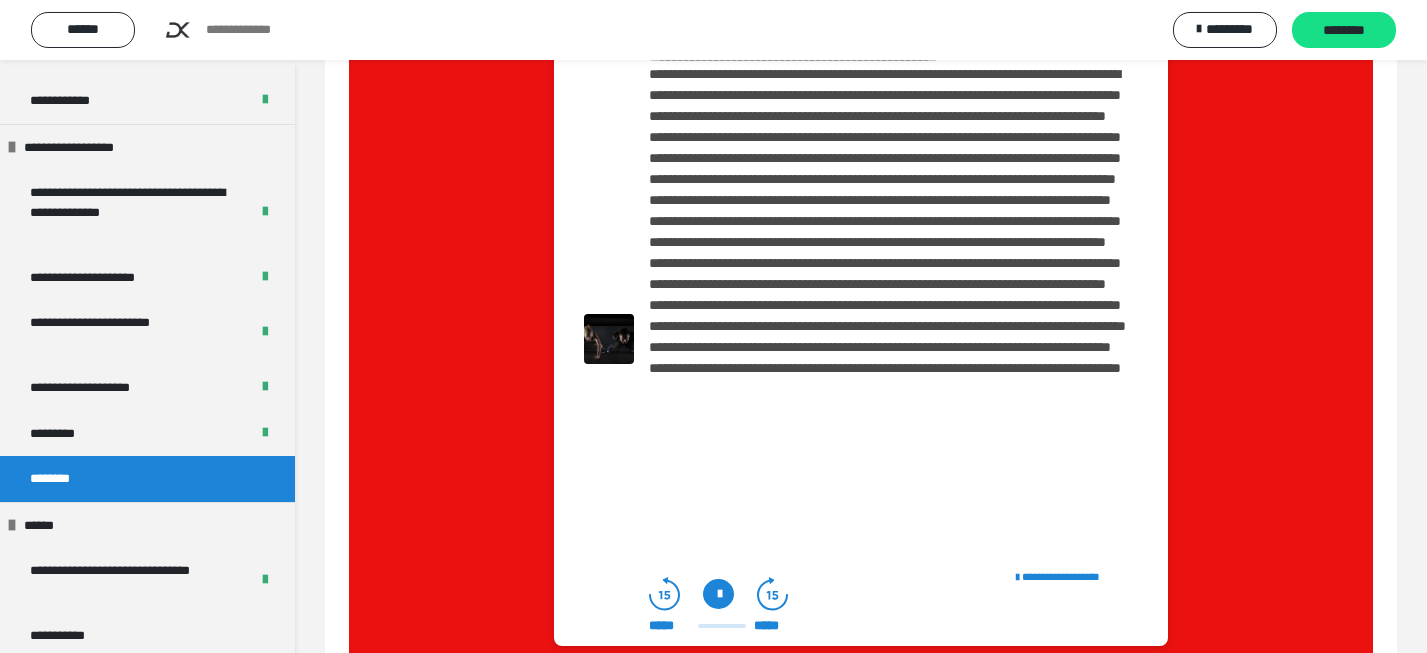 scroll, scrollTop: 746, scrollLeft: 0, axis: vertical 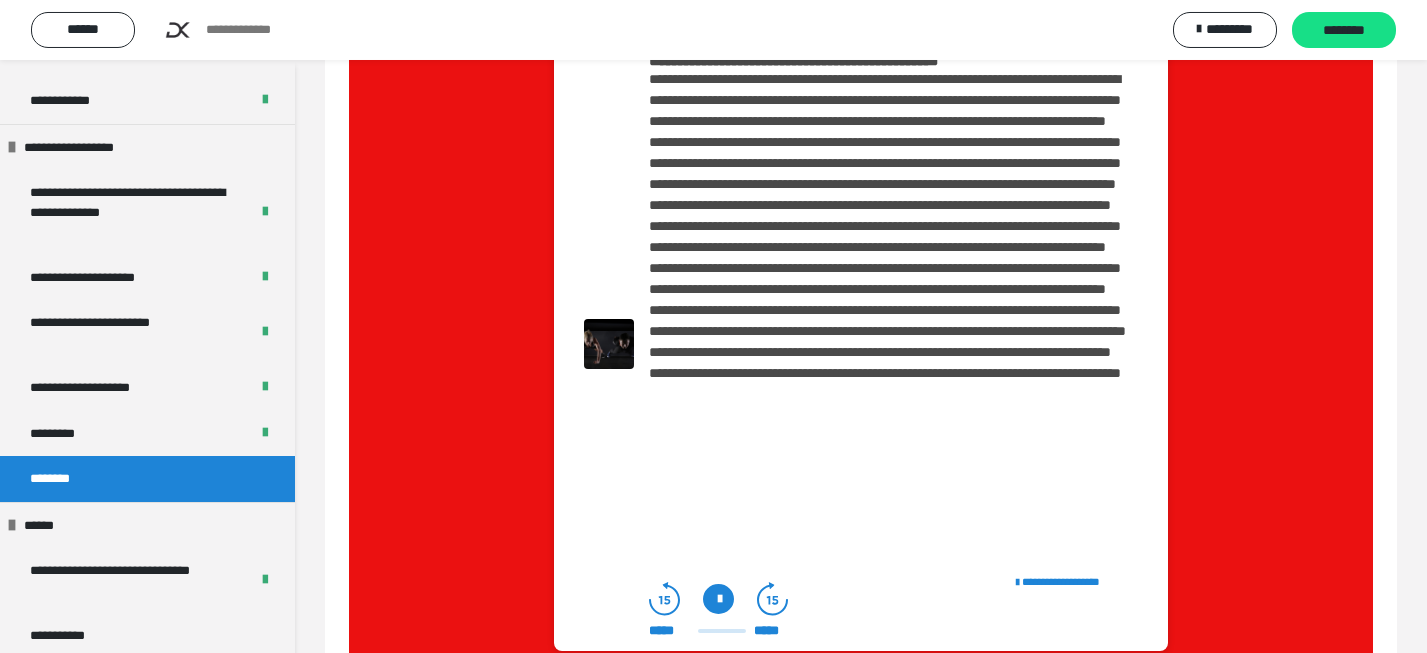 click at bounding box center (718, 599) 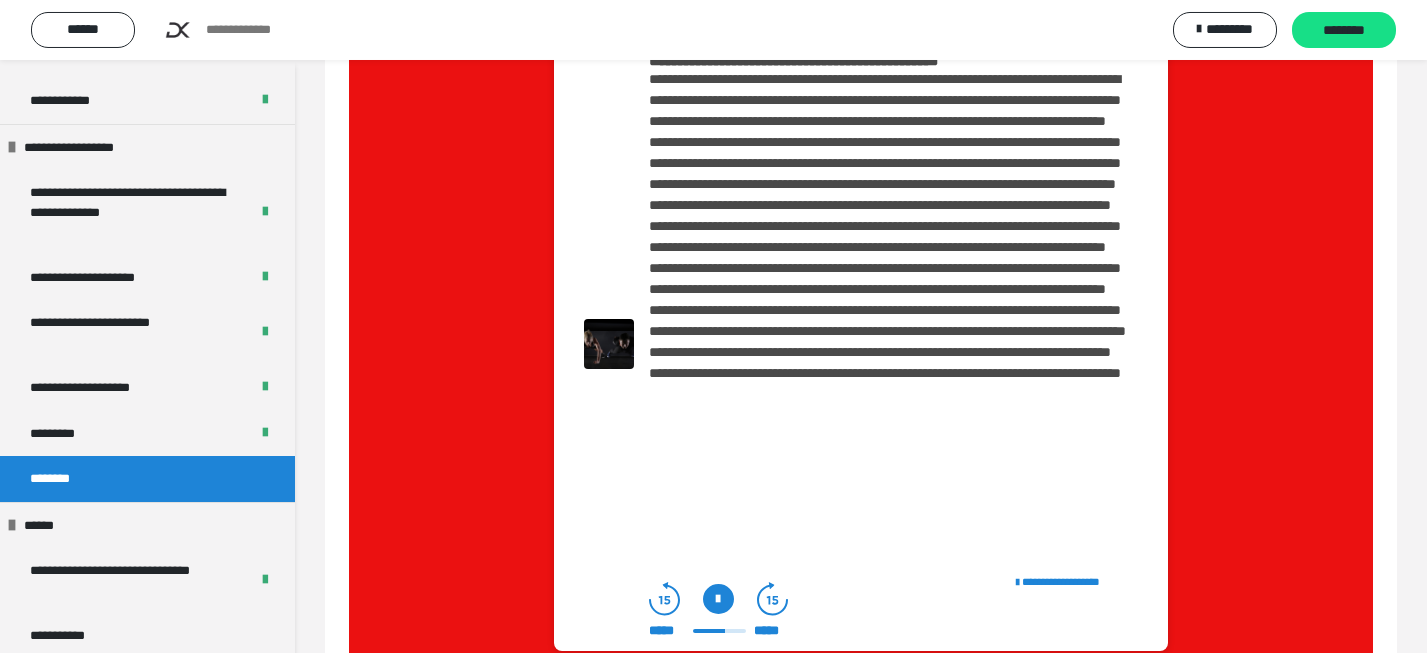 scroll, scrollTop: 747, scrollLeft: 0, axis: vertical 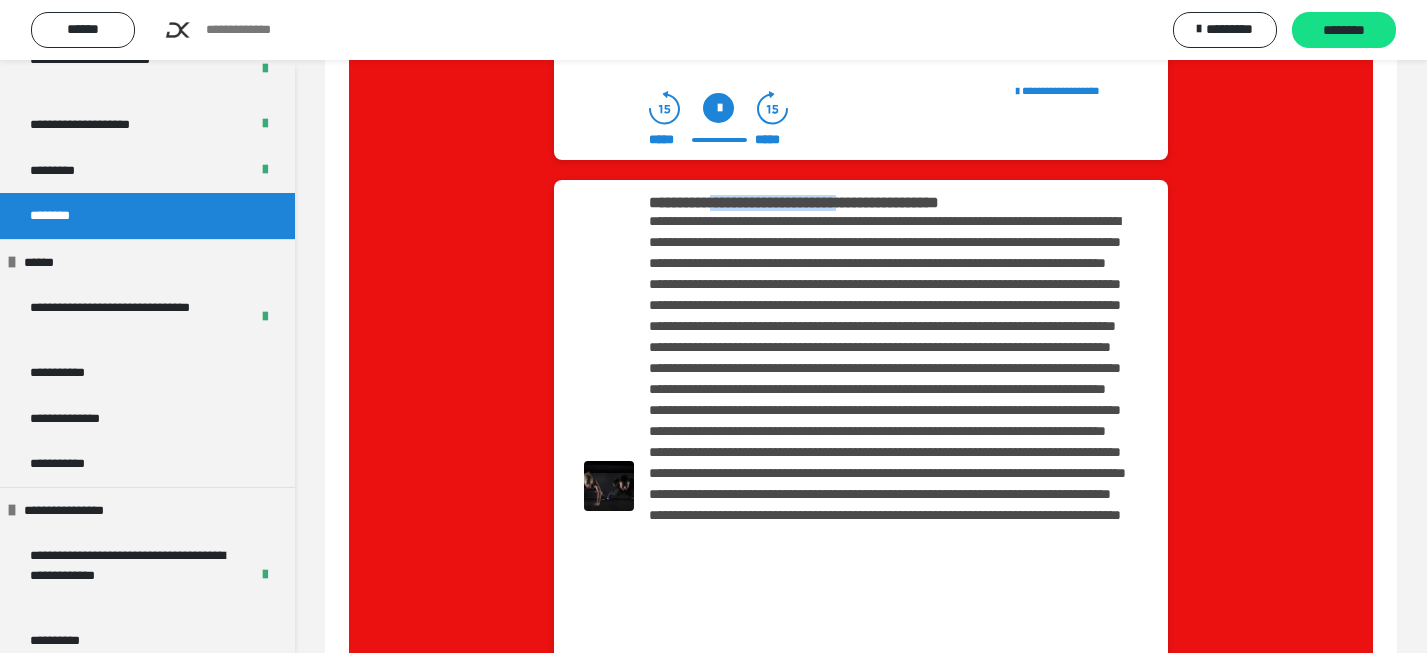drag, startPoint x: 763, startPoint y: 200, endPoint x: 957, endPoint y: 198, distance: 194.01031 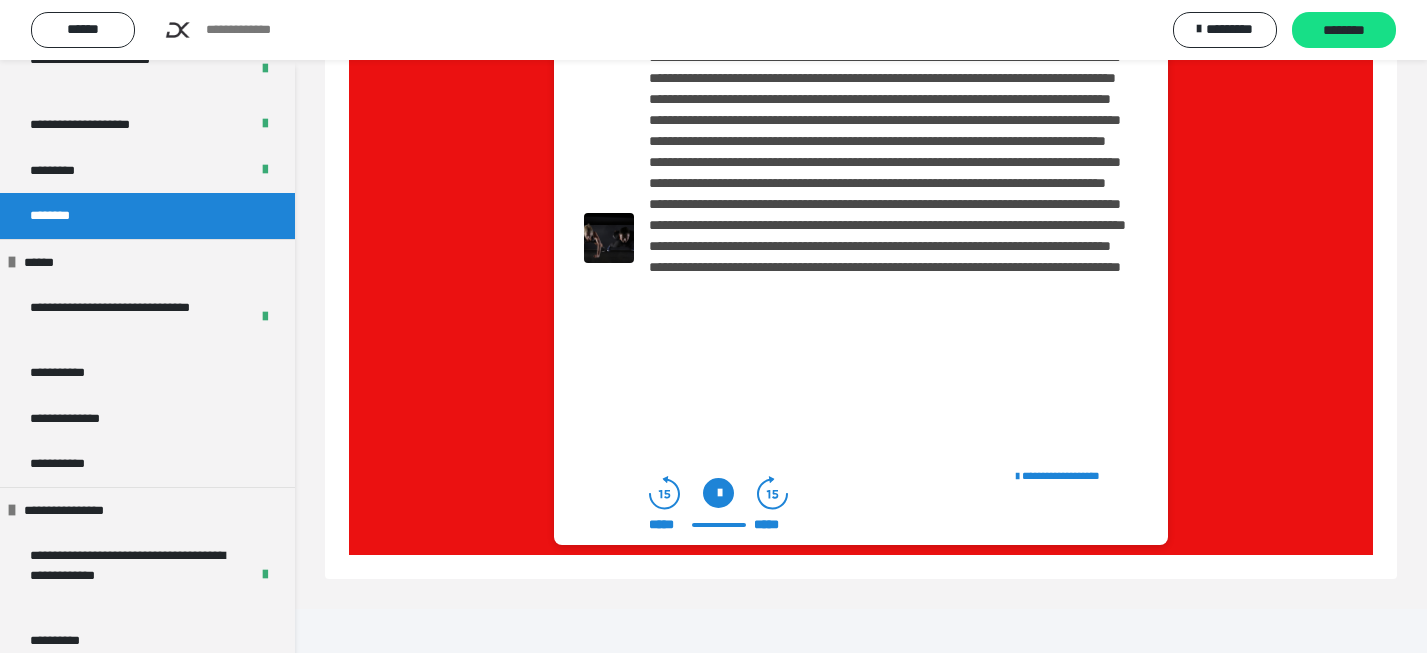 scroll, scrollTop: 808, scrollLeft: 0, axis: vertical 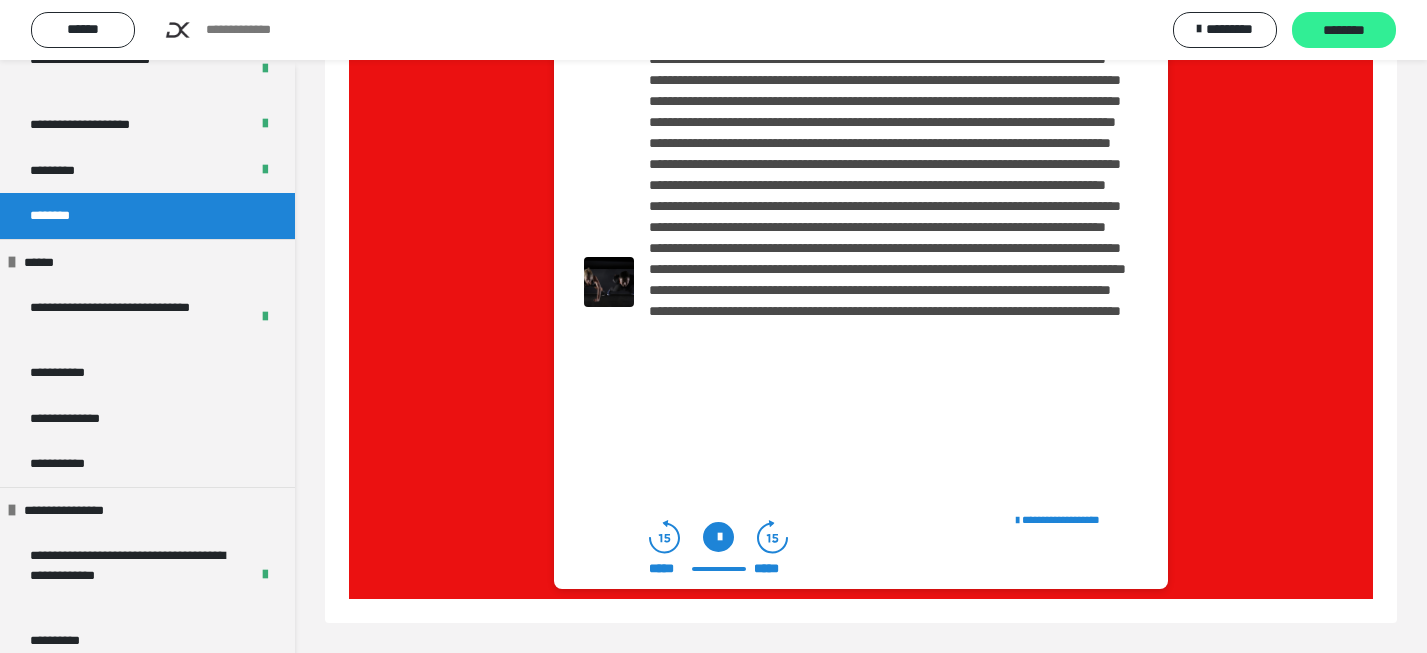 click on "********" at bounding box center (1344, 31) 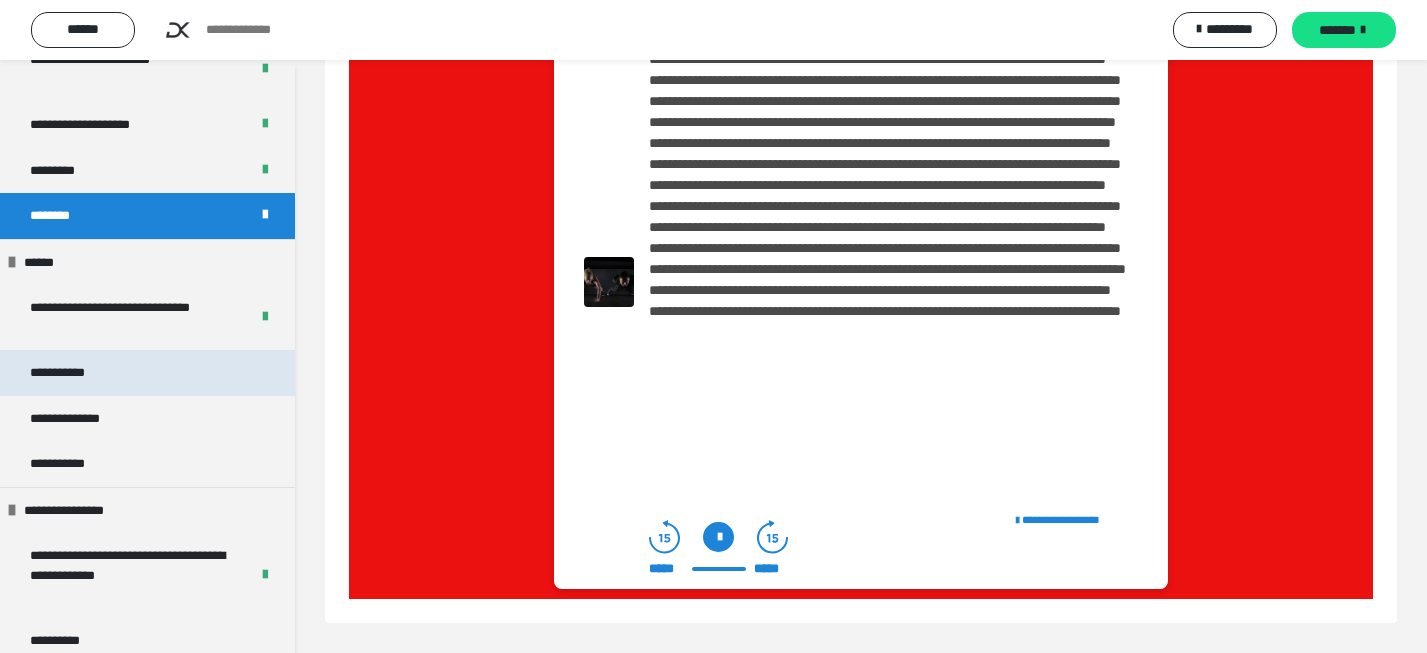 click on "**********" at bounding box center [147, 373] 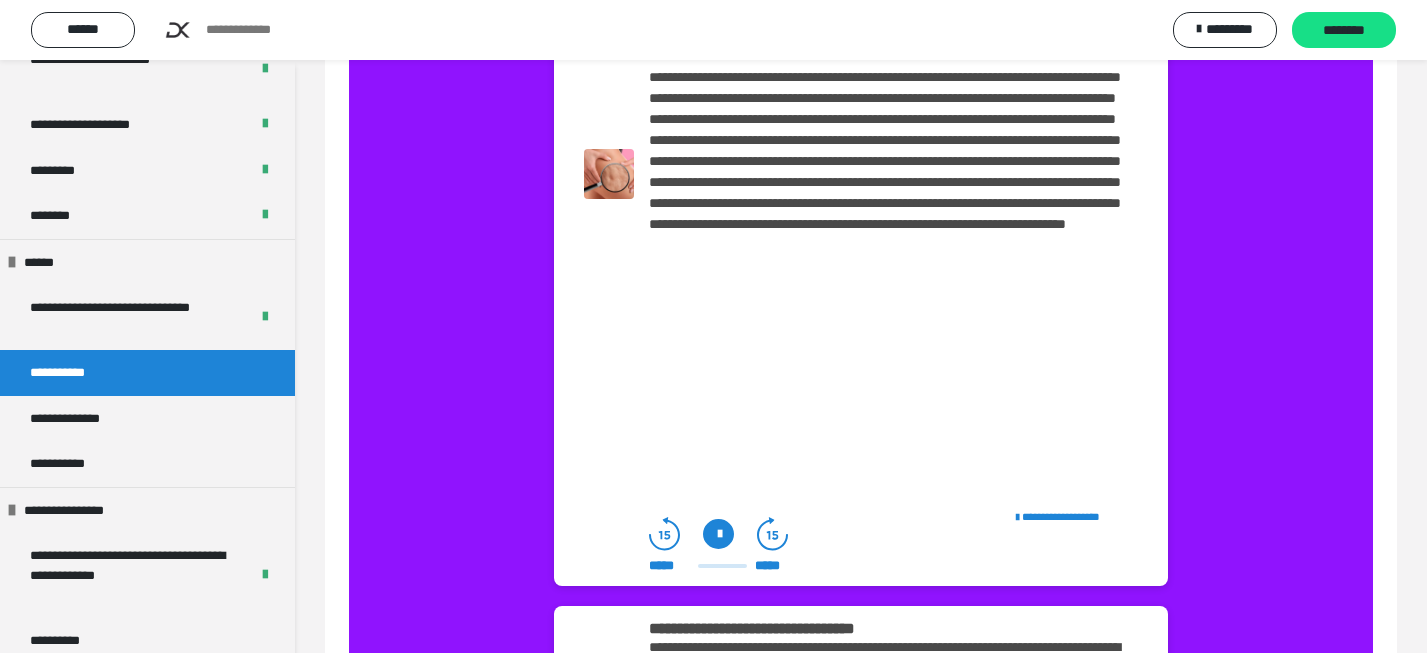 scroll, scrollTop: 389, scrollLeft: 0, axis: vertical 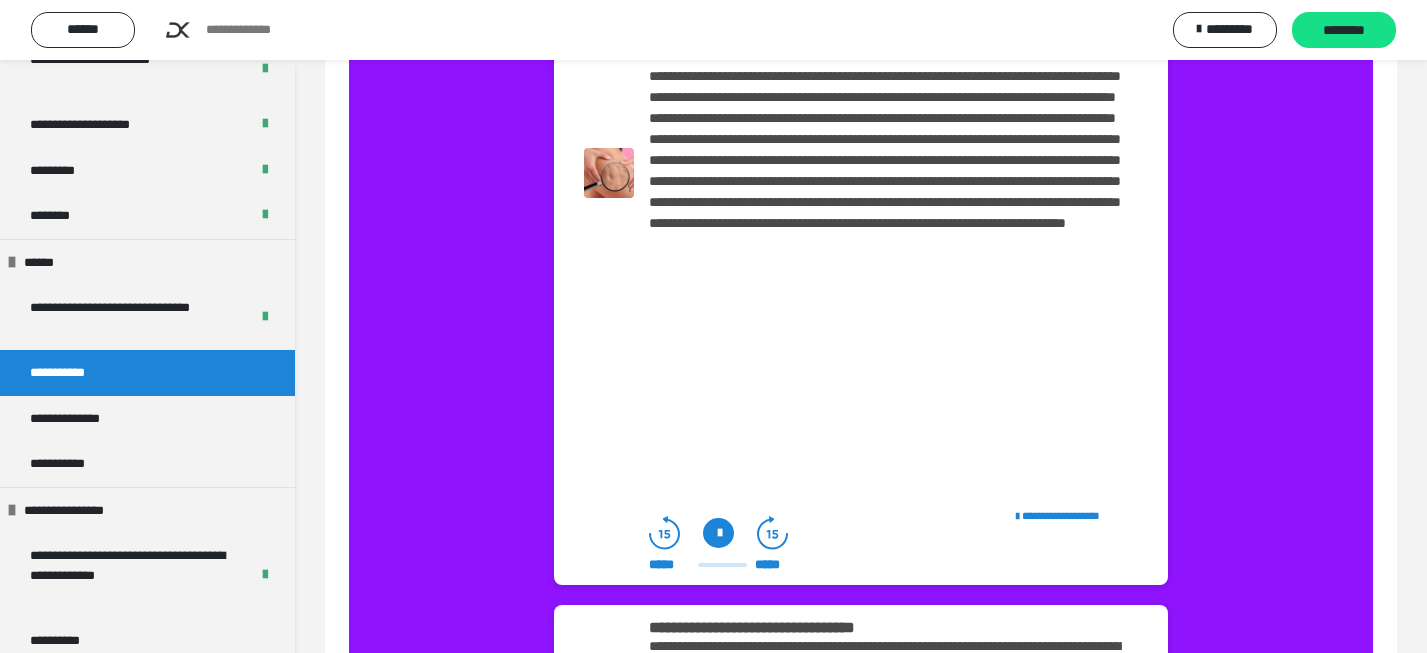 click at bounding box center (718, 533) 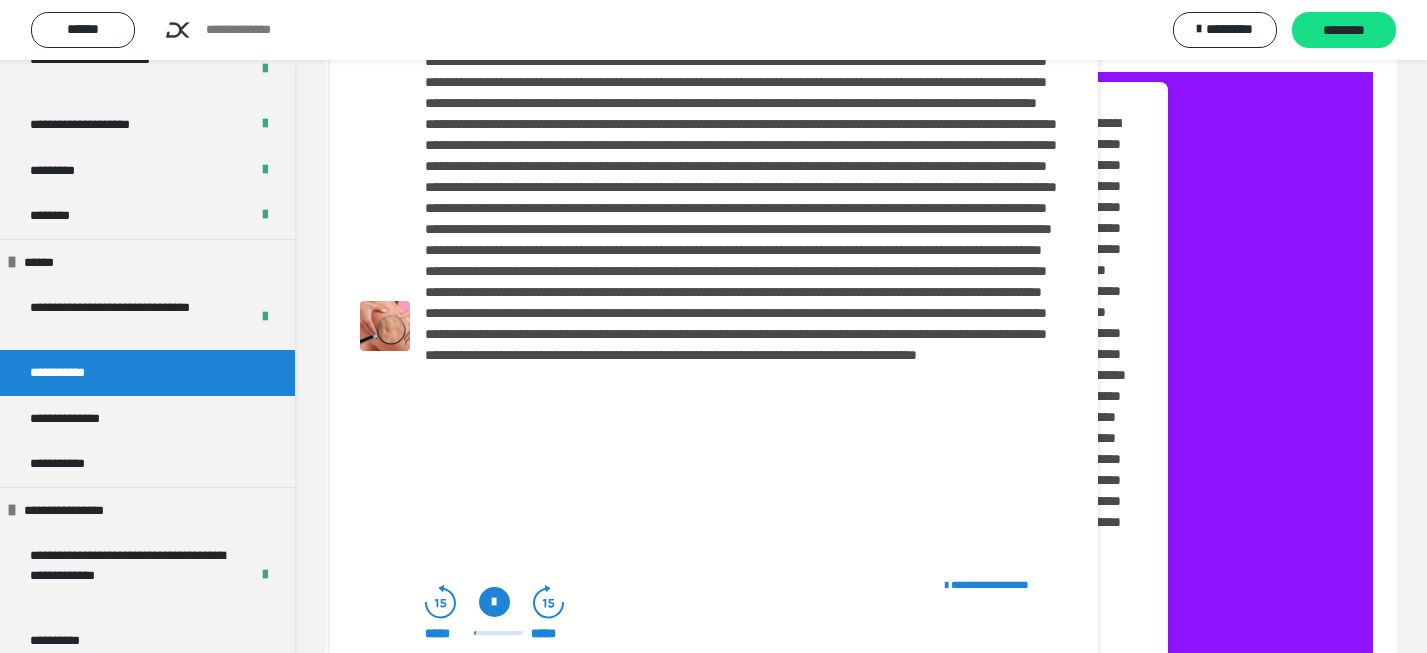 scroll, scrollTop: 0, scrollLeft: 0, axis: both 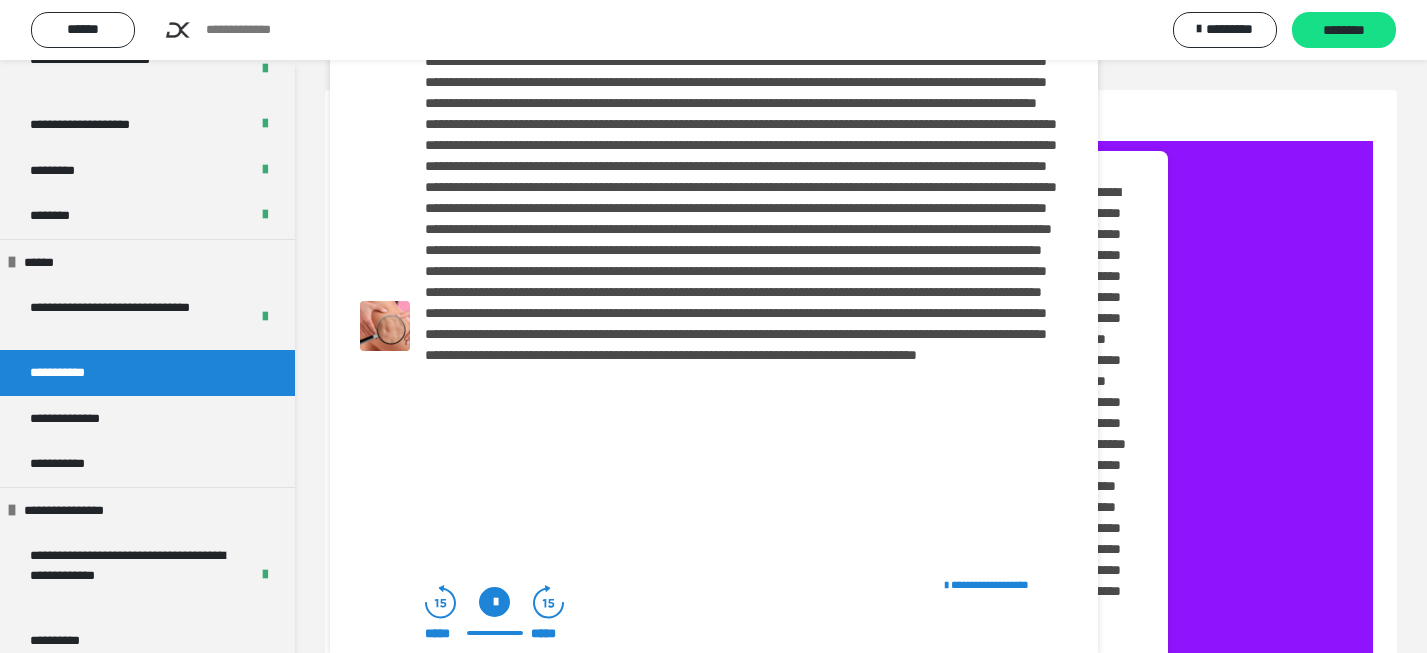click on "**********" at bounding box center [861, 562] 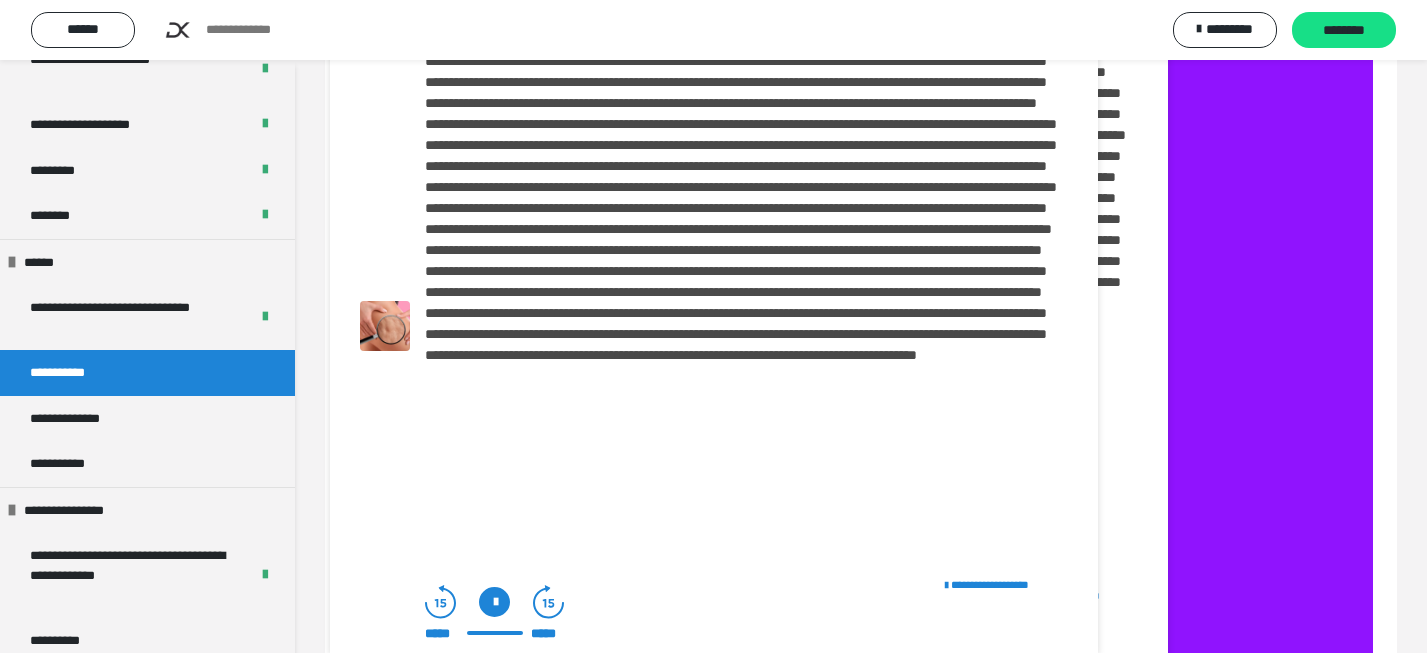 scroll, scrollTop: 0, scrollLeft: 0, axis: both 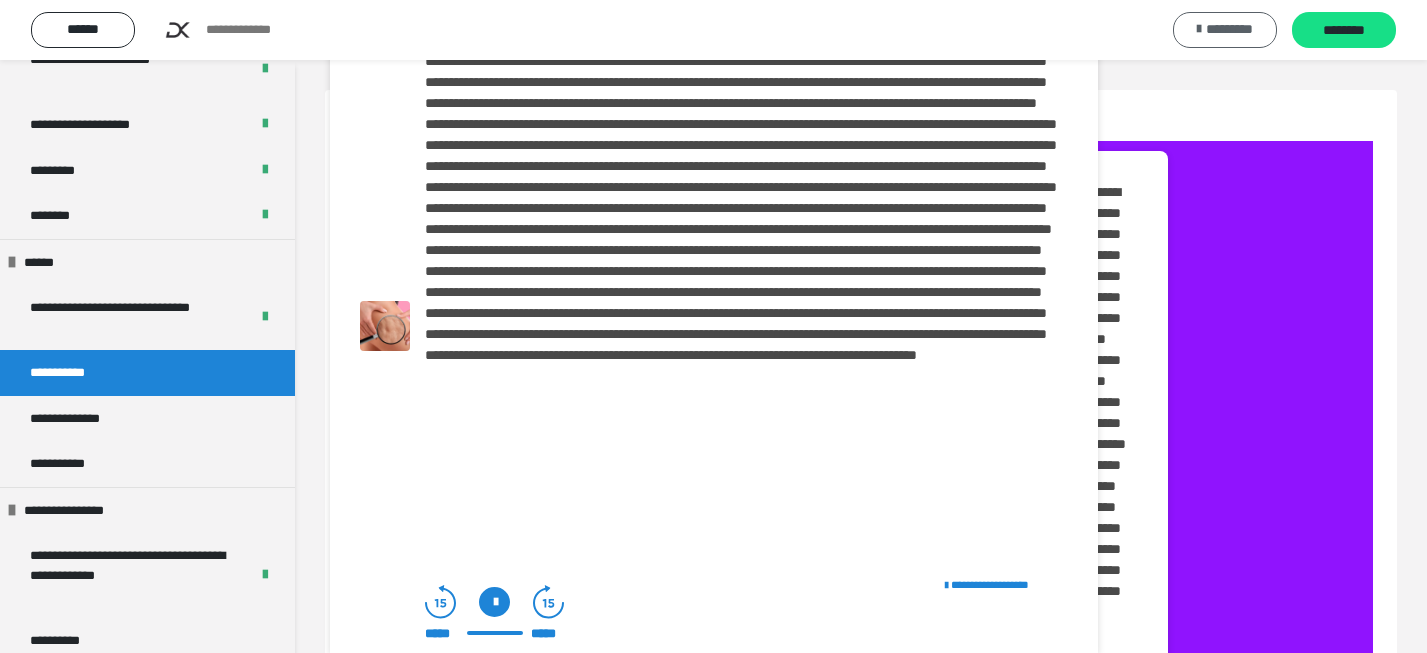 click on "*********" at bounding box center (1229, 29) 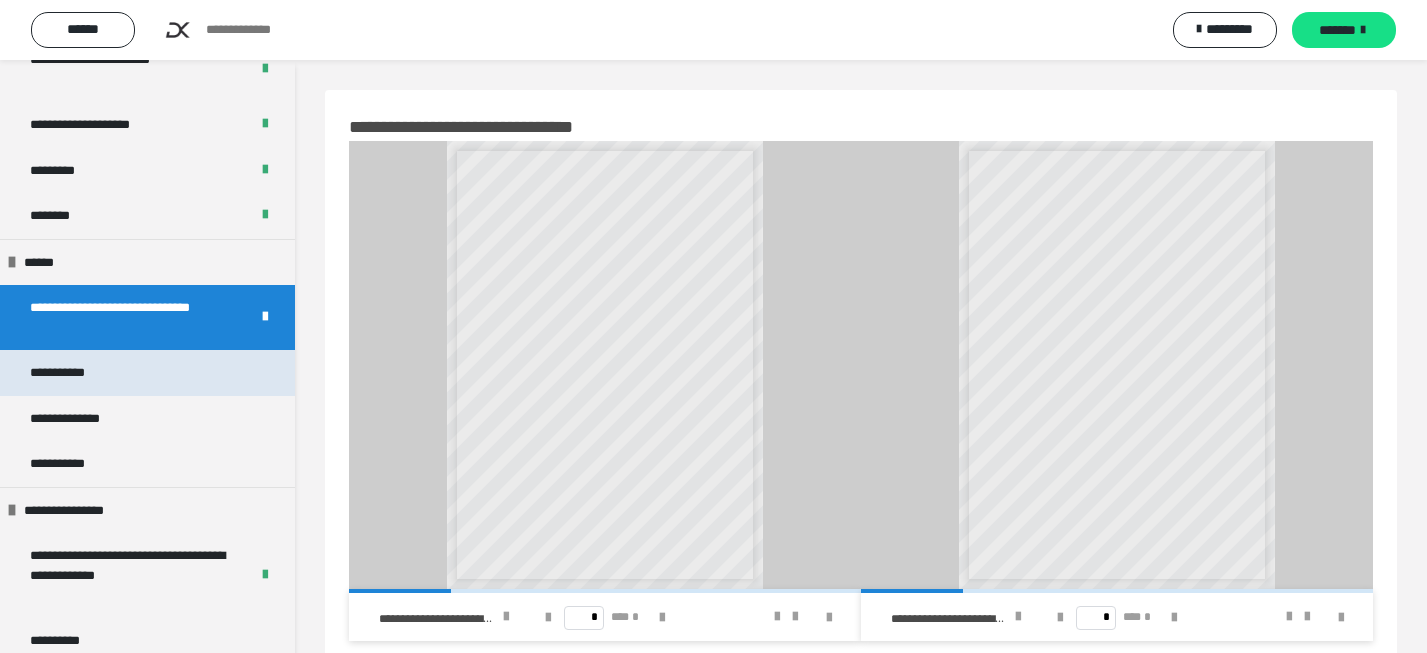 click on "**********" at bounding box center (77, 373) 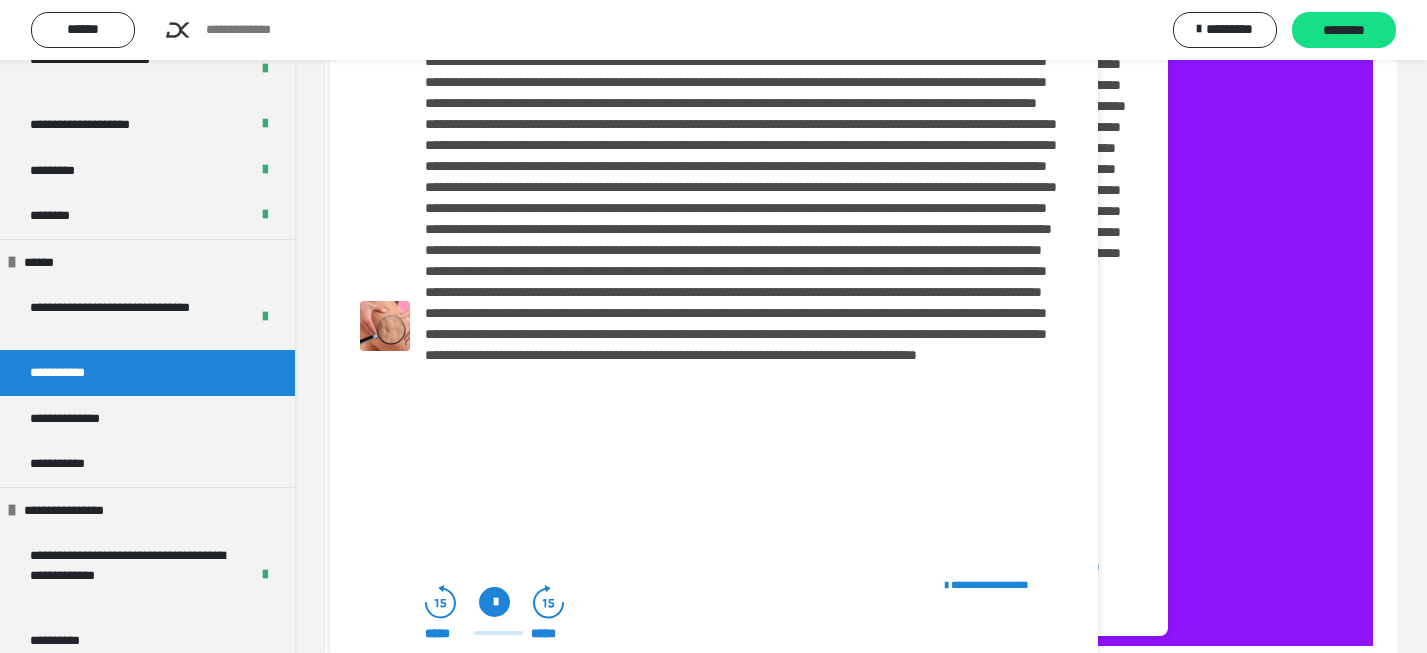 scroll, scrollTop: 385, scrollLeft: 0, axis: vertical 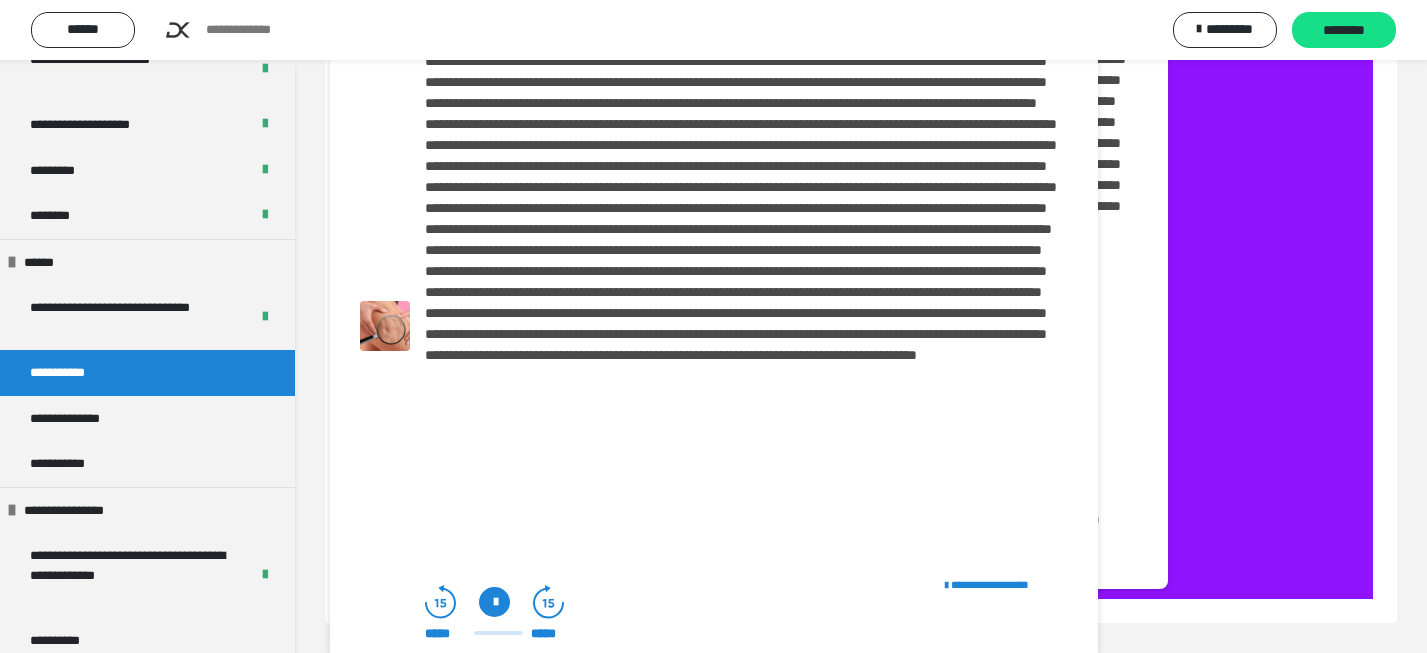 click on "**********" at bounding box center (861, 177) 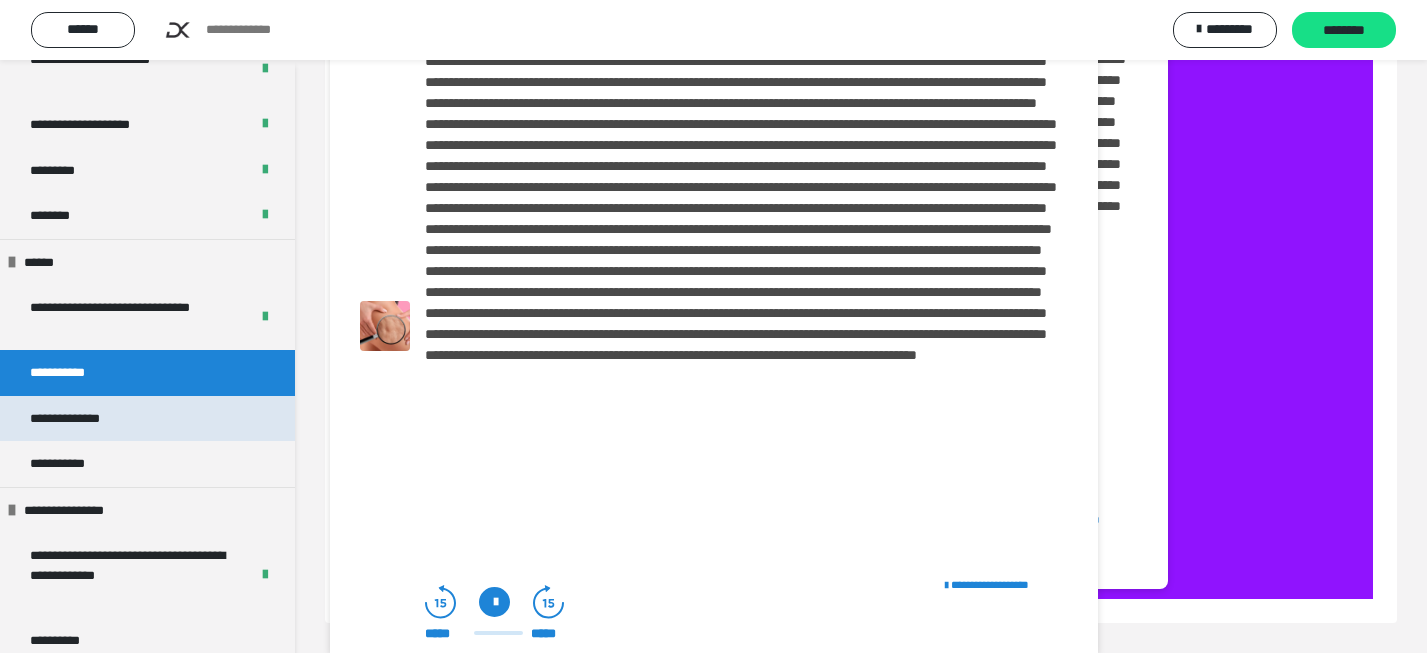 click on "**********" at bounding box center (147, 419) 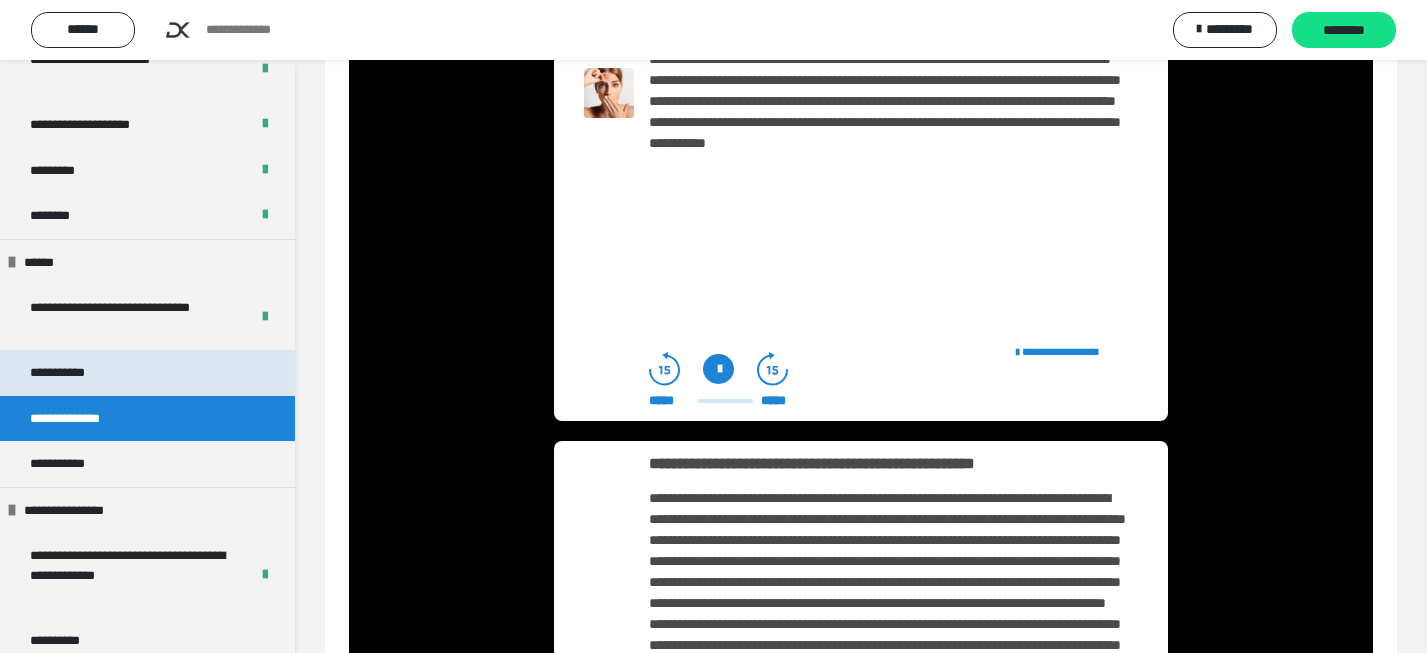 click on "**********" at bounding box center (147, 373) 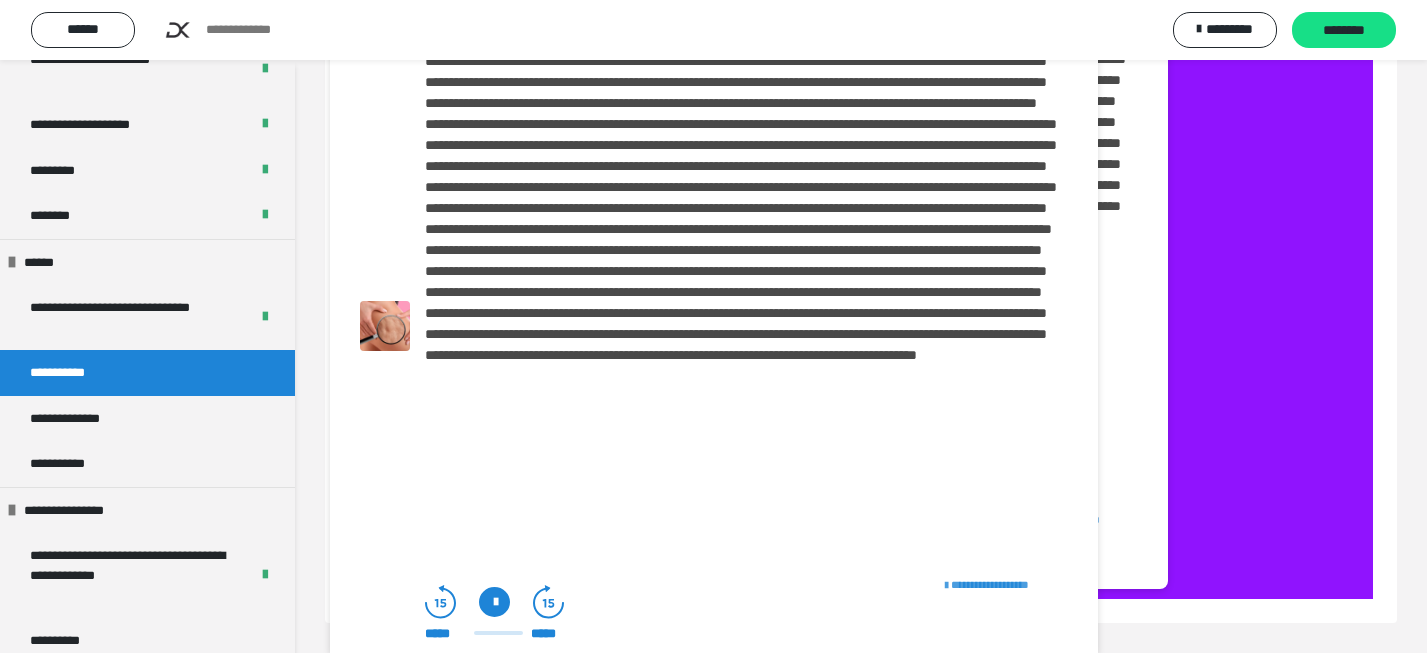 click on "**********" at bounding box center (990, 584) 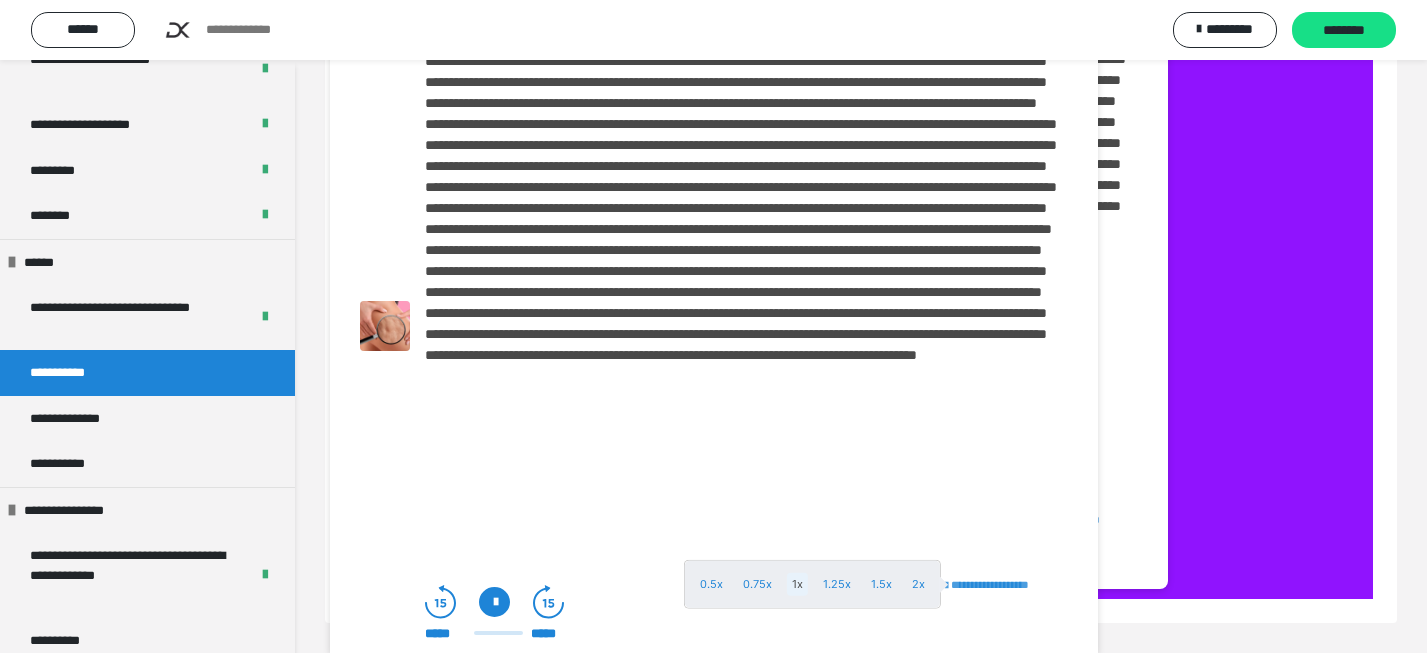 click at bounding box center (713, 326) 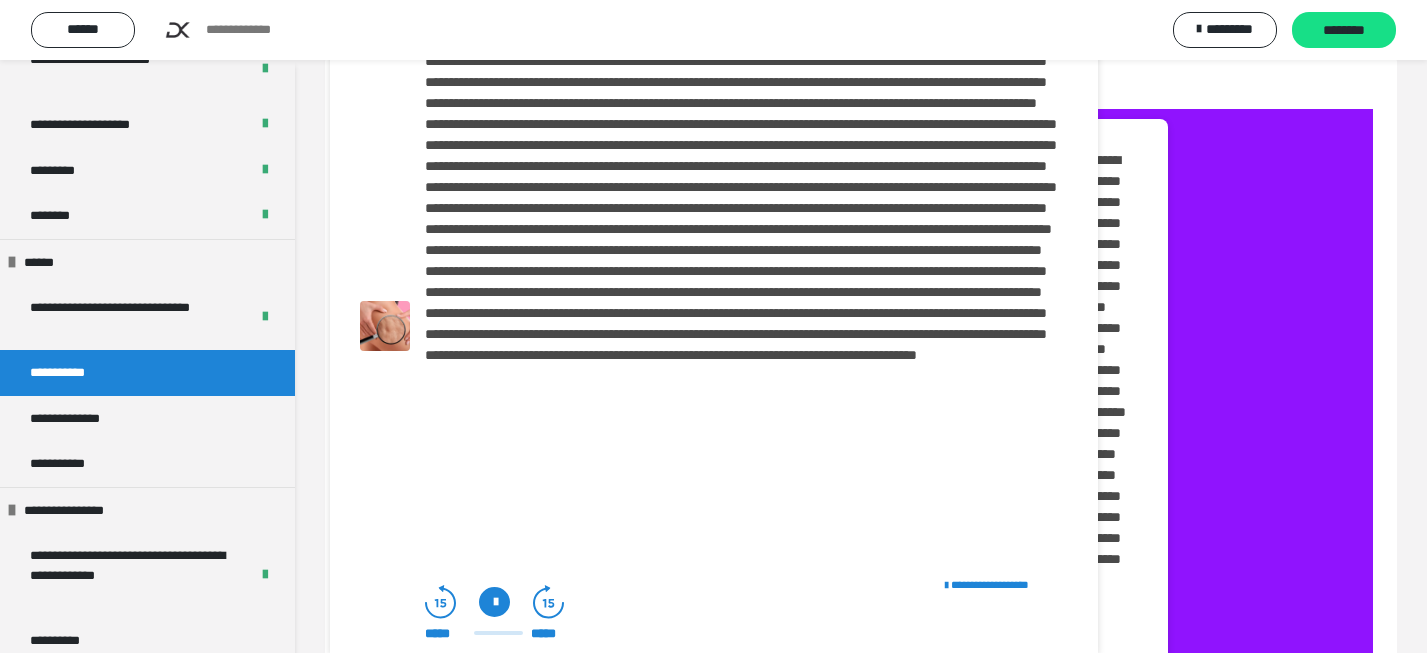 scroll, scrollTop: 0, scrollLeft: 0, axis: both 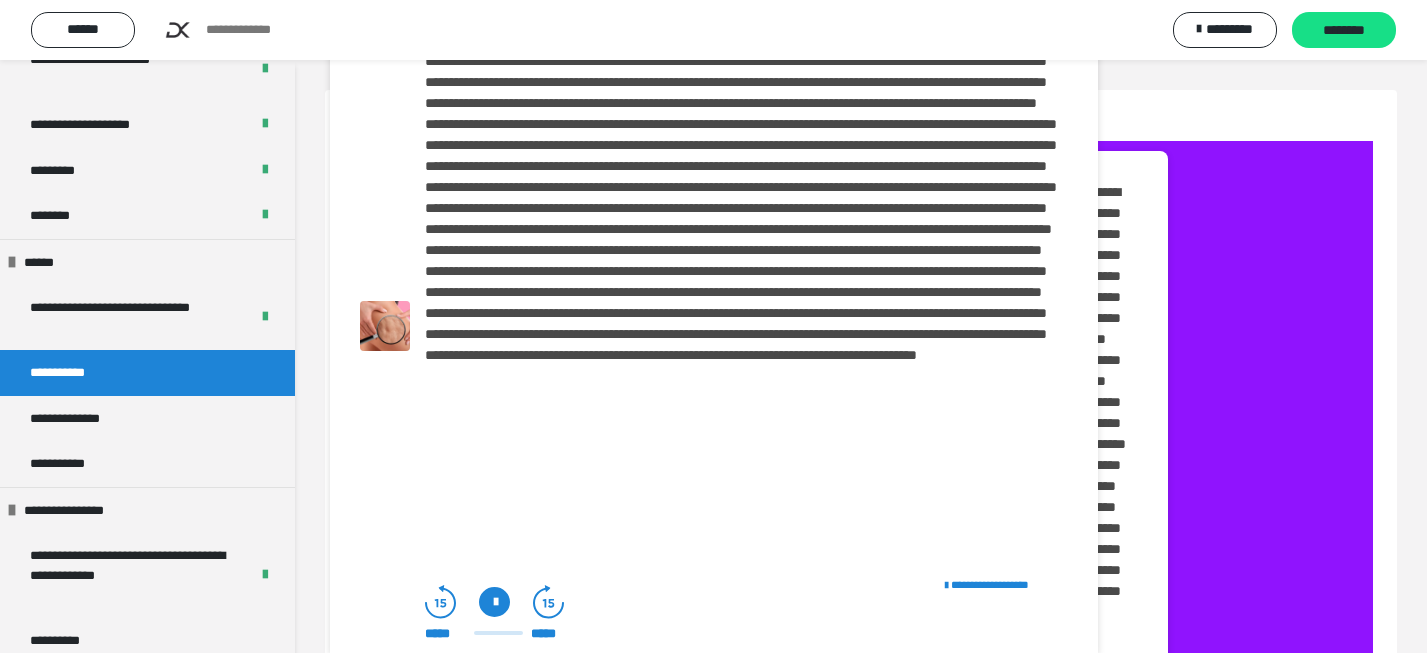 click at bounding box center (741, 292) 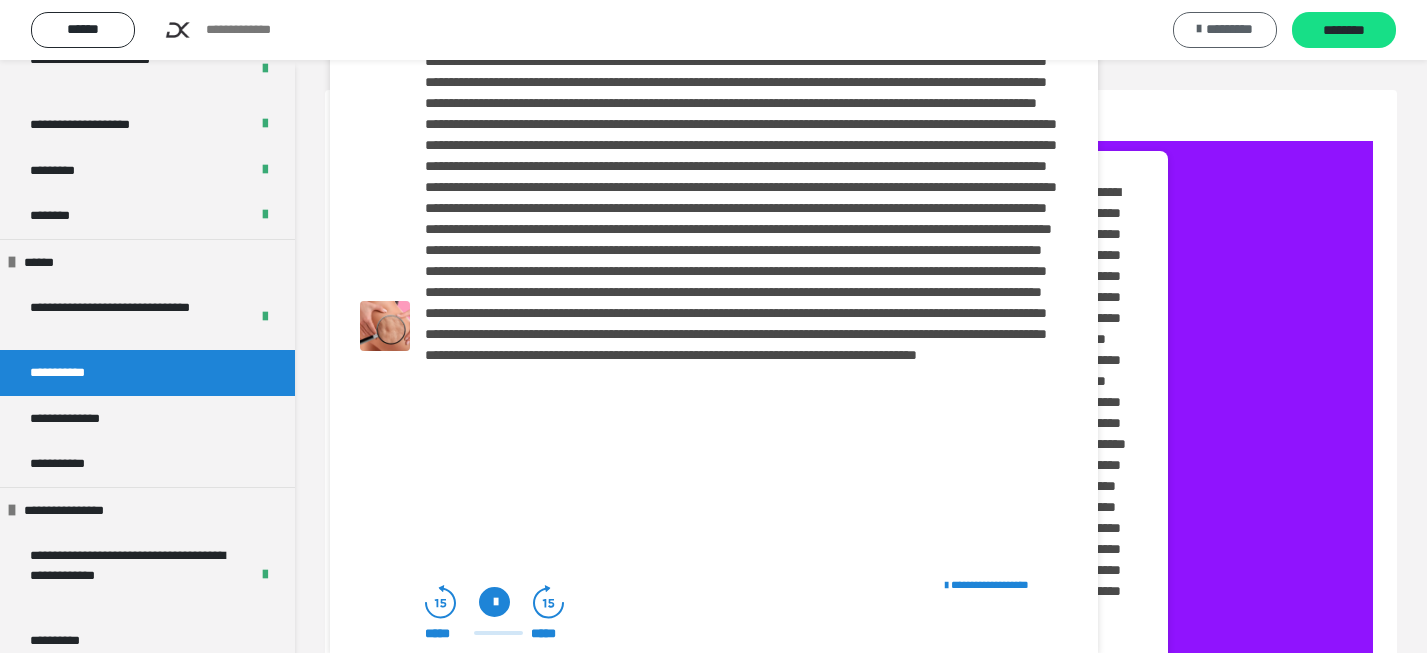 click at bounding box center [1199, 29] 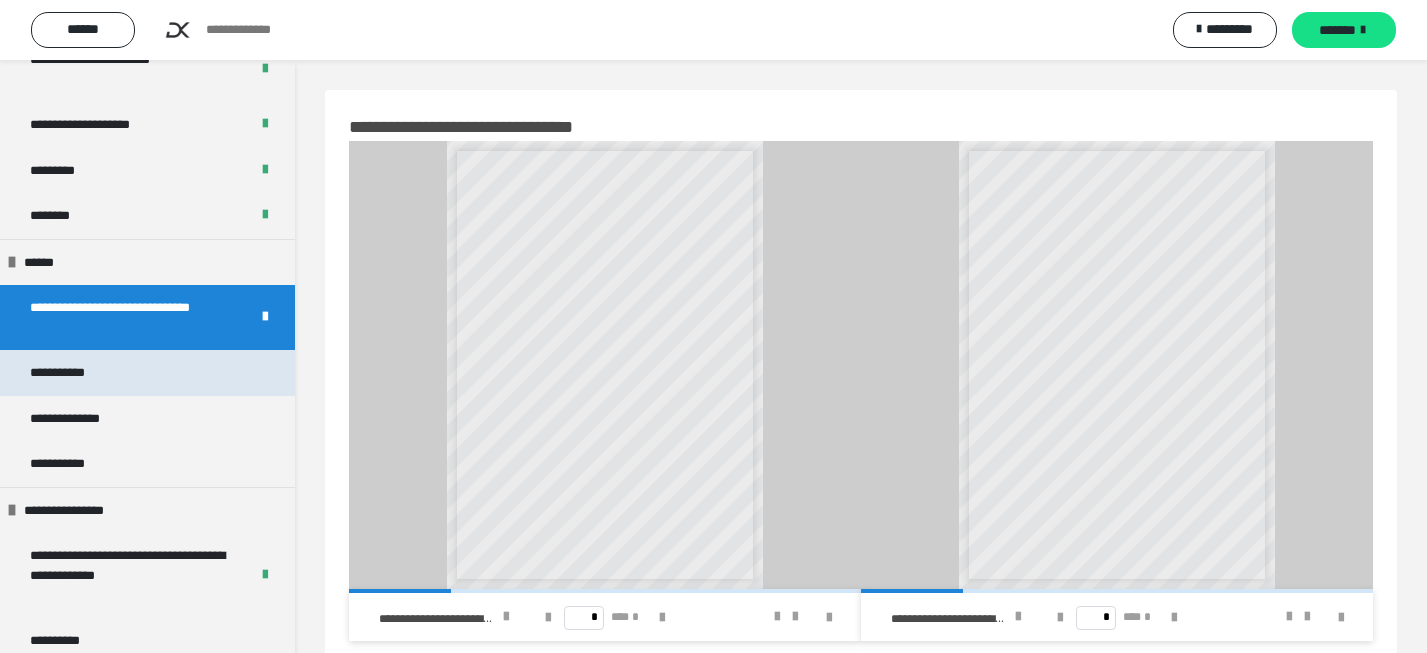 click on "**********" at bounding box center (147, 373) 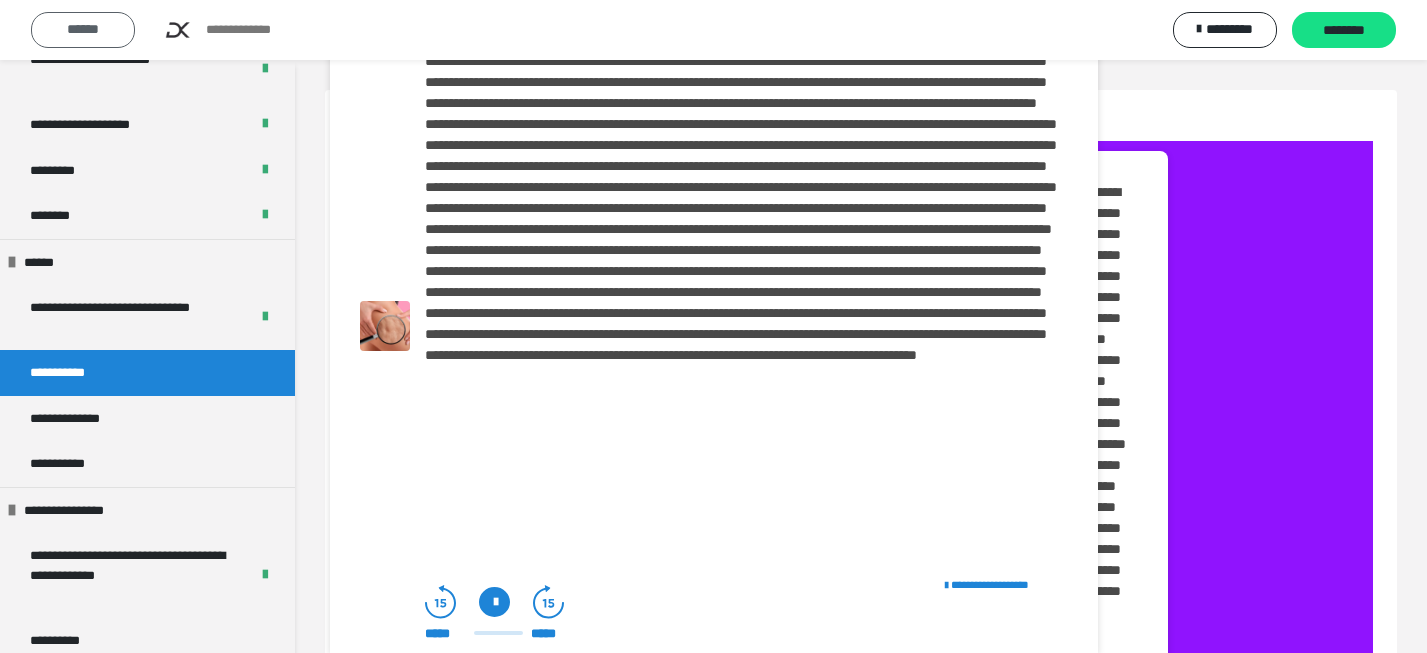 click on "******" at bounding box center (83, 30) 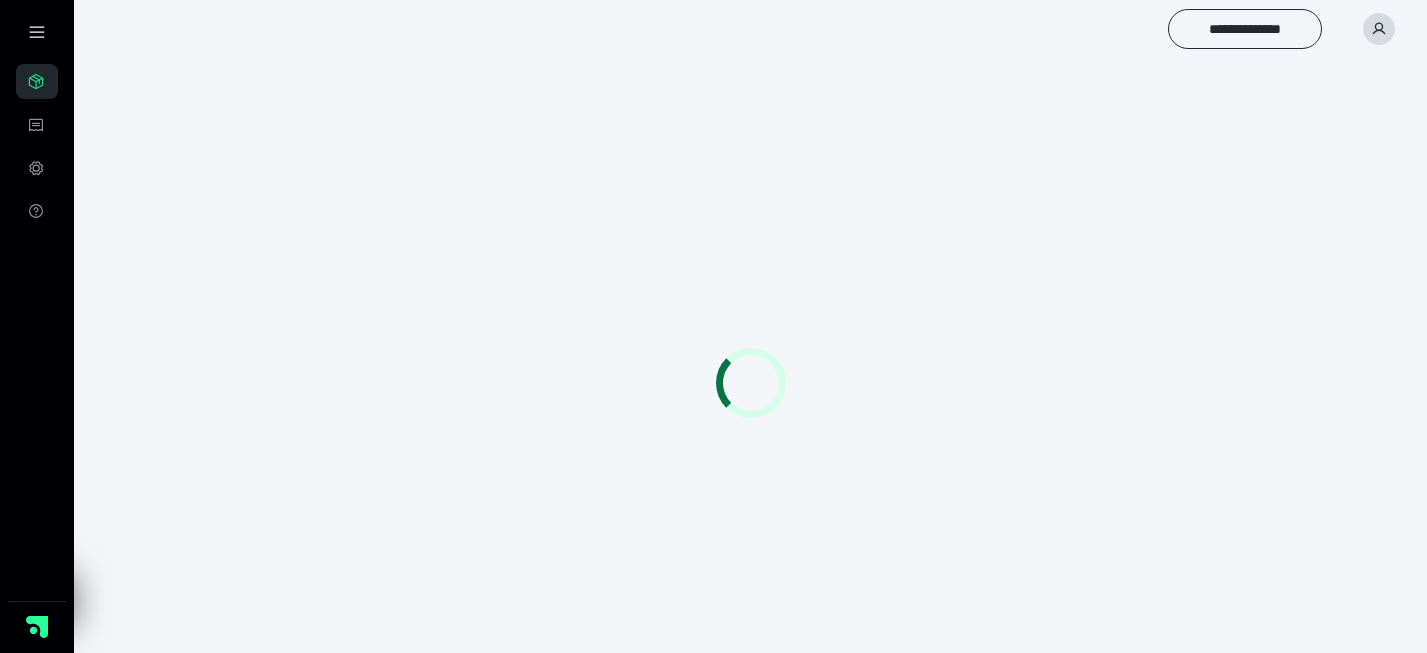 scroll, scrollTop: 0, scrollLeft: 0, axis: both 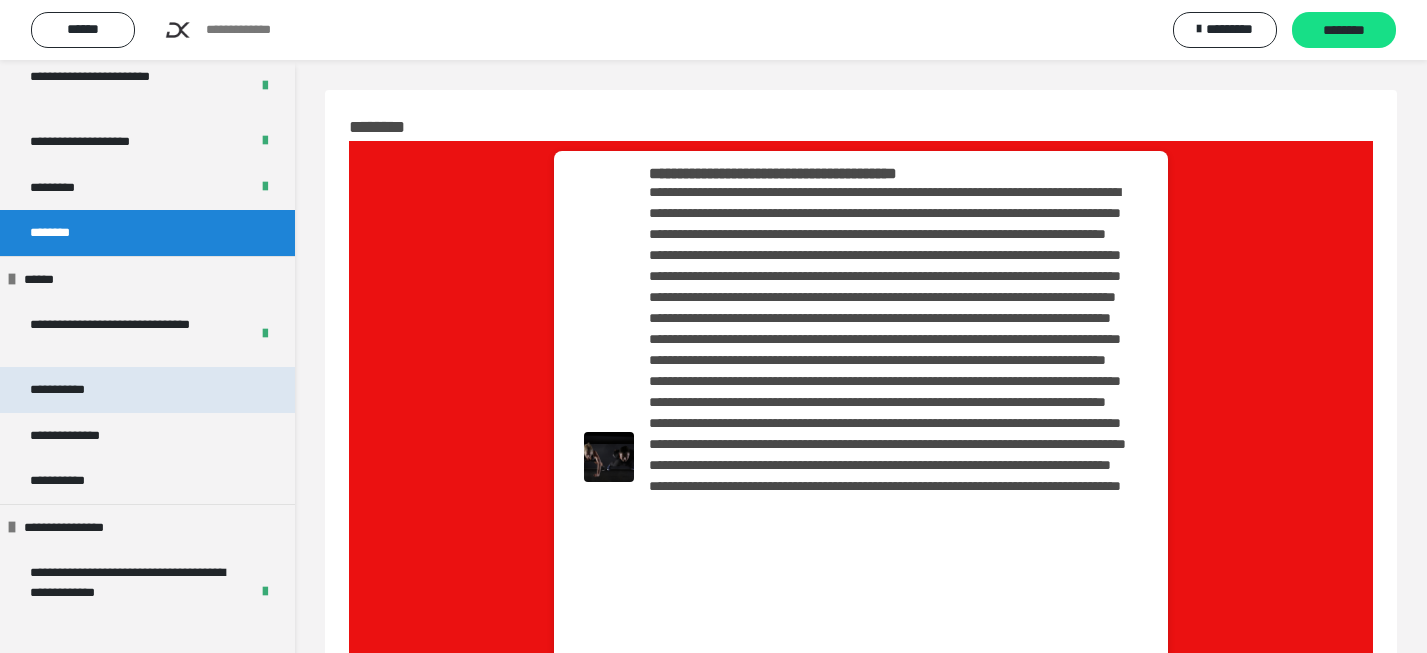 click on "**********" at bounding box center [147, 390] 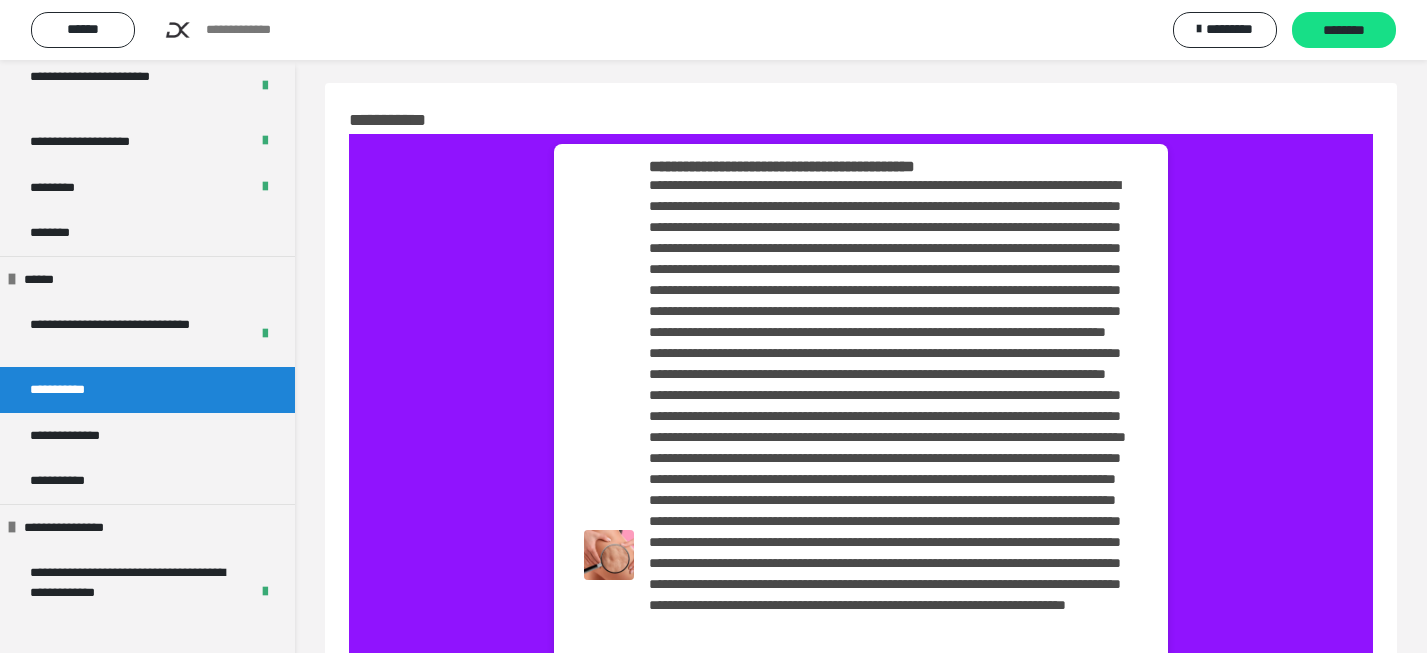 scroll, scrollTop: 0, scrollLeft: 0, axis: both 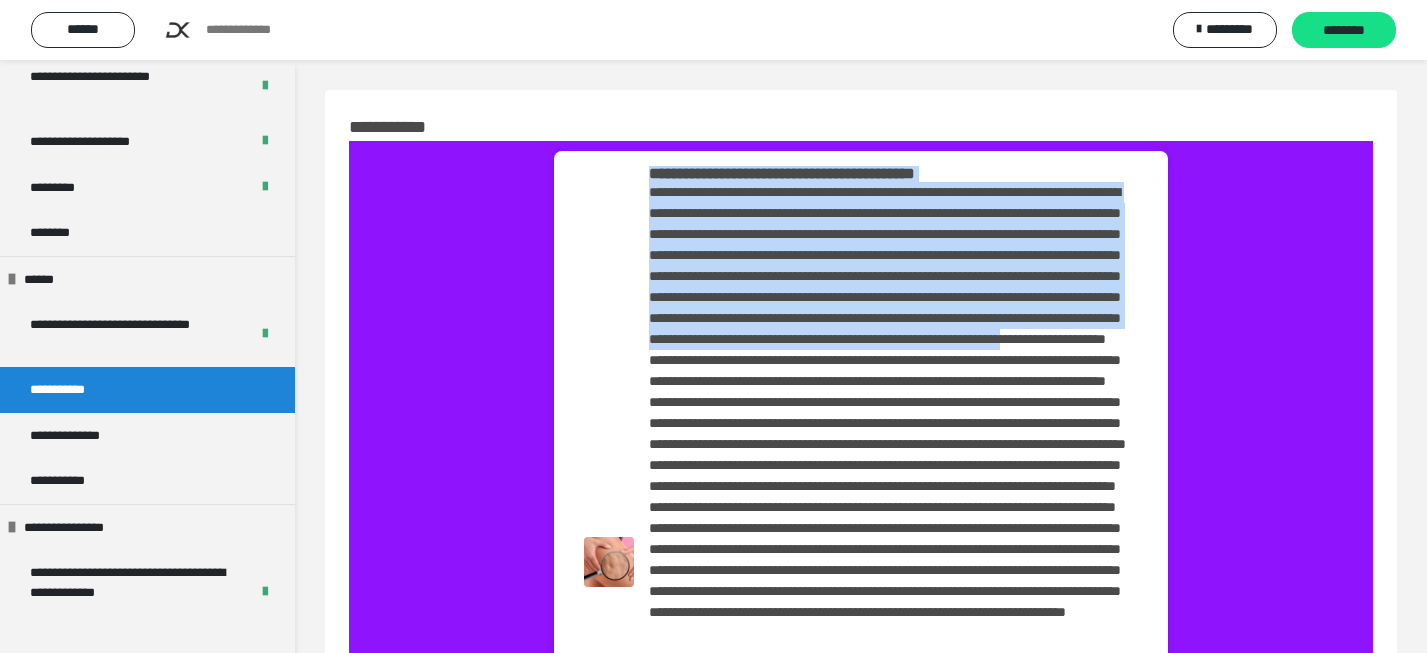 drag, startPoint x: 647, startPoint y: 173, endPoint x: 1018, endPoint y: 415, distance: 442.95035 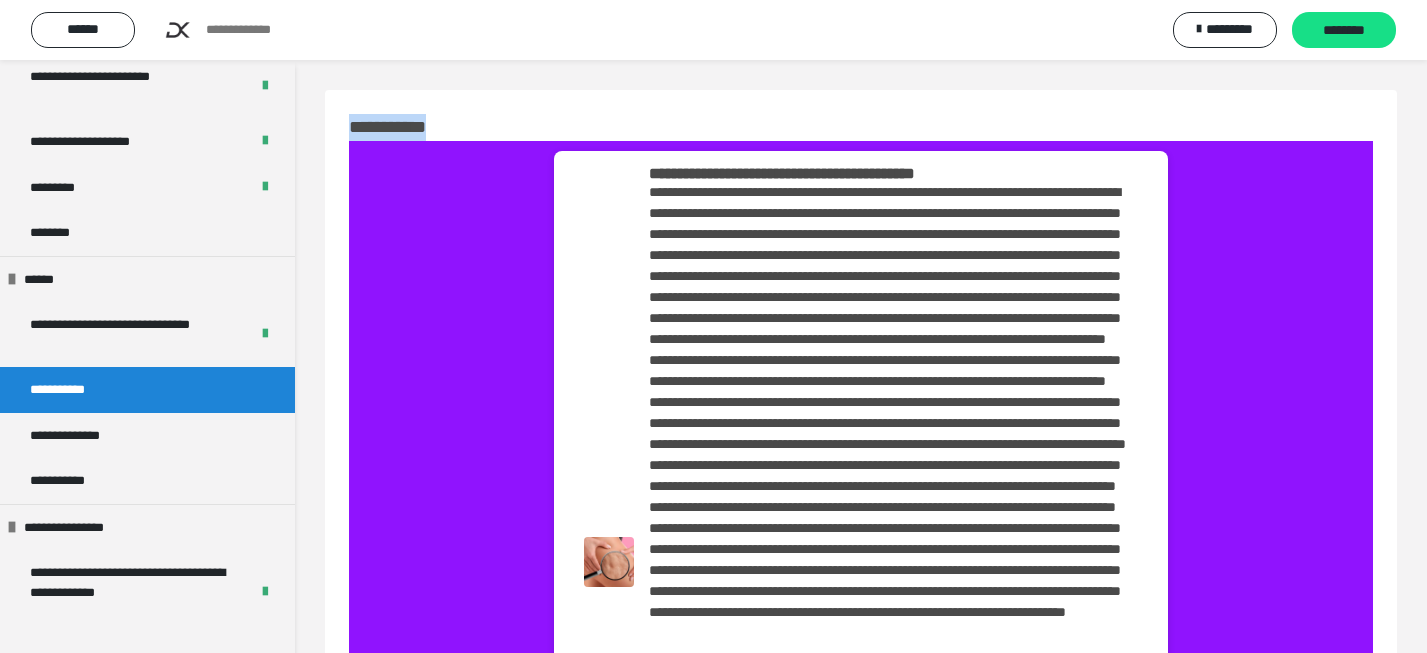 drag, startPoint x: 475, startPoint y: 132, endPoint x: 307, endPoint y: 98, distance: 171.40594 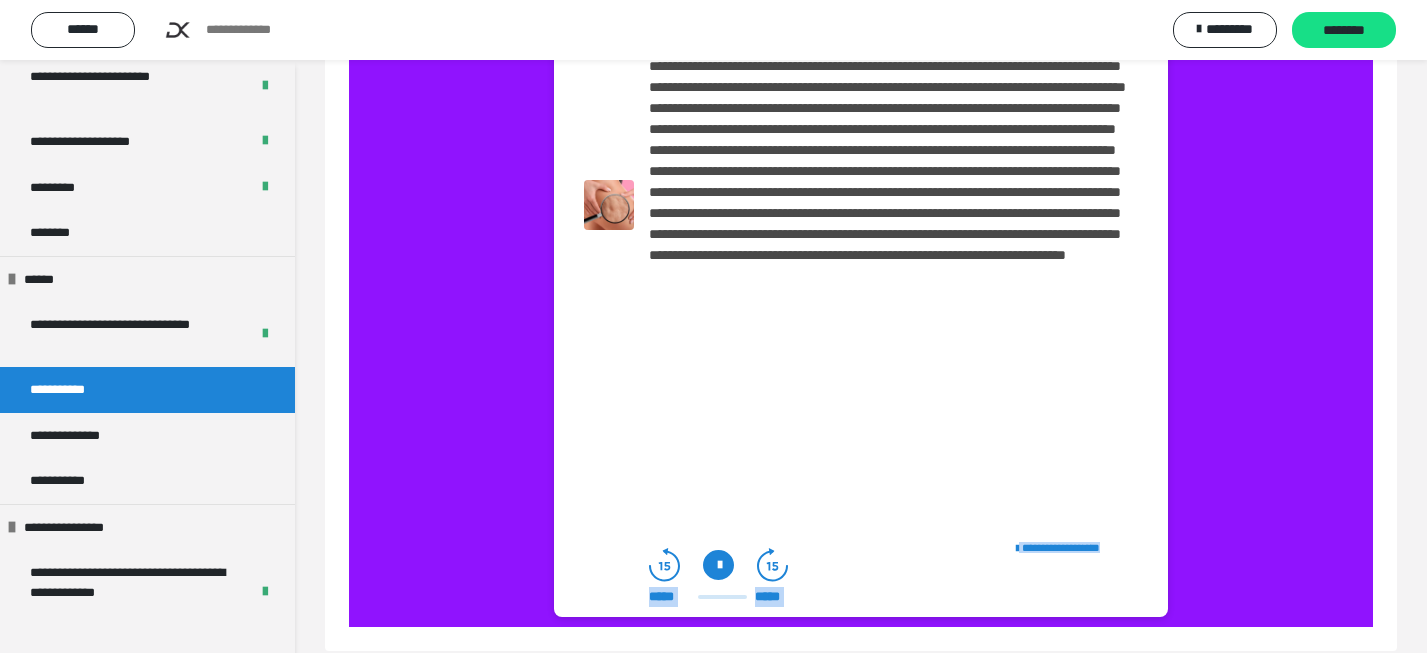 scroll, scrollTop: 1228, scrollLeft: 0, axis: vertical 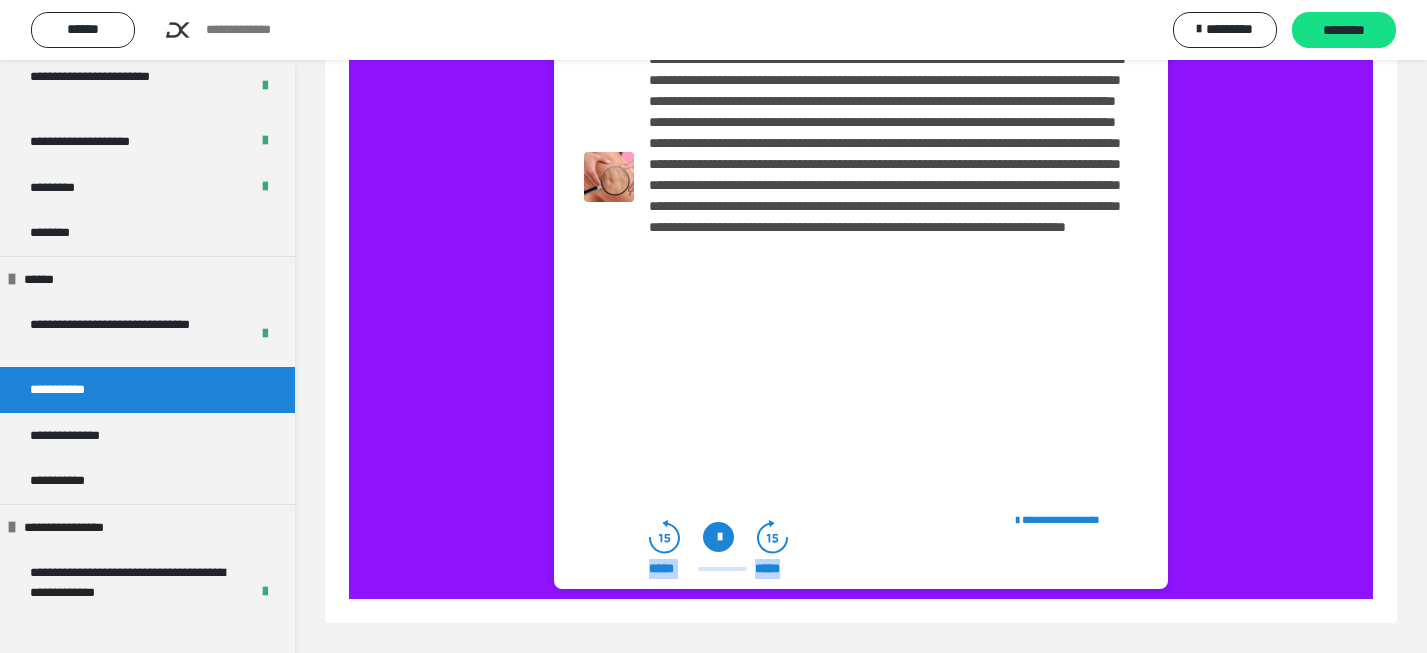 drag, startPoint x: 650, startPoint y: 169, endPoint x: 786, endPoint y: 573, distance: 426.27692 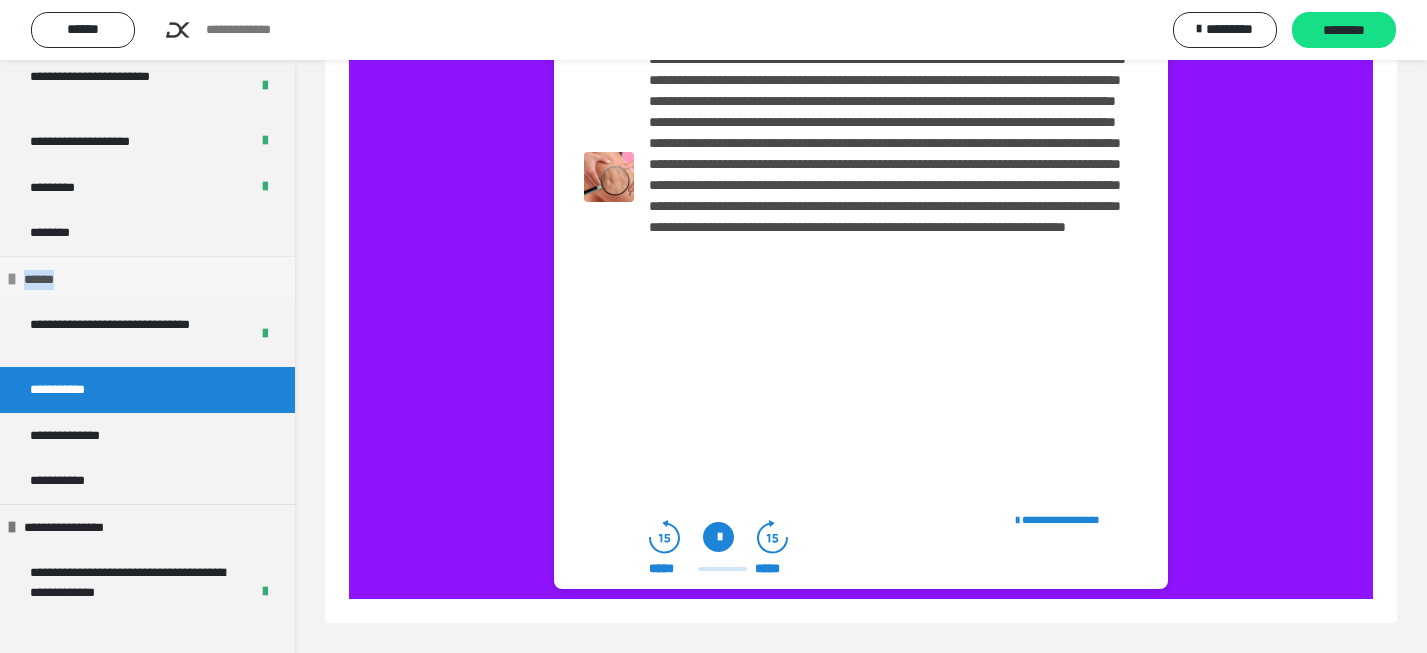 drag, startPoint x: 97, startPoint y: 281, endPoint x: 12, endPoint y: 272, distance: 85.47514 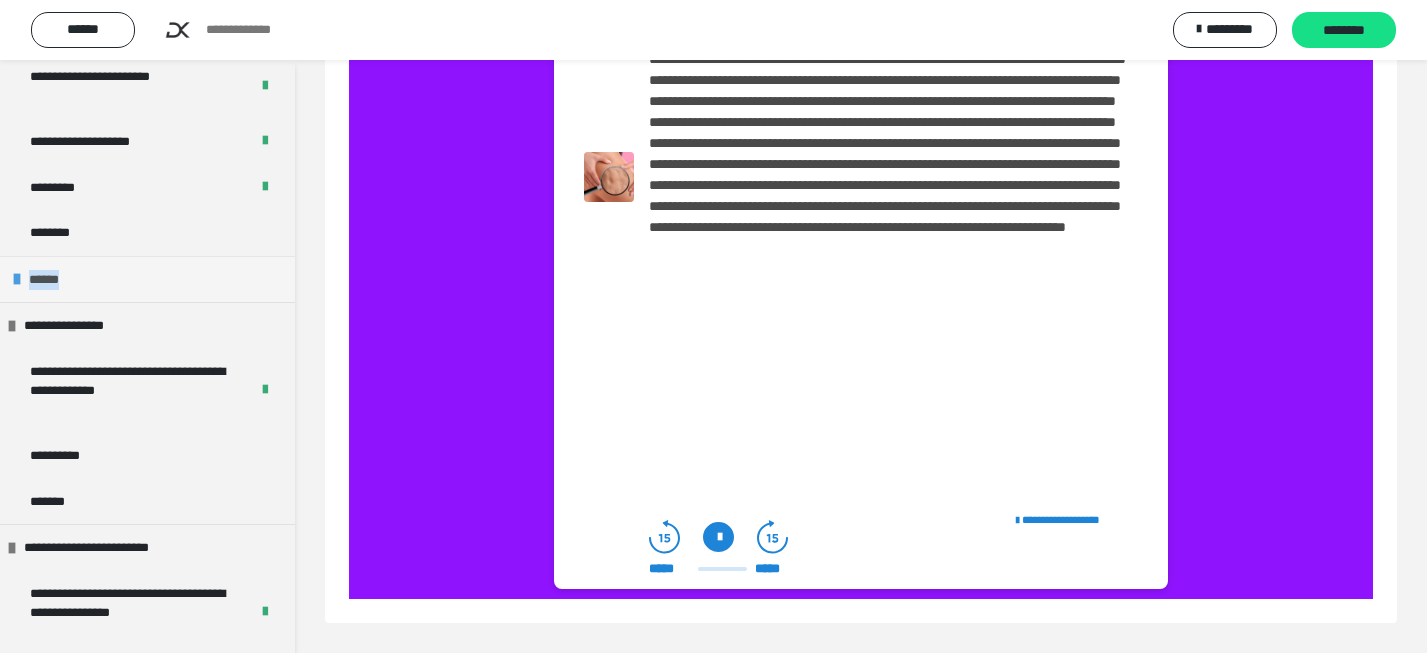 copy on "******" 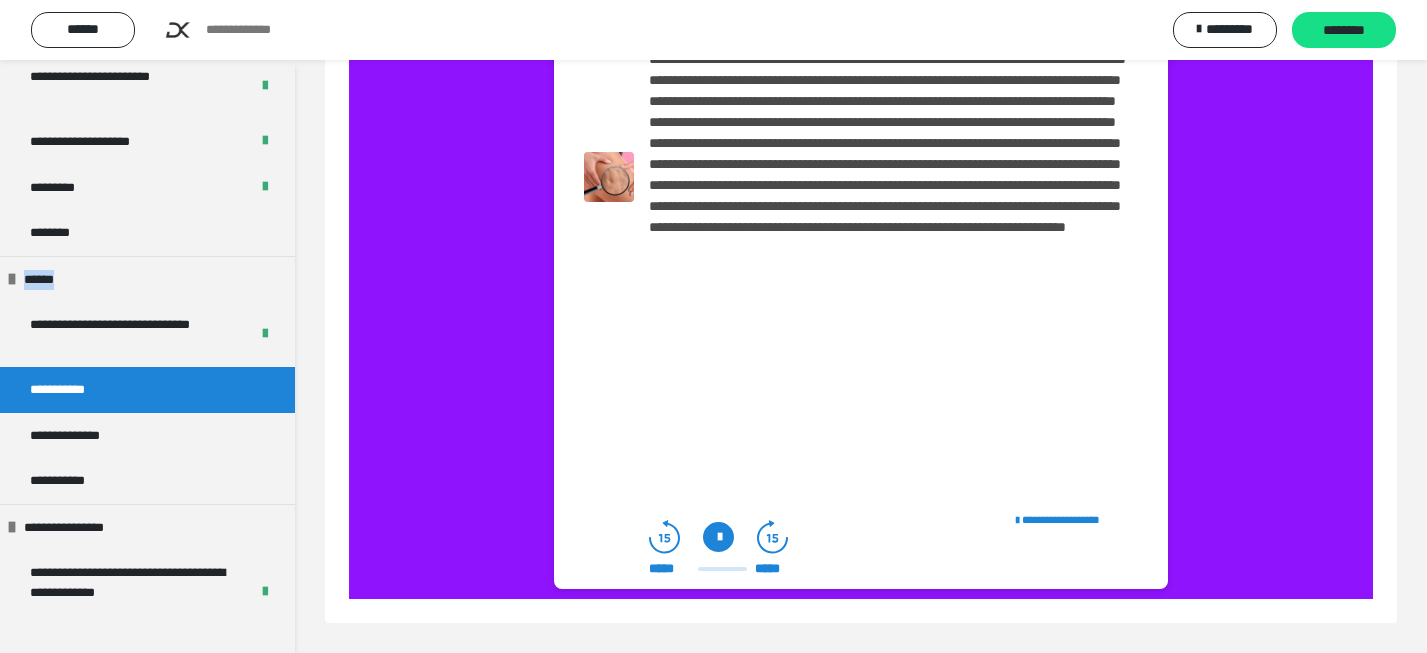 click on "**********" at bounding box center (91, 436) 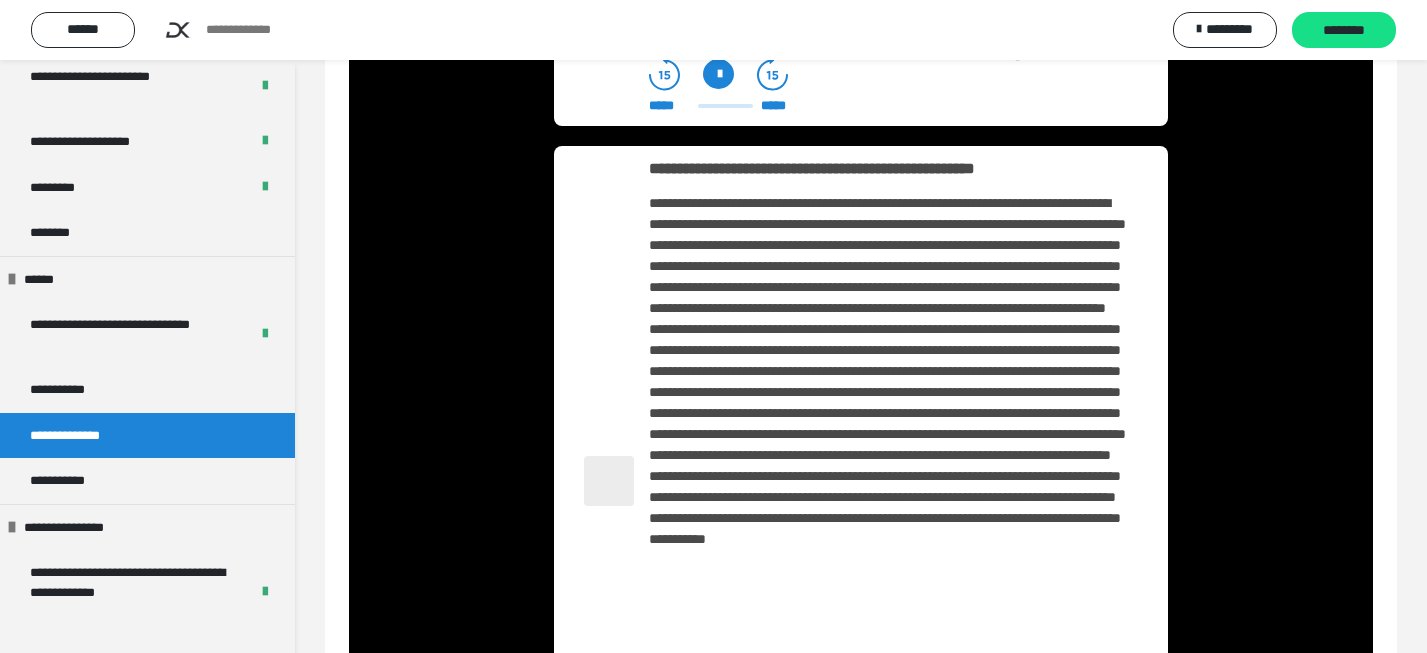 scroll, scrollTop: 0, scrollLeft: 0, axis: both 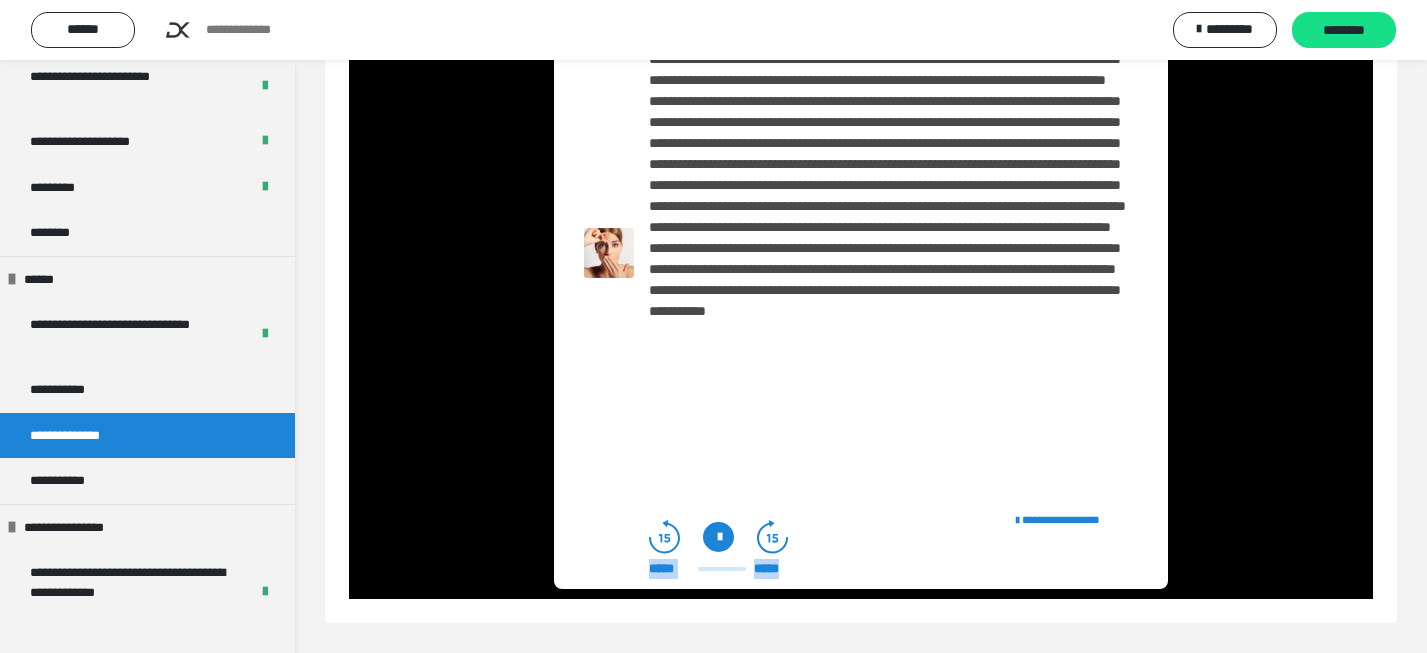 drag, startPoint x: 352, startPoint y: 121, endPoint x: 787, endPoint y: 573, distance: 627.3189 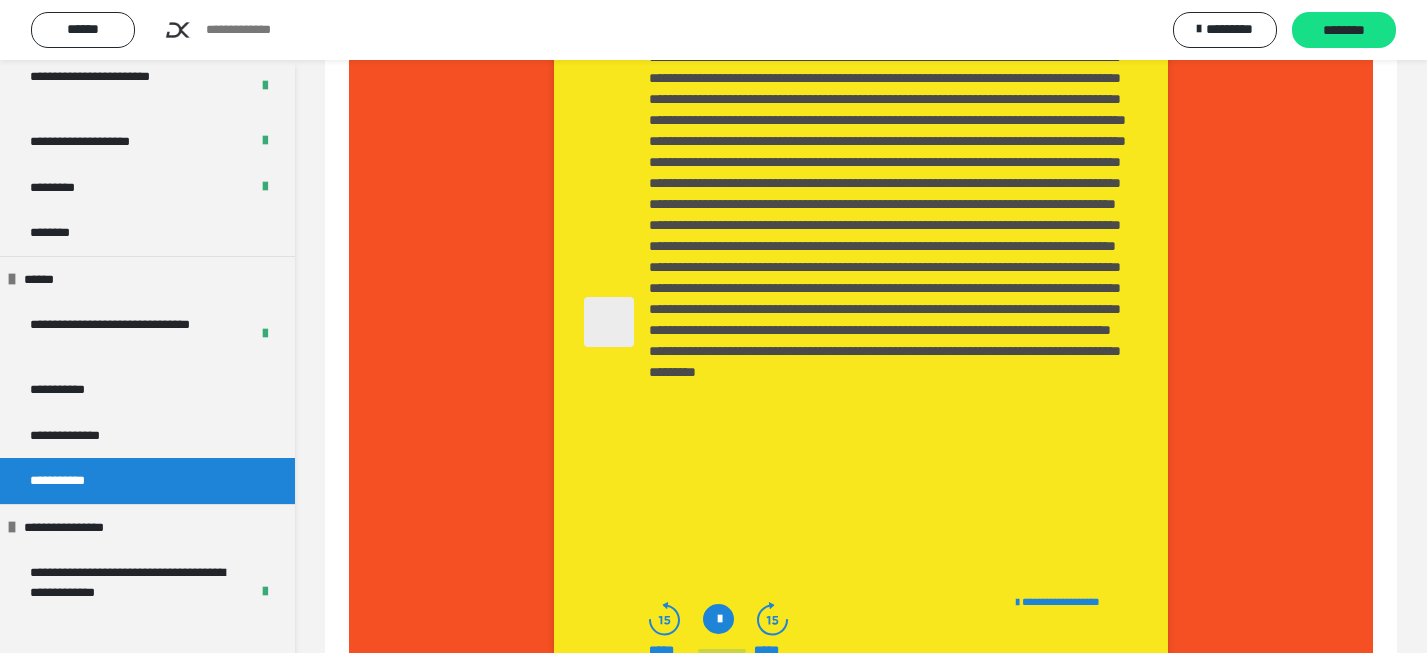 scroll, scrollTop: 0, scrollLeft: 0, axis: both 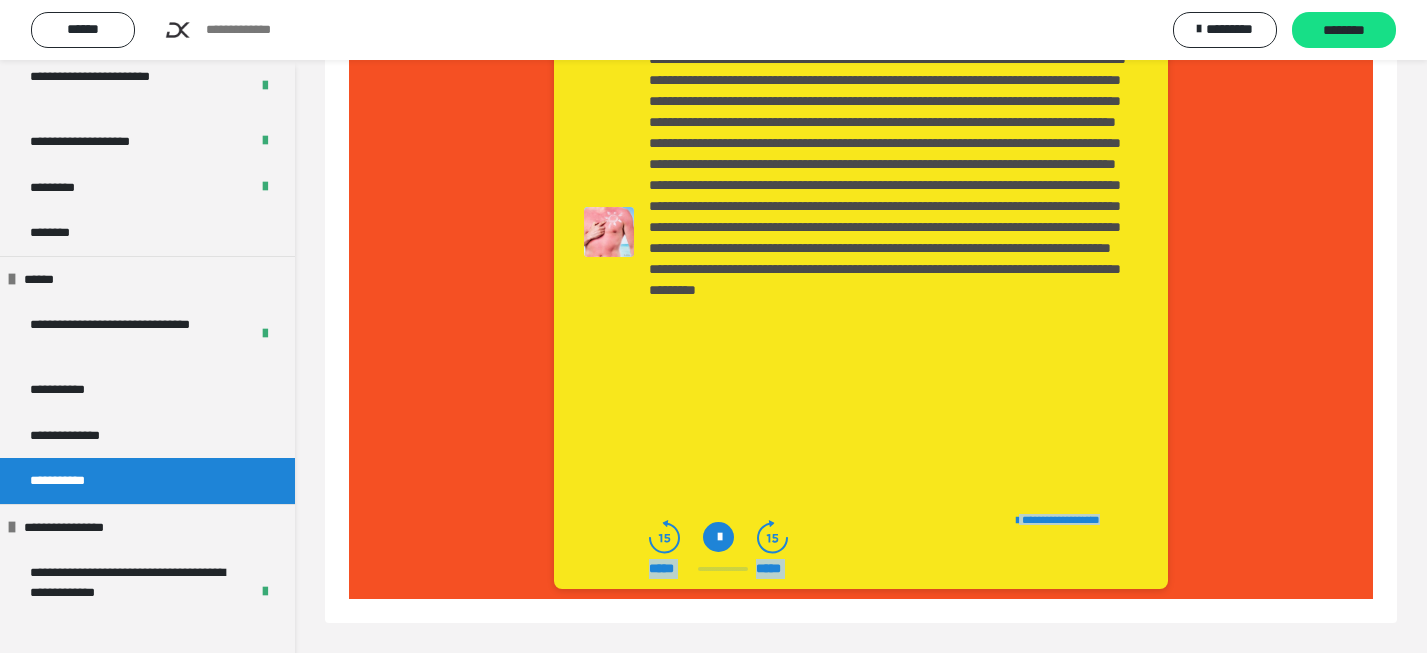 drag, startPoint x: 348, startPoint y: 123, endPoint x: 800, endPoint y: 633, distance: 681.4719 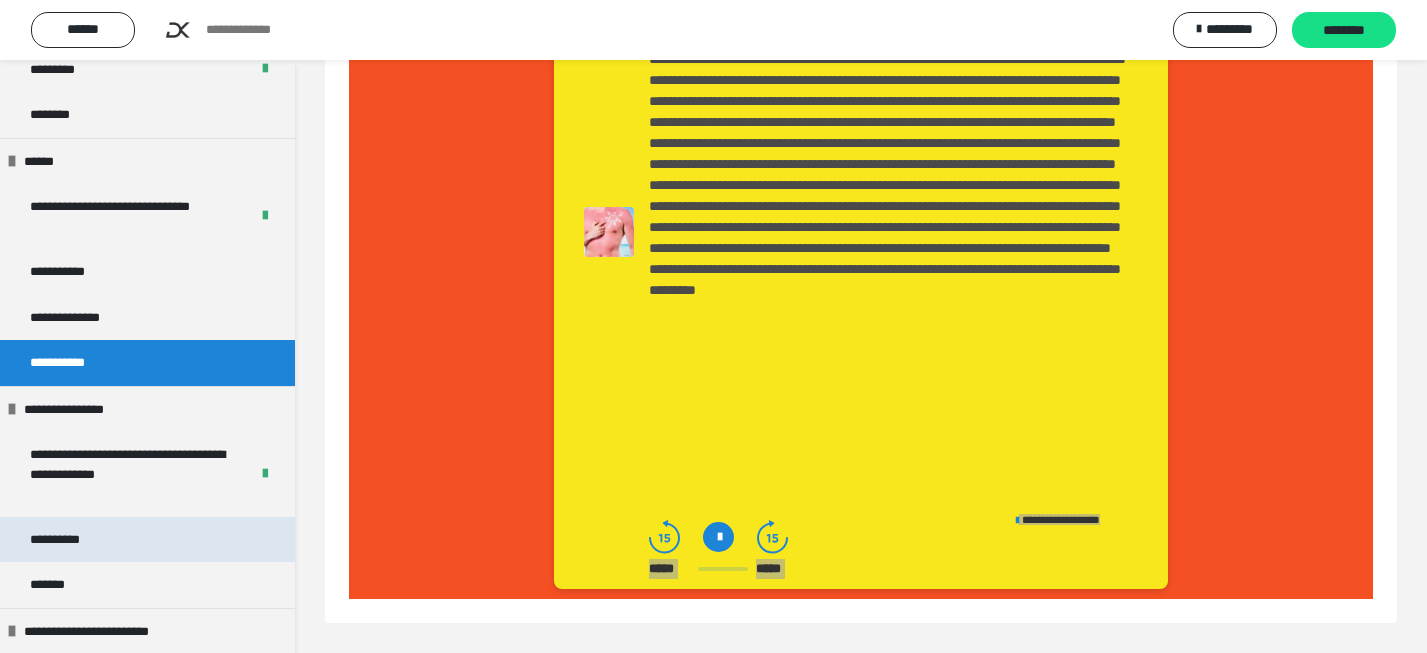 scroll, scrollTop: 1305, scrollLeft: 0, axis: vertical 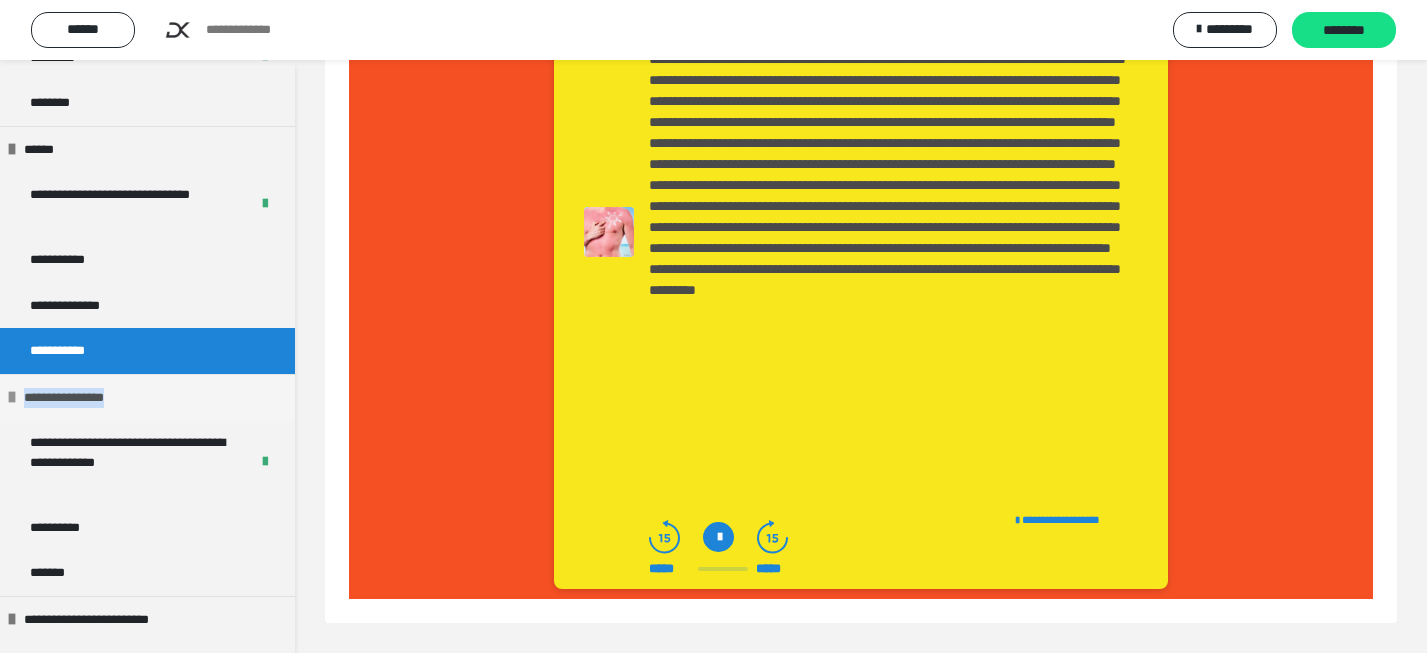 drag, startPoint x: 203, startPoint y: 398, endPoint x: 0, endPoint y: 387, distance: 203.2978 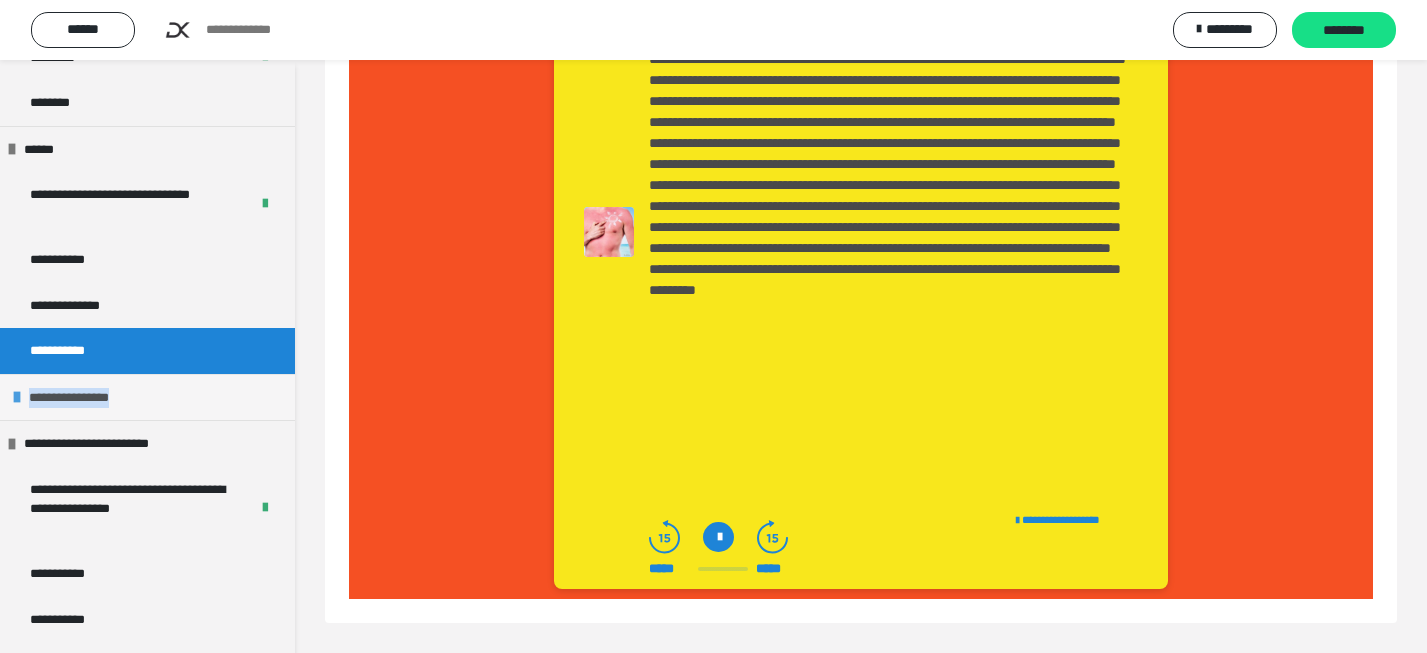 copy on "**********" 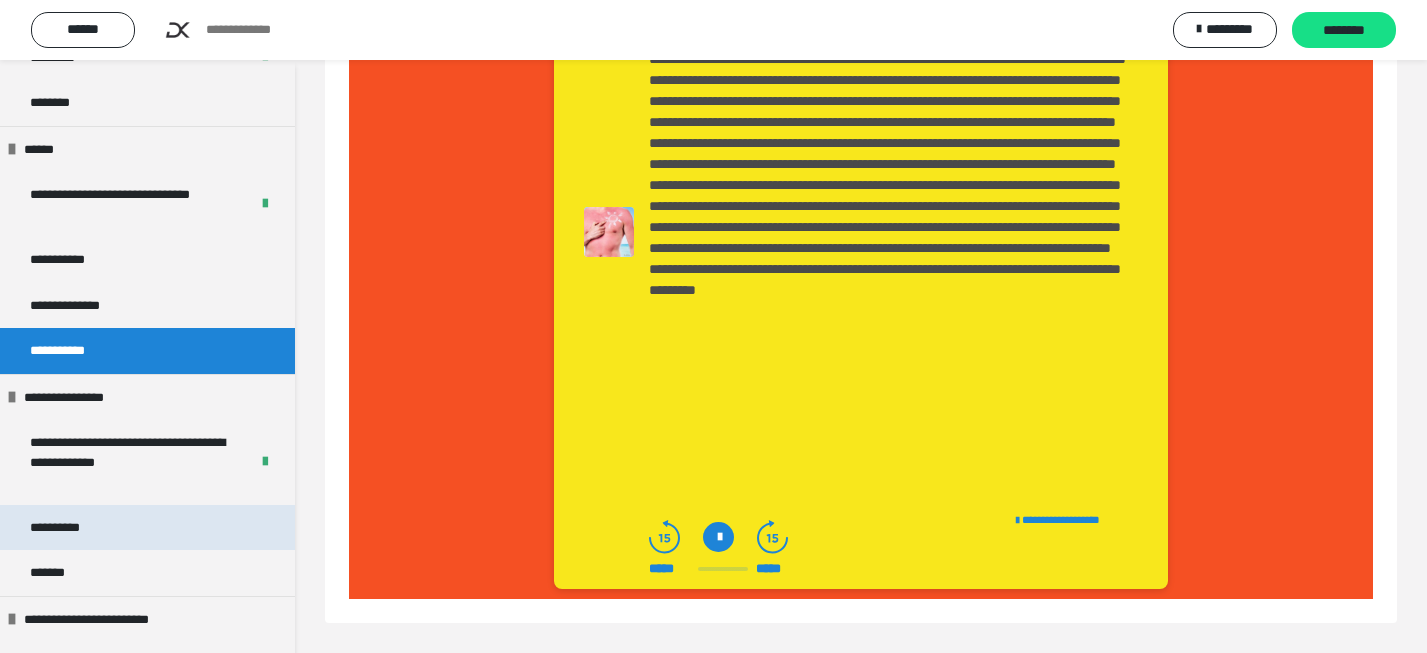 click on "**********" at bounding box center (69, 528) 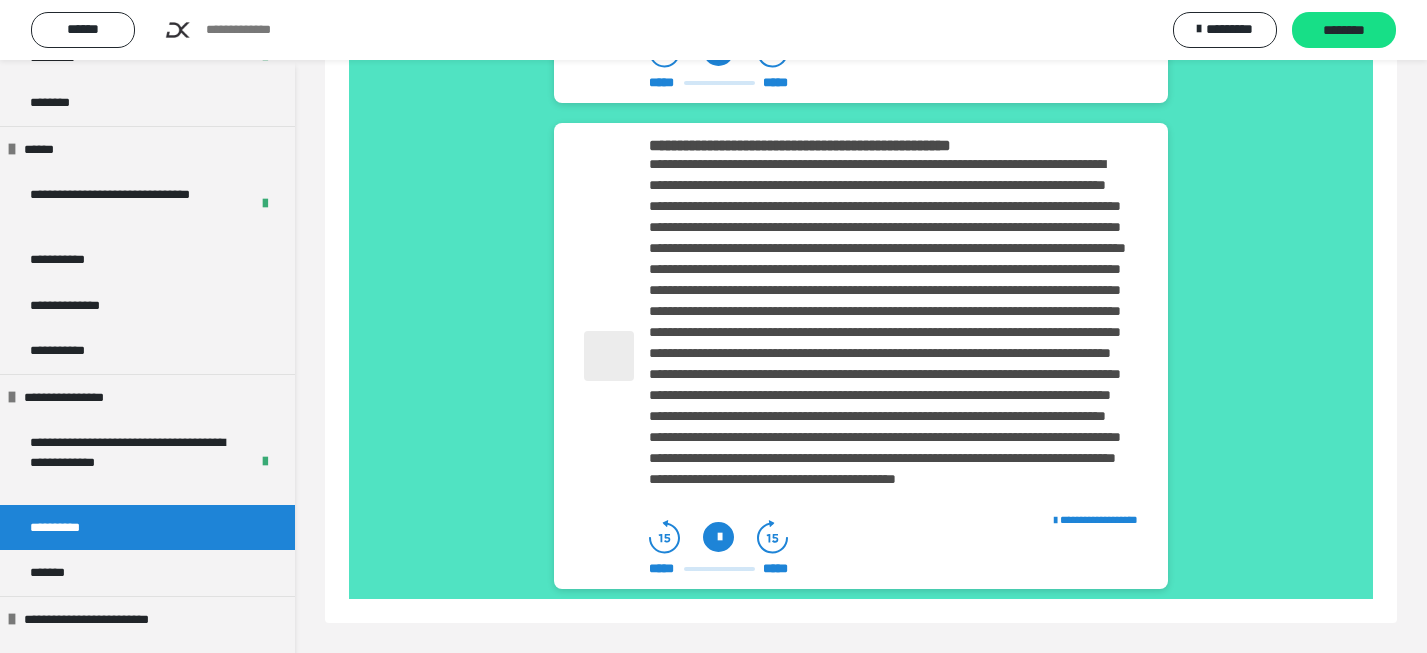 scroll, scrollTop: 850, scrollLeft: 0, axis: vertical 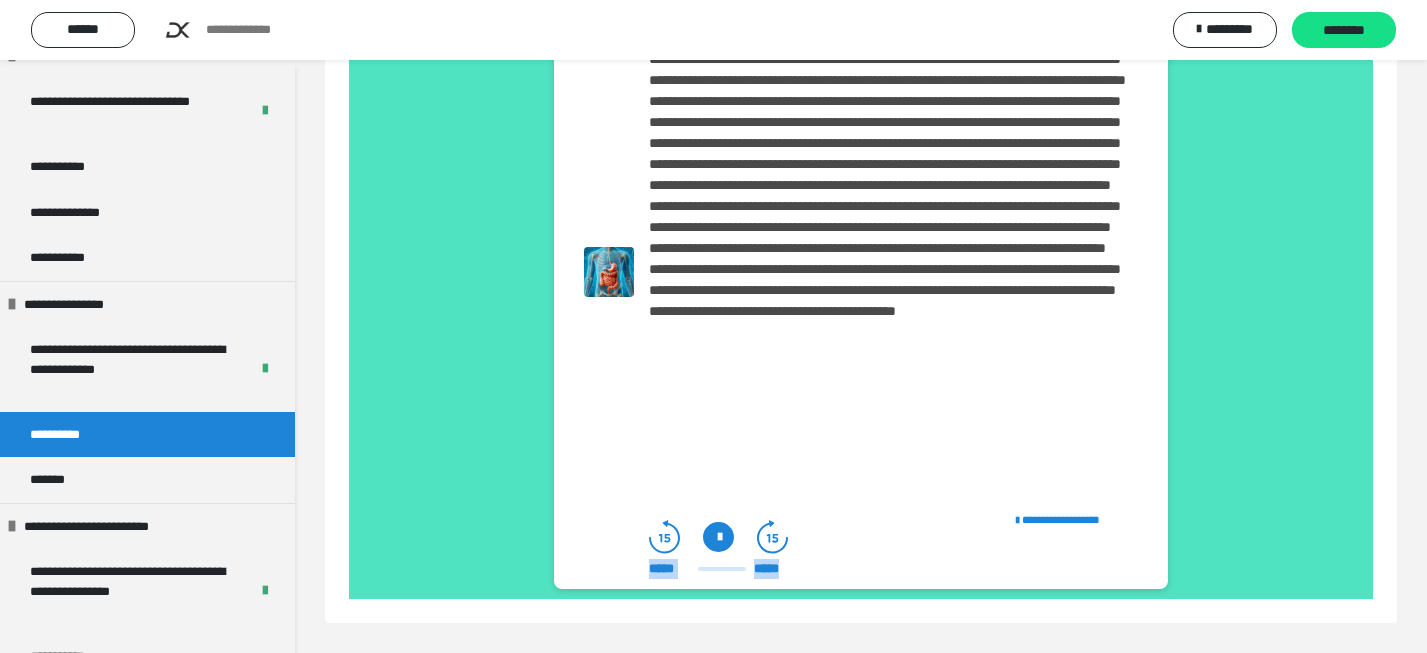 drag, startPoint x: 351, startPoint y: 122, endPoint x: 786, endPoint y: 569, distance: 623.7259 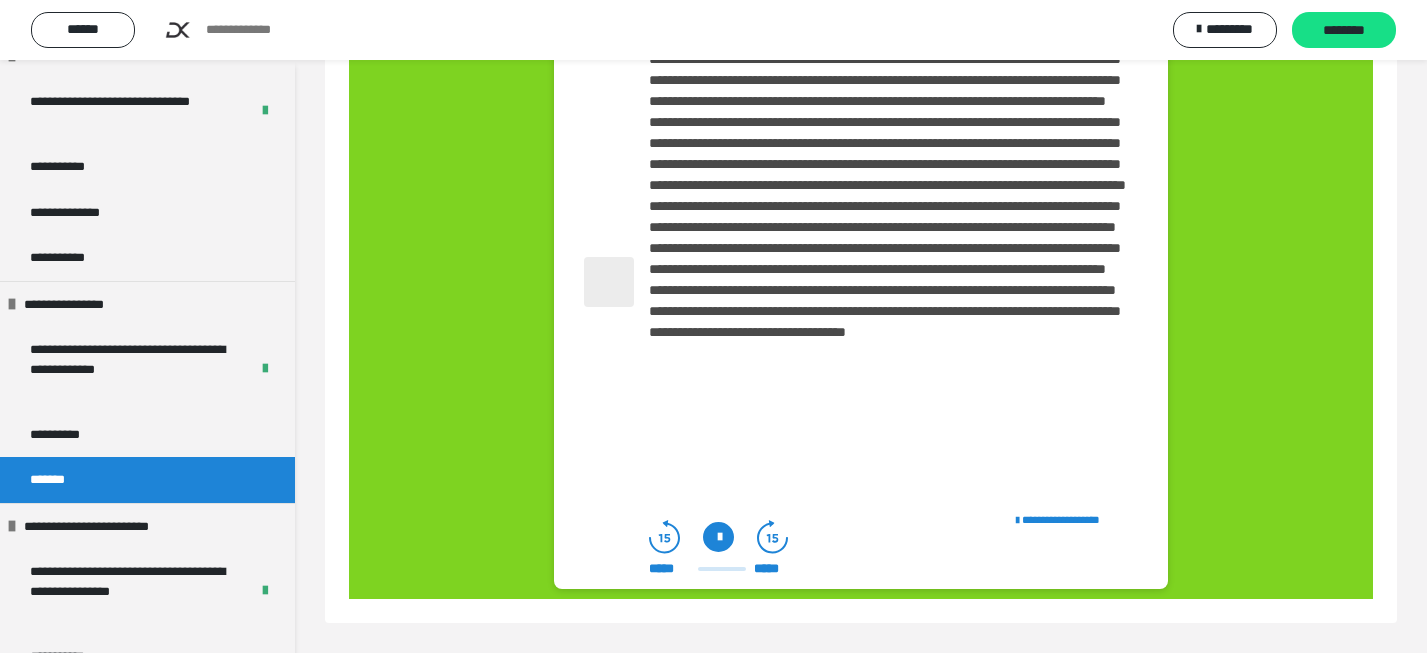 scroll, scrollTop: 0, scrollLeft: 0, axis: both 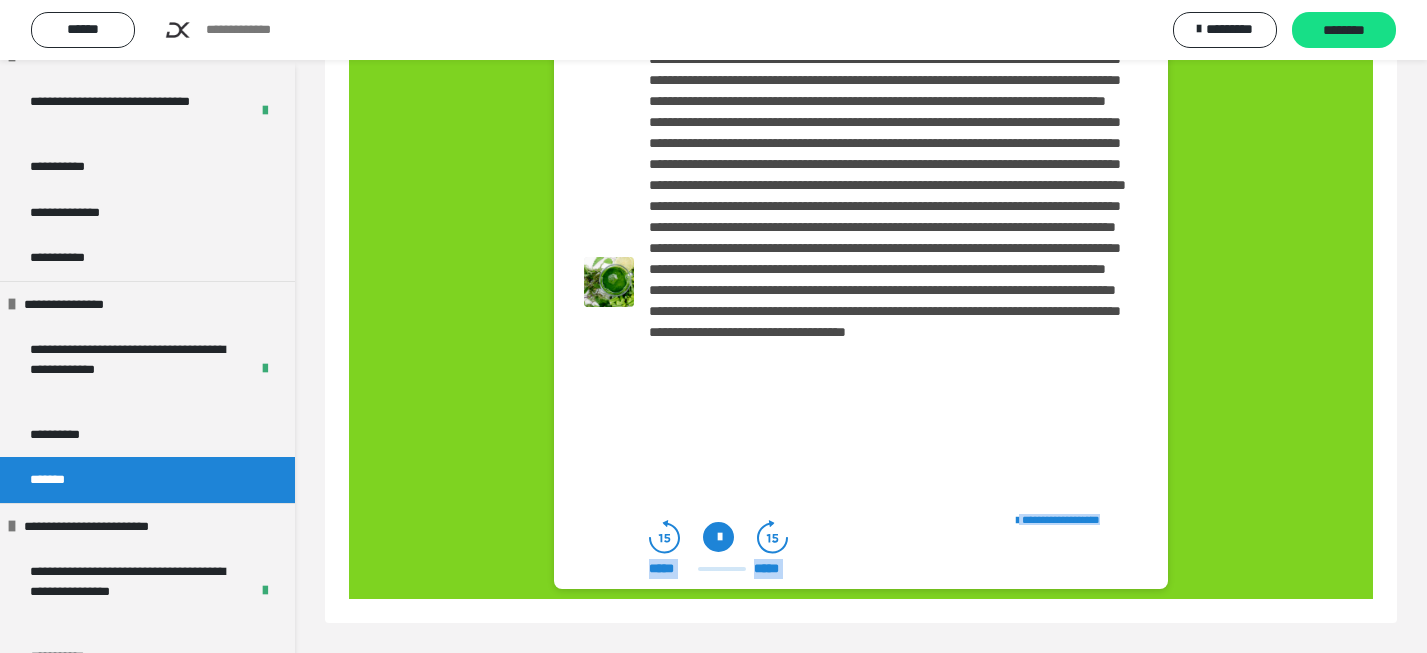 drag, startPoint x: 348, startPoint y: 121, endPoint x: 1000, endPoint y: 754, distance: 908.7315 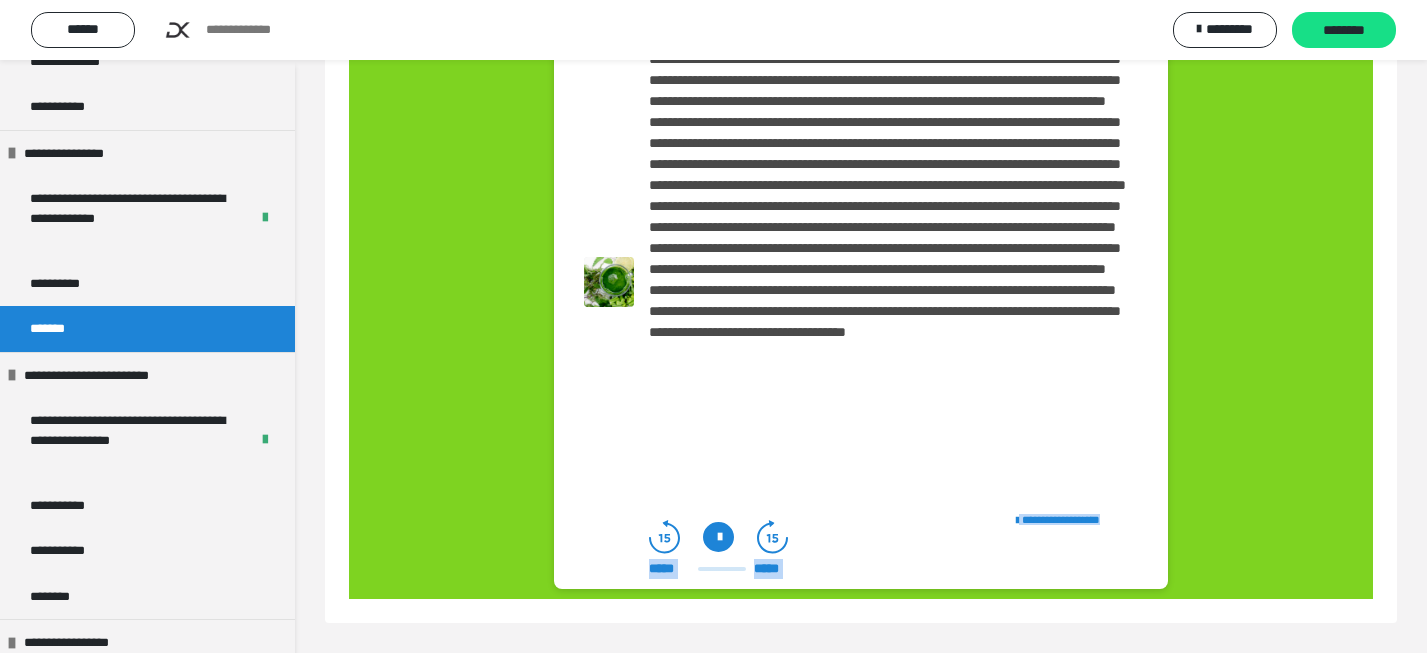 scroll, scrollTop: 1566, scrollLeft: 0, axis: vertical 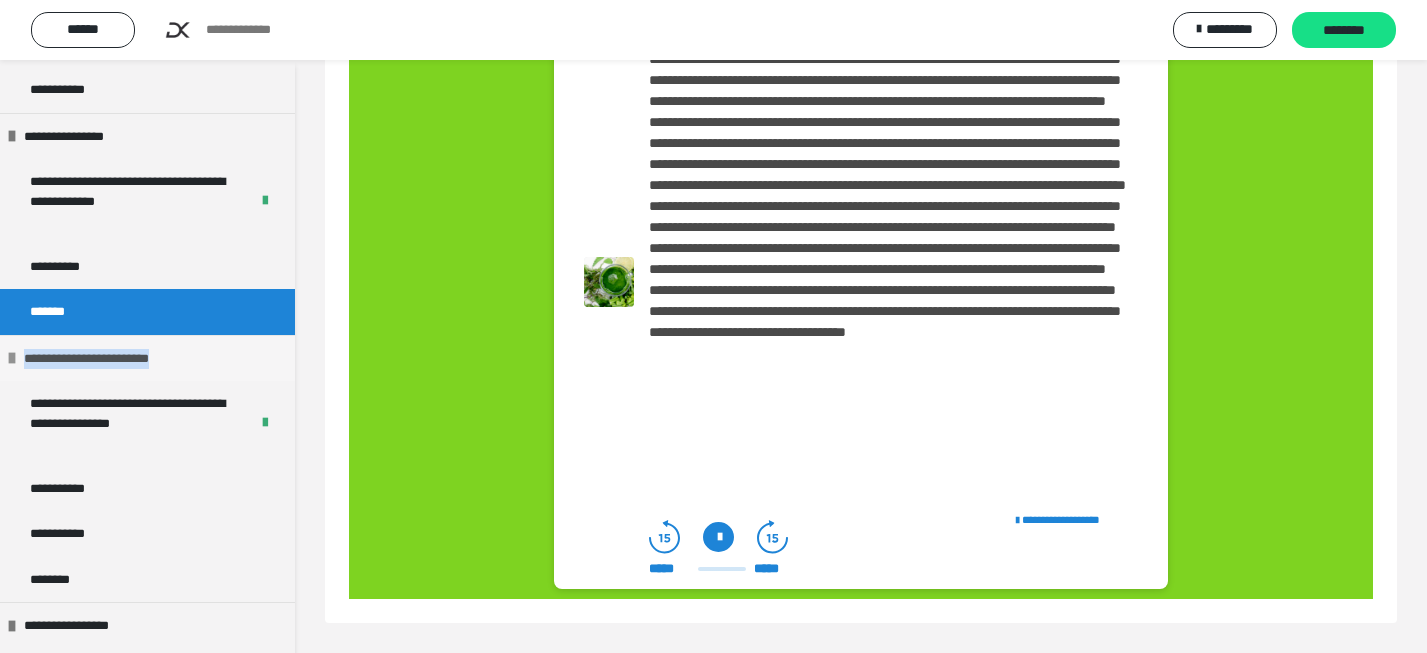 drag, startPoint x: 252, startPoint y: 354, endPoint x: 2, endPoint y: 343, distance: 250.24188 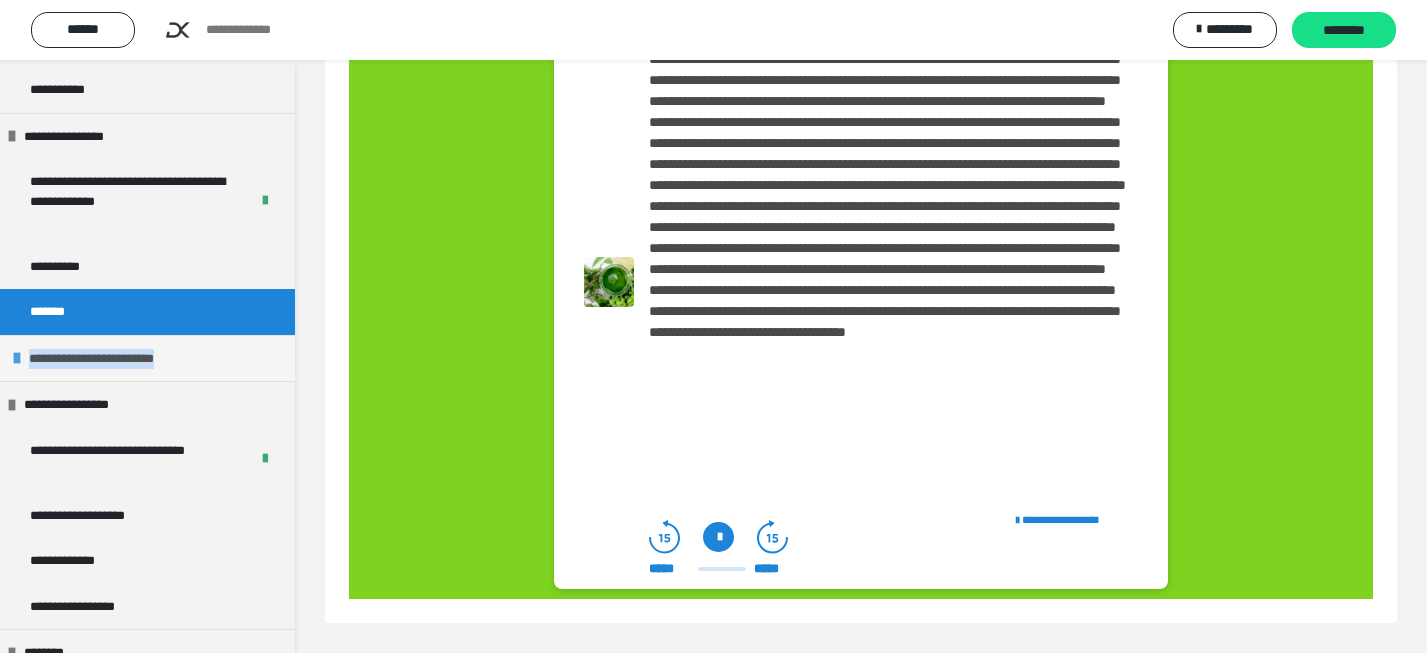 copy on "**********" 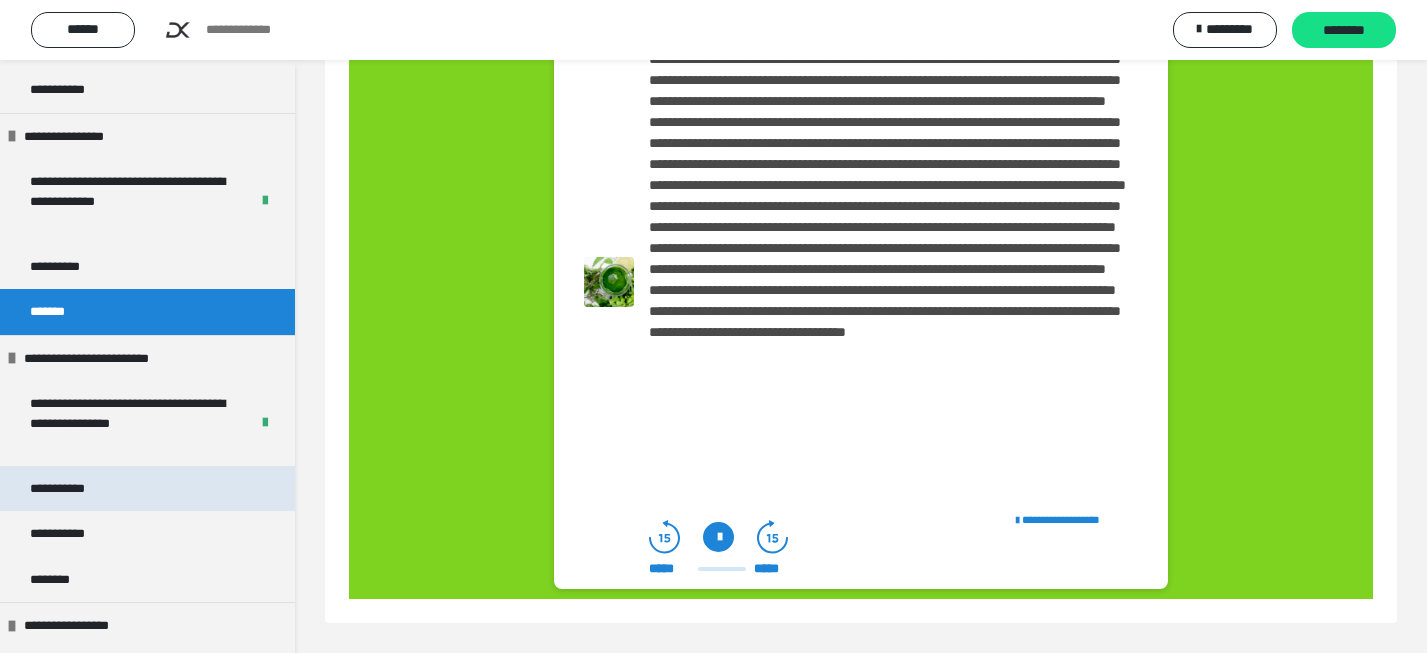 click on "**********" at bounding box center [76, 489] 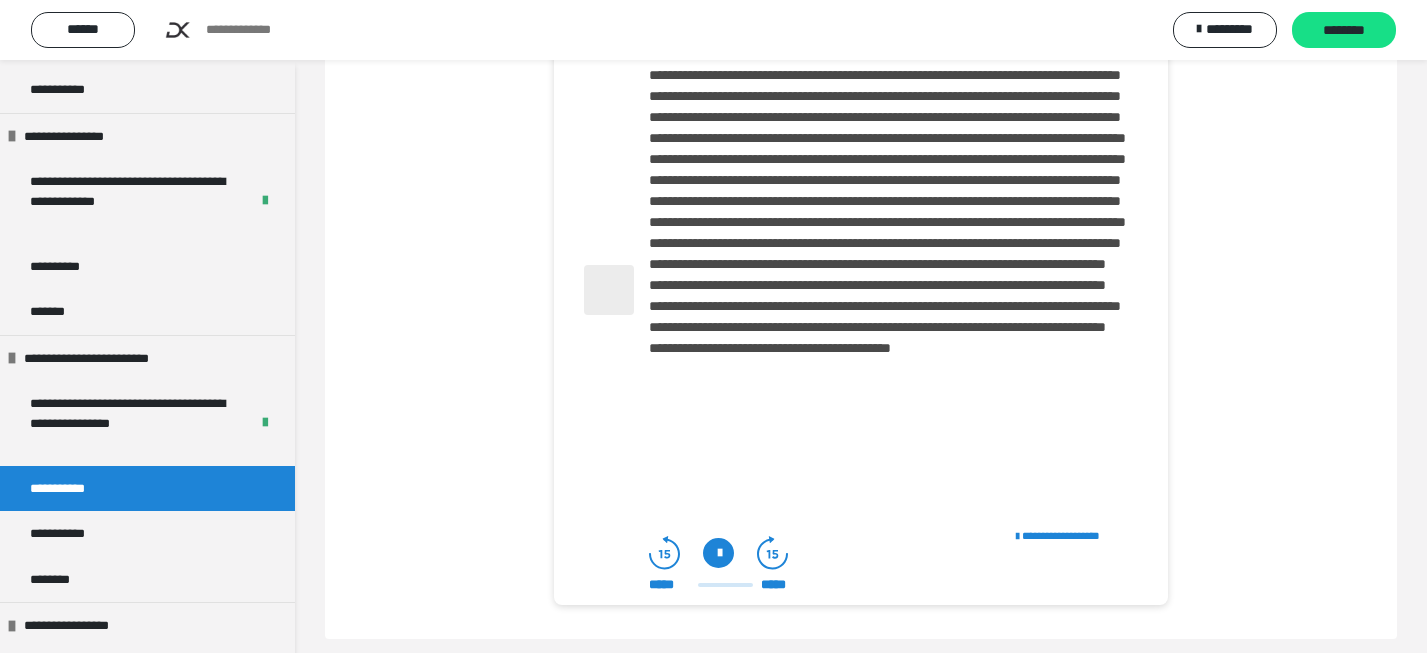 scroll, scrollTop: 0, scrollLeft: 0, axis: both 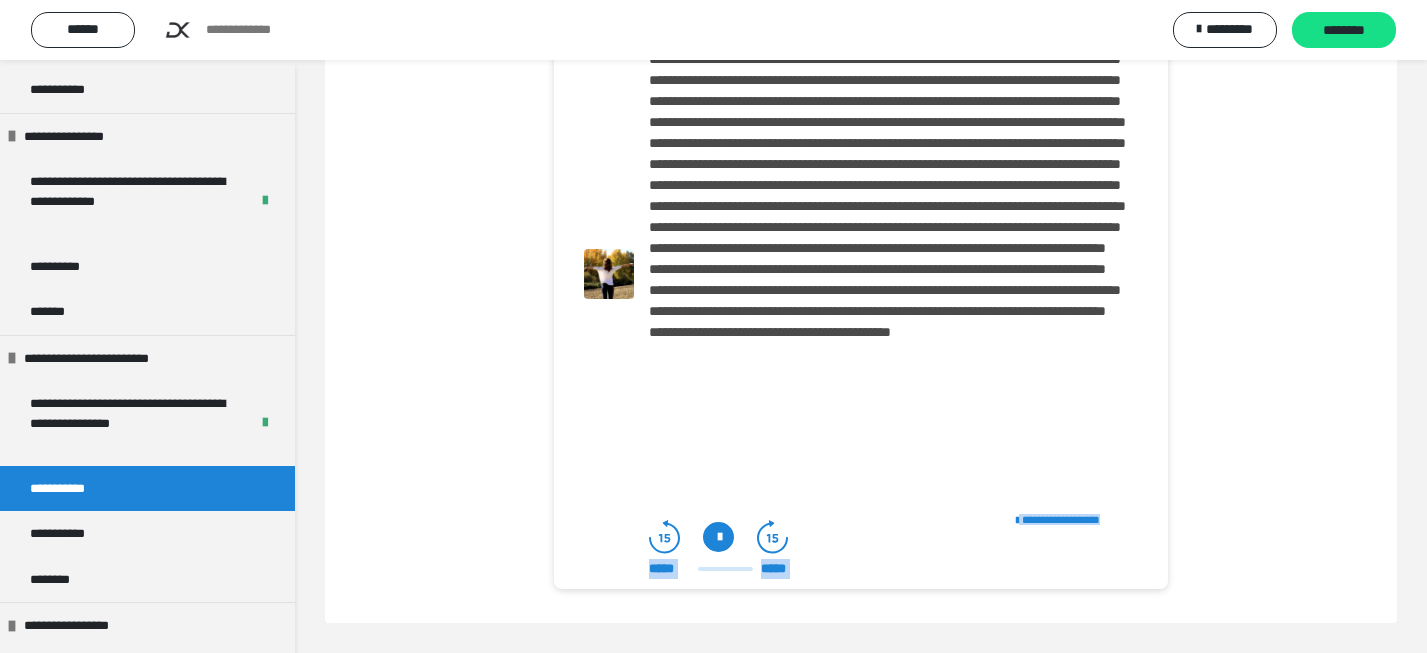 drag, startPoint x: 351, startPoint y: 127, endPoint x: 851, endPoint y: 601, distance: 688.96735 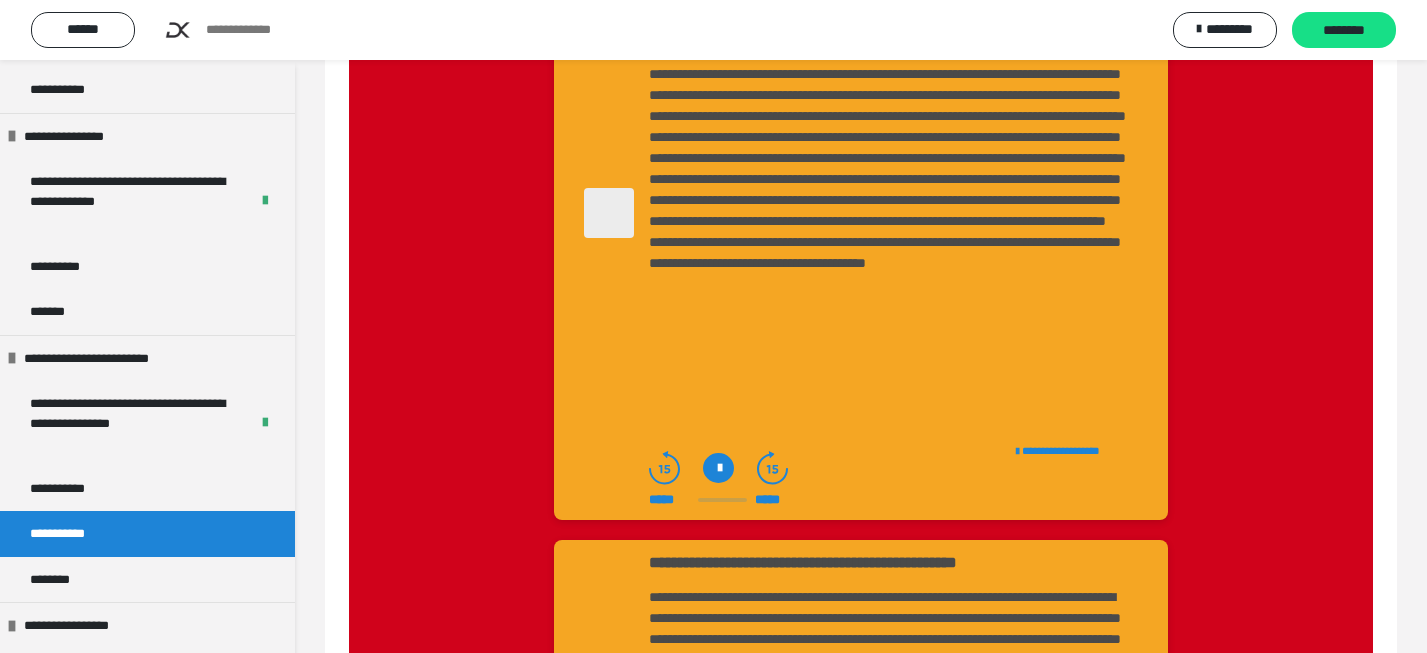scroll, scrollTop: 0, scrollLeft: 0, axis: both 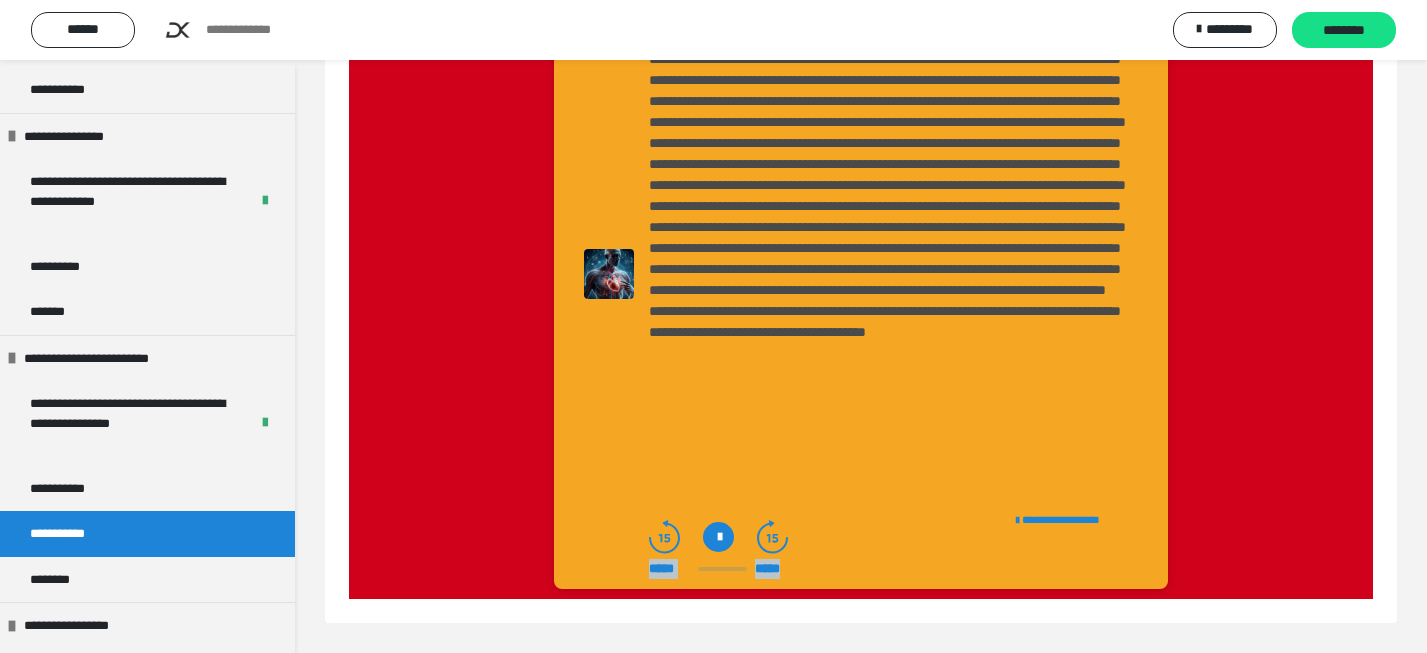 drag, startPoint x: 347, startPoint y: 126, endPoint x: 787, endPoint y: 575, distance: 628.65015 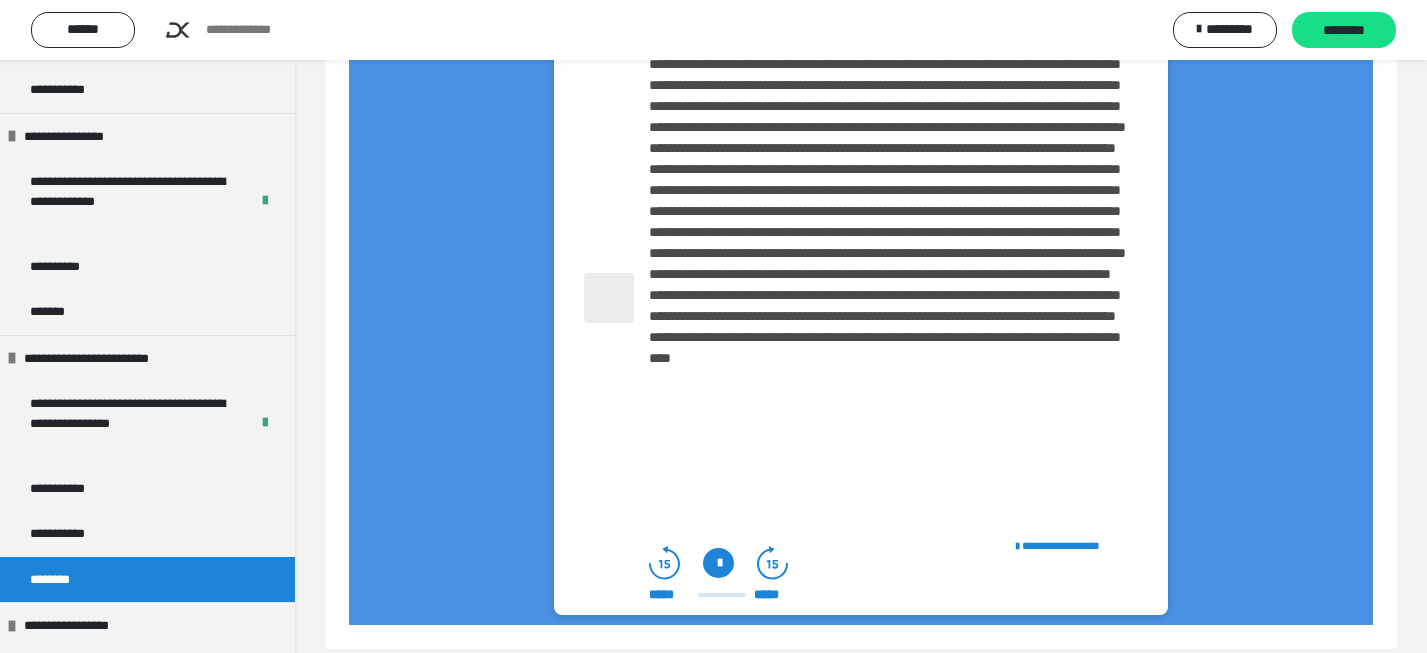 scroll, scrollTop: 0, scrollLeft: 0, axis: both 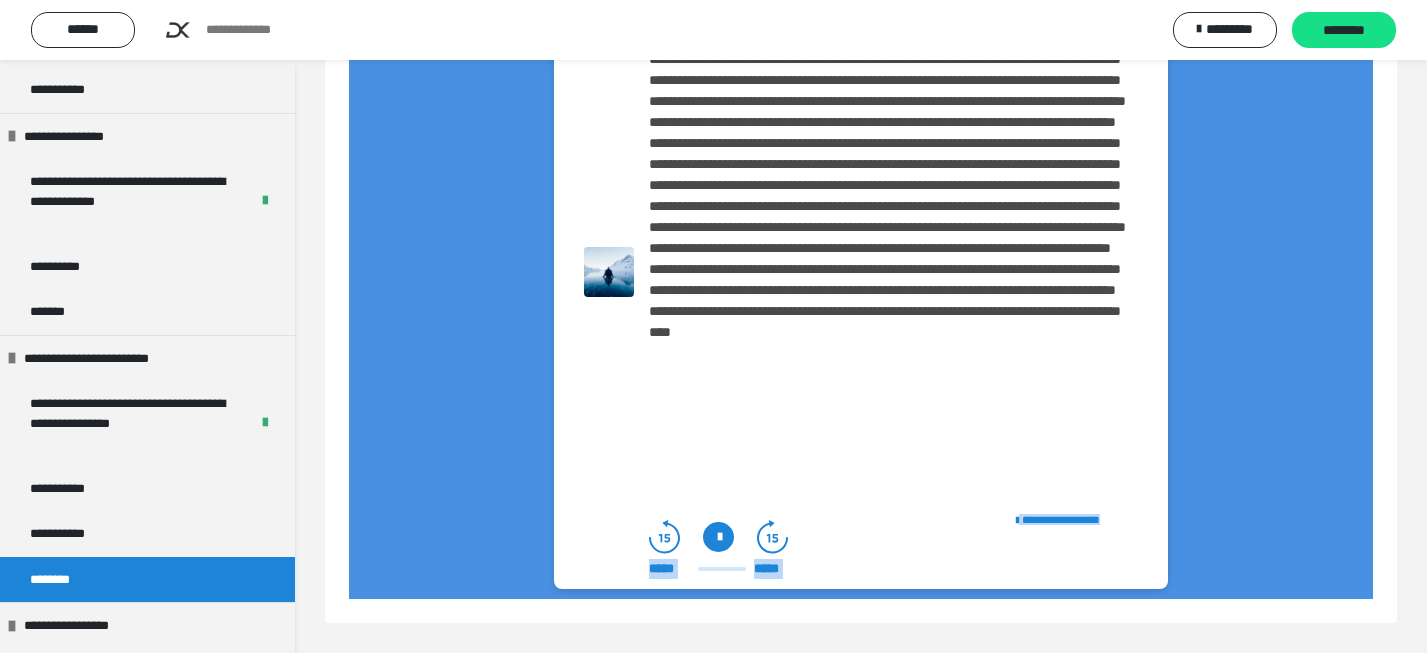 drag, startPoint x: 344, startPoint y: 122, endPoint x: 951, endPoint y: 661, distance: 811.76965 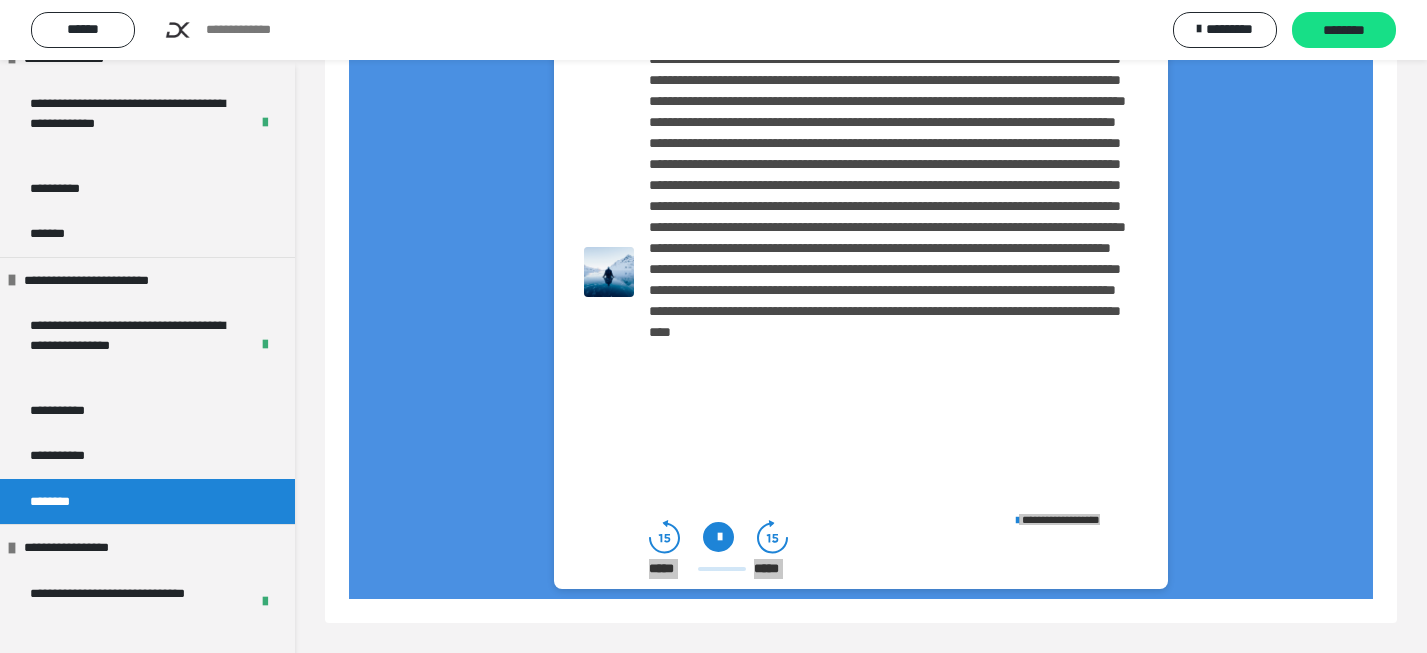 scroll, scrollTop: 1679, scrollLeft: 0, axis: vertical 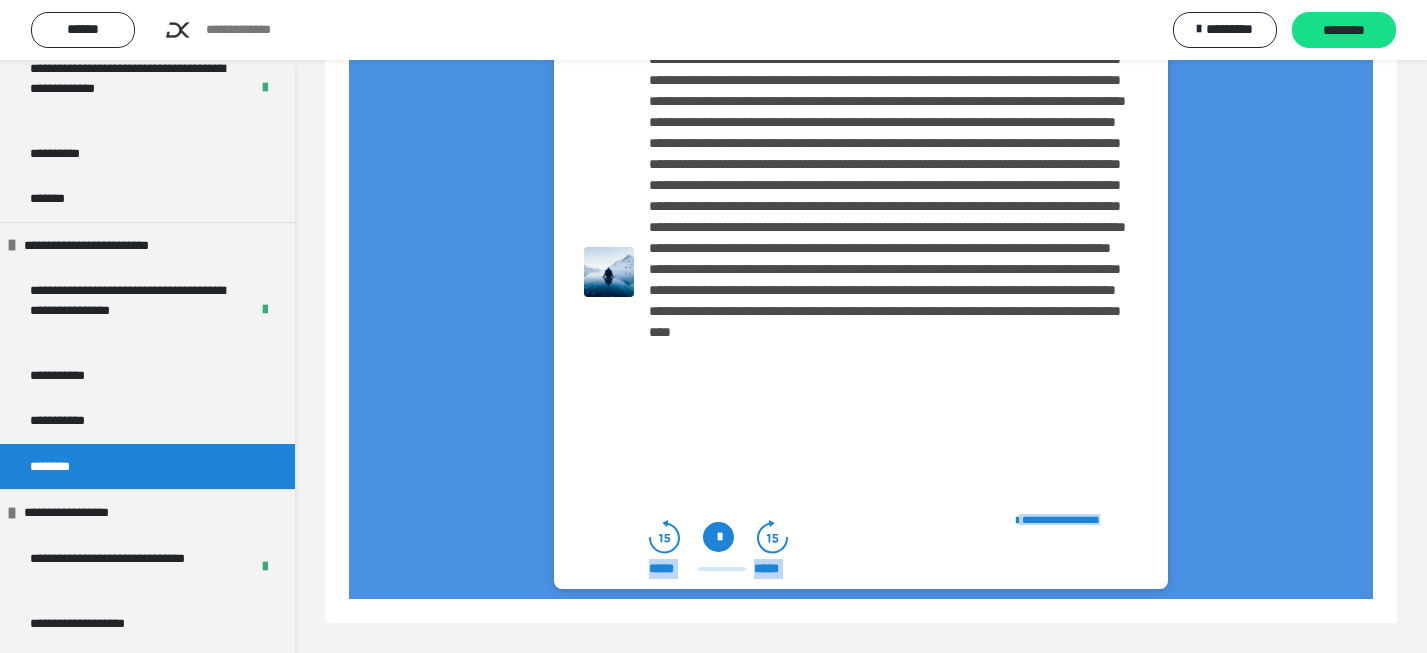 click on "**********" at bounding box center [93, 513] 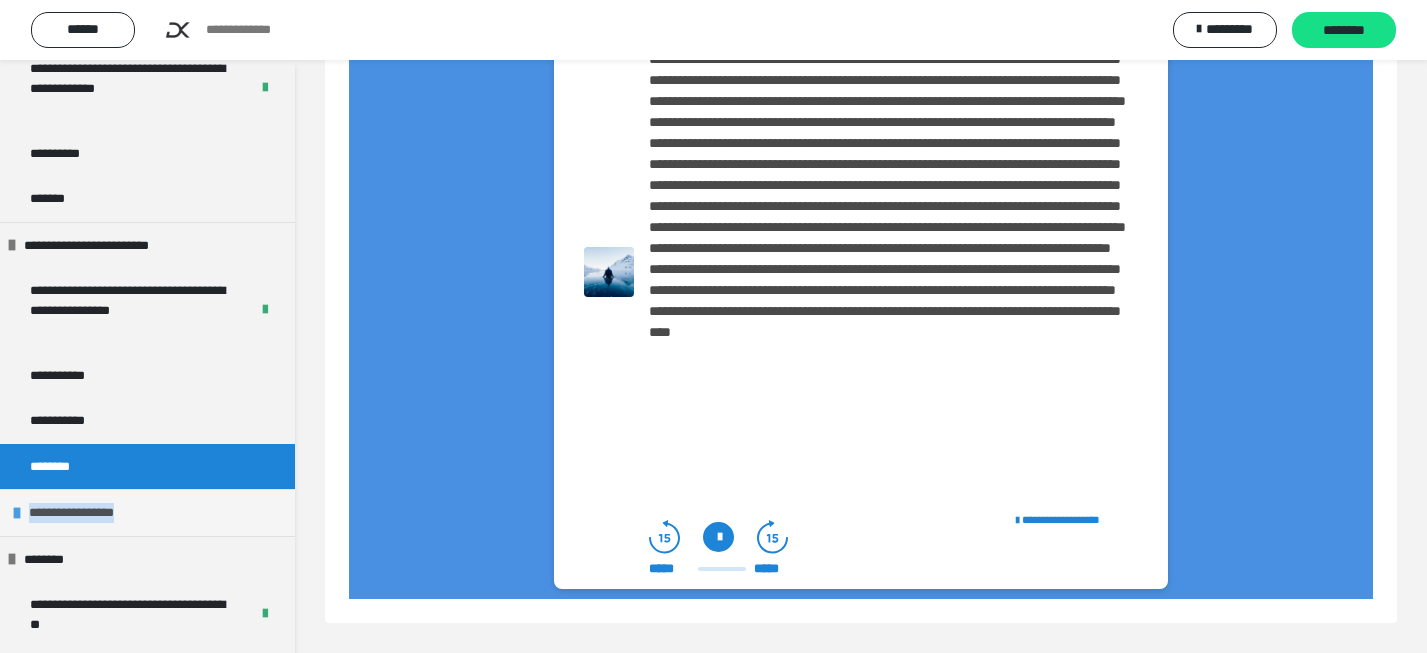 drag, startPoint x: 190, startPoint y: 520, endPoint x: 24, endPoint y: 513, distance: 166.14752 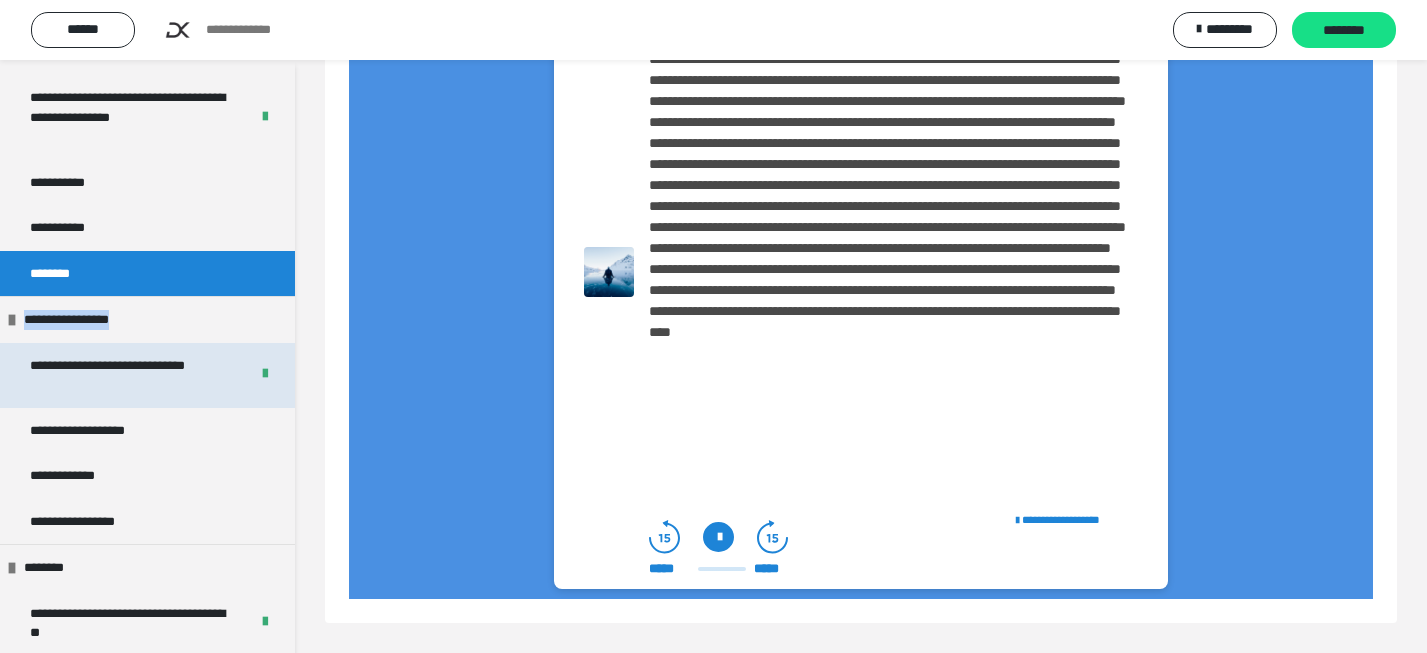 scroll, scrollTop: 1878, scrollLeft: 0, axis: vertical 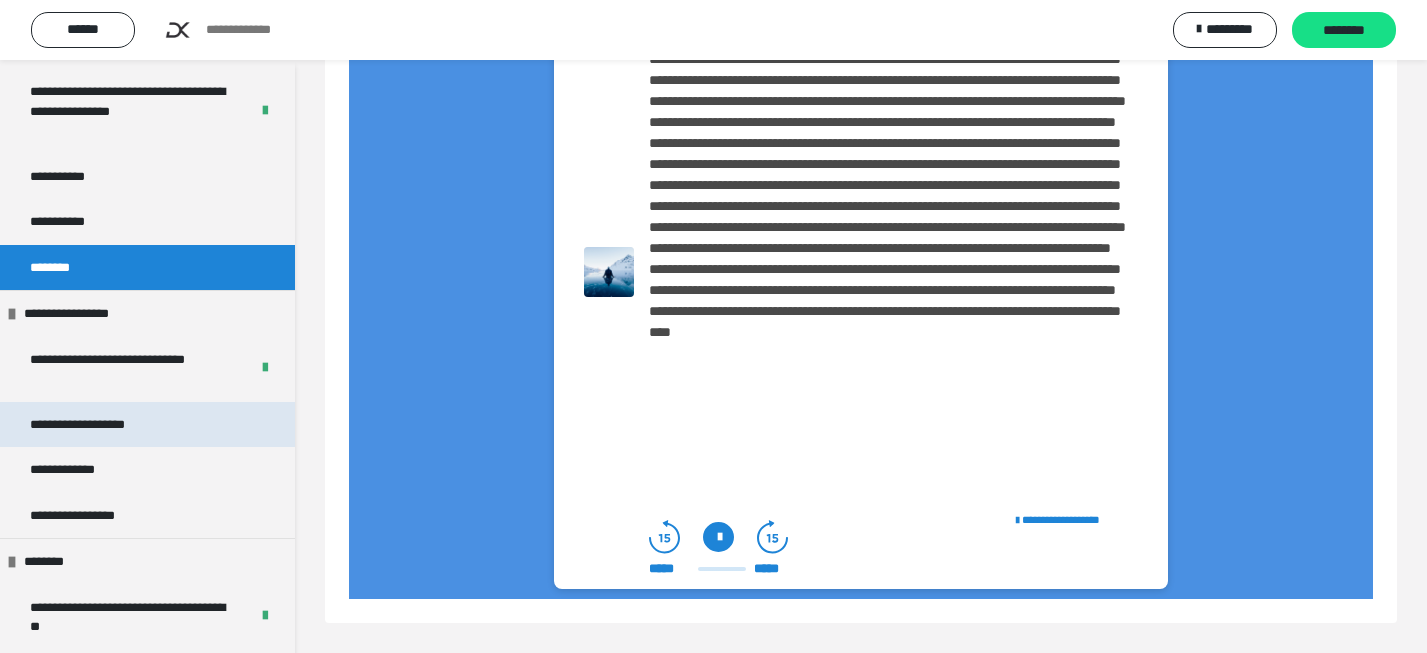 click on "**********" at bounding box center (112, 425) 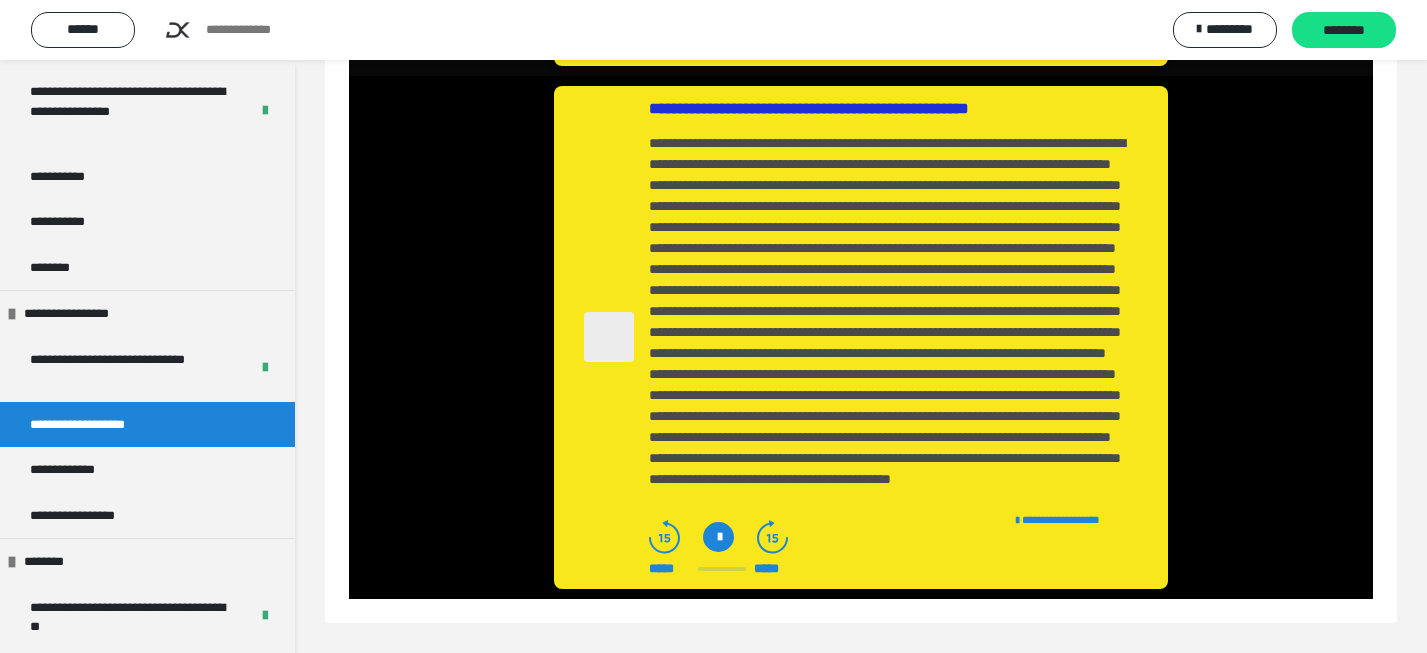 scroll, scrollTop: 0, scrollLeft: 0, axis: both 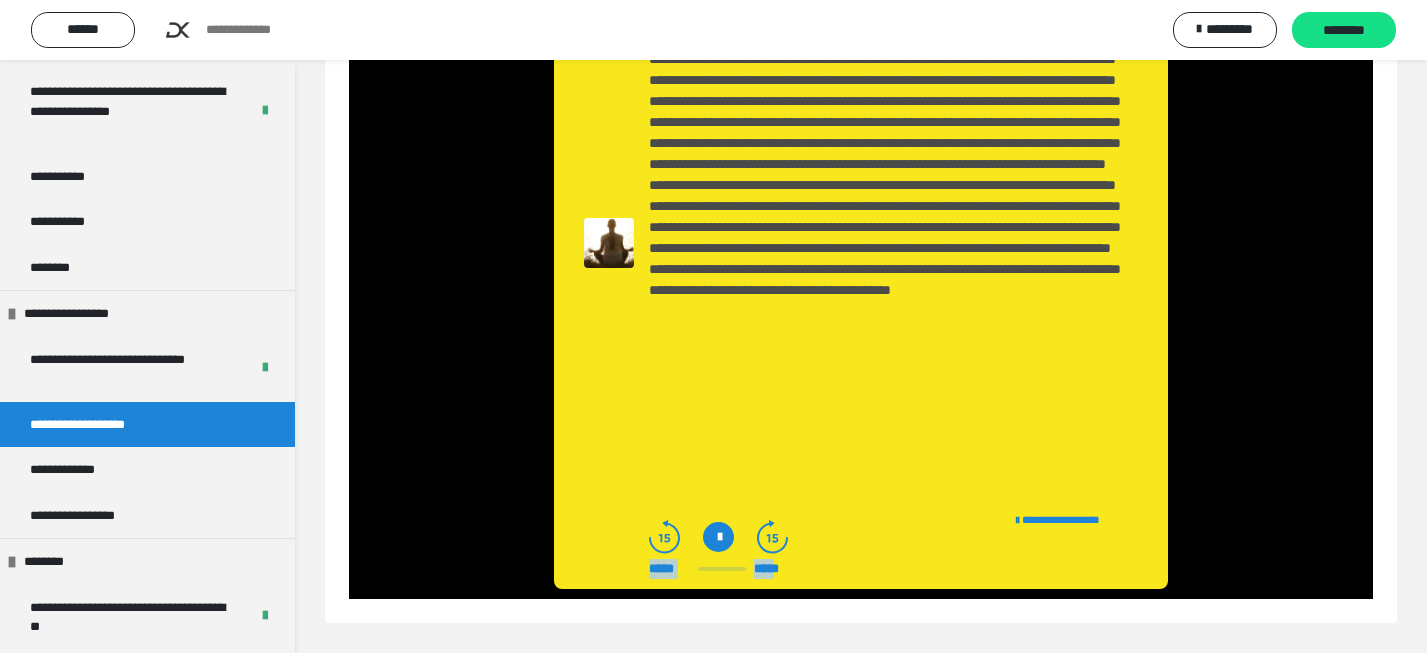 drag, startPoint x: 353, startPoint y: 131, endPoint x: 782, endPoint y: 577, distance: 618.8352 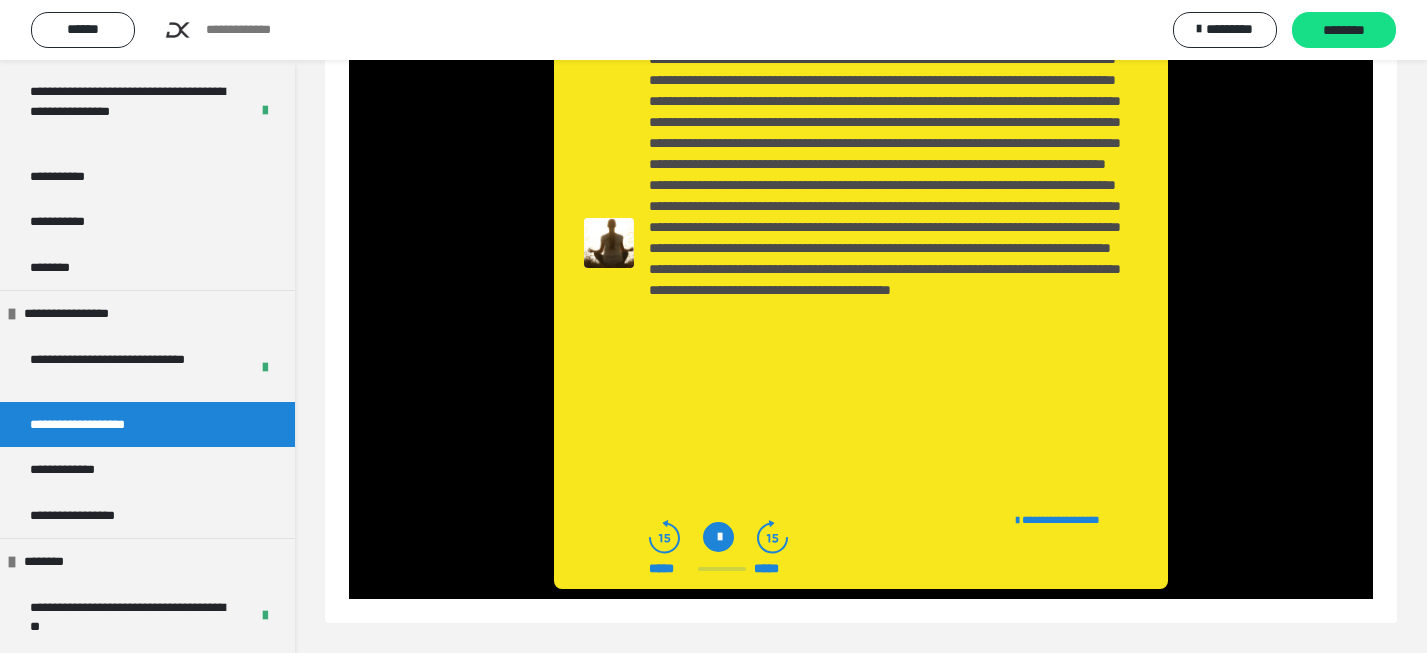 click on "**********" at bounding box center [83, 470] 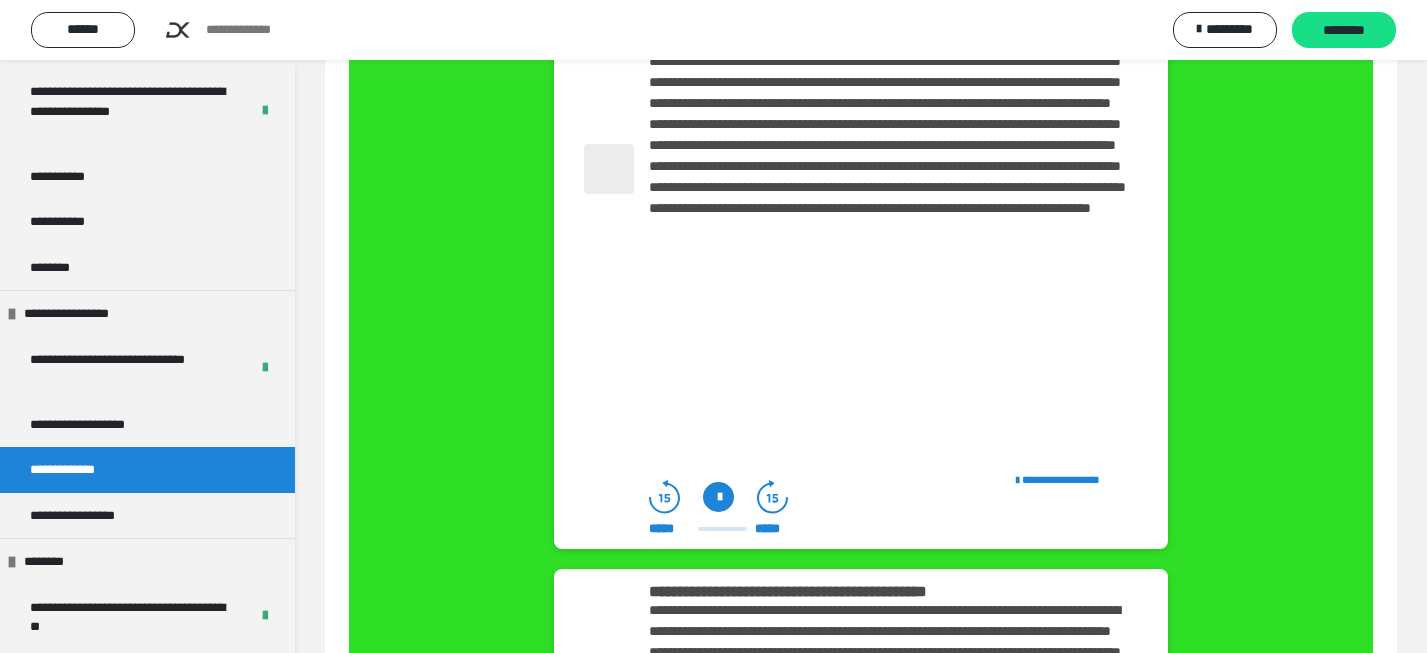 scroll, scrollTop: 0, scrollLeft: 0, axis: both 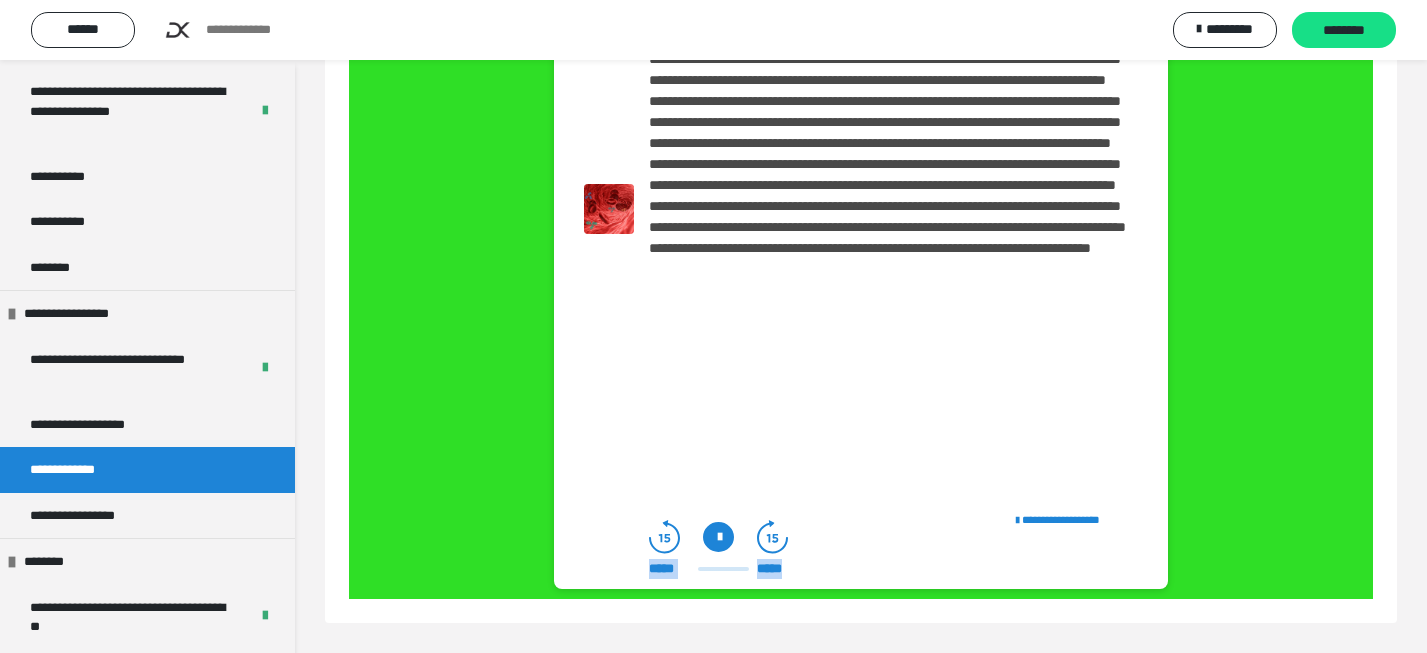 drag, startPoint x: 350, startPoint y: 123, endPoint x: 787, endPoint y: 571, distance: 625.8378 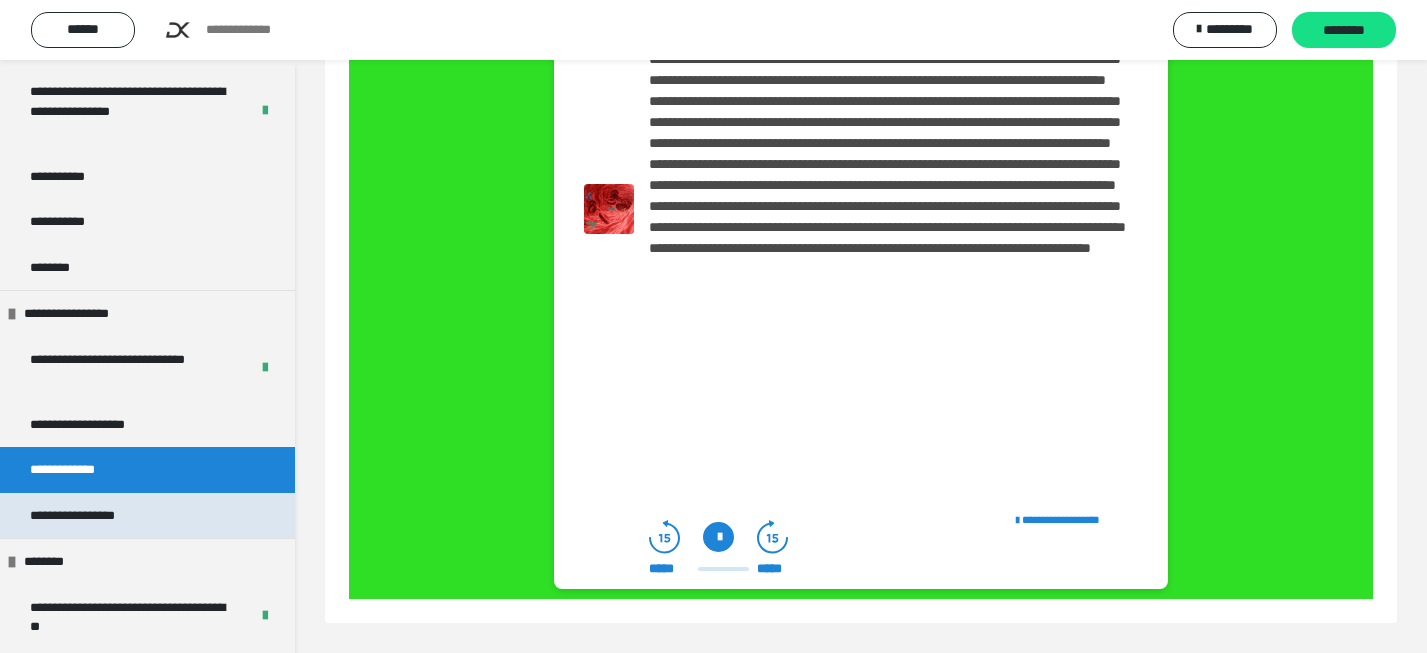 click on "**********" at bounding box center [105, 516] 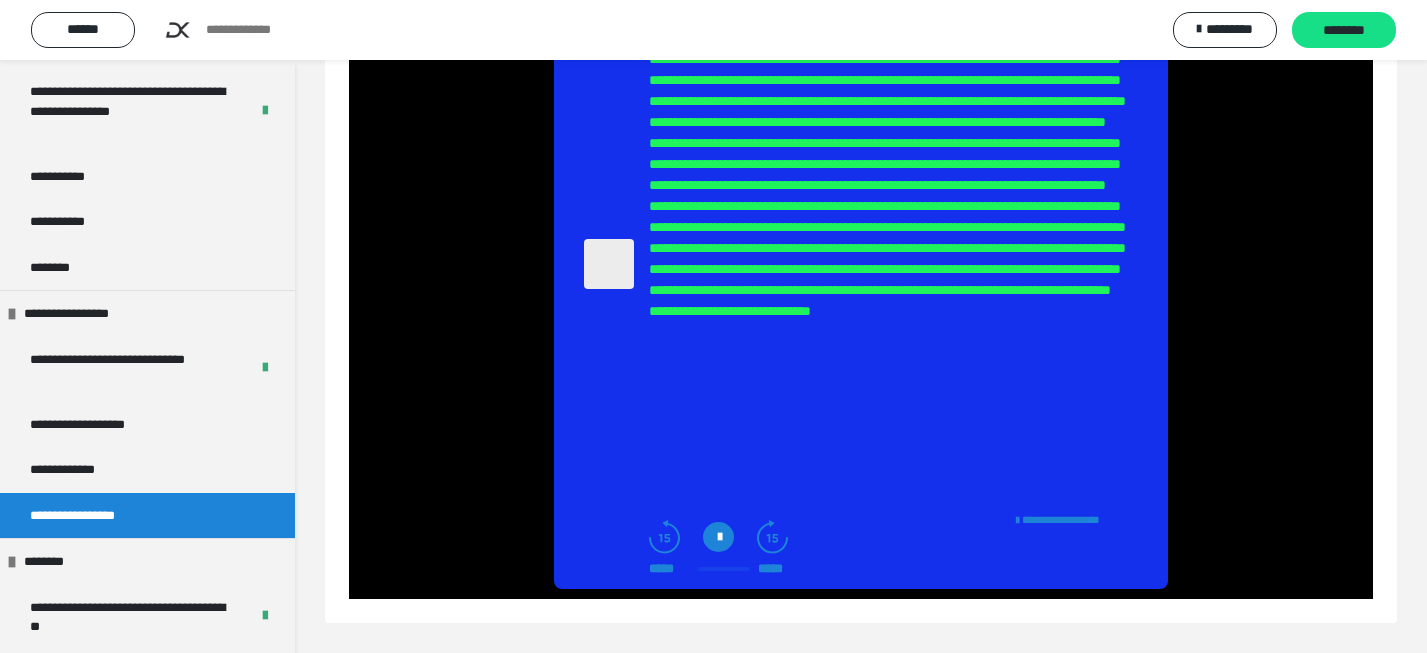 scroll, scrollTop: 0, scrollLeft: 0, axis: both 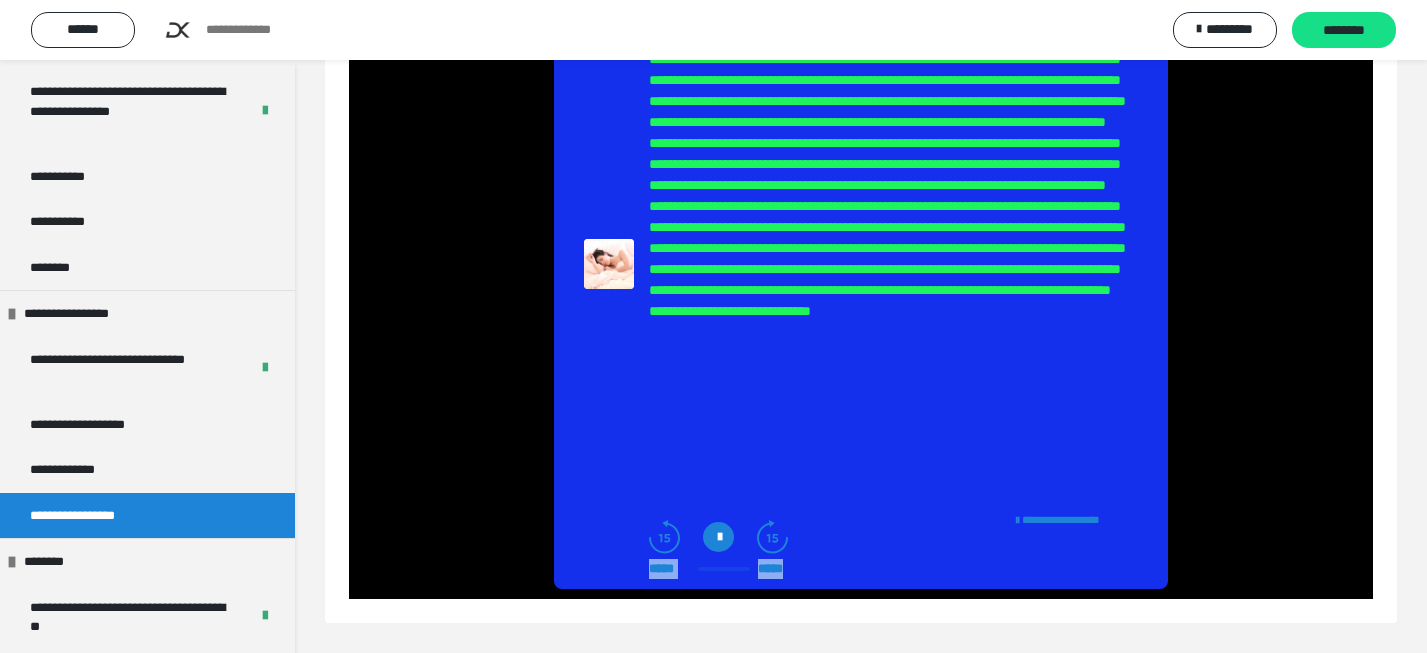 drag, startPoint x: 352, startPoint y: 120, endPoint x: 787, endPoint y: 572, distance: 627.3189 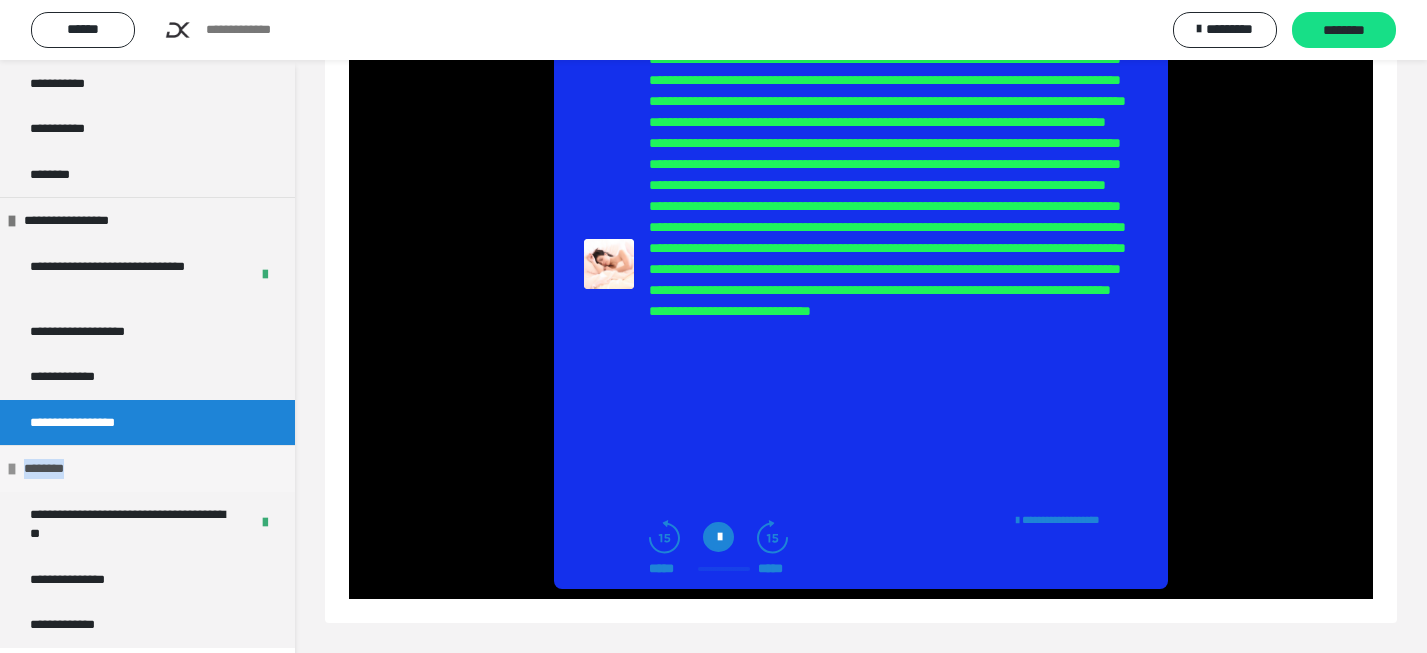 drag, startPoint x: 120, startPoint y: 475, endPoint x: 13, endPoint y: 459, distance: 108.18965 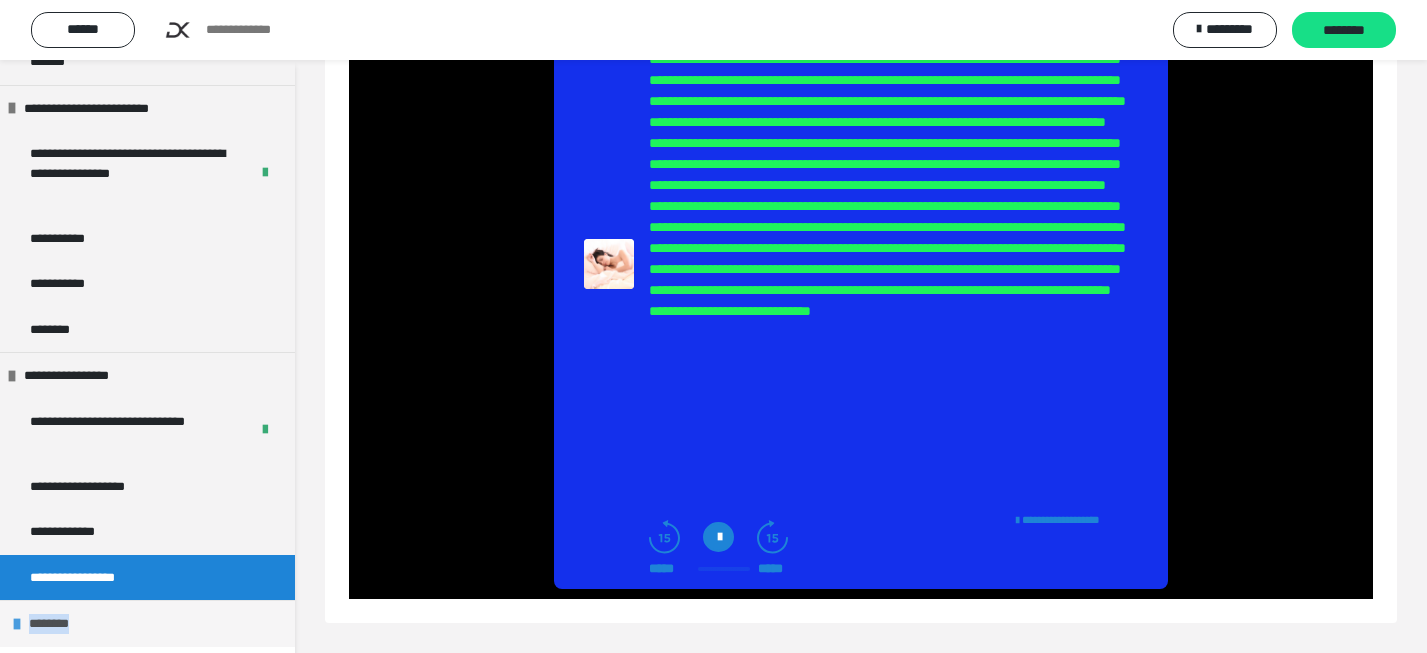 scroll, scrollTop: 1815, scrollLeft: 0, axis: vertical 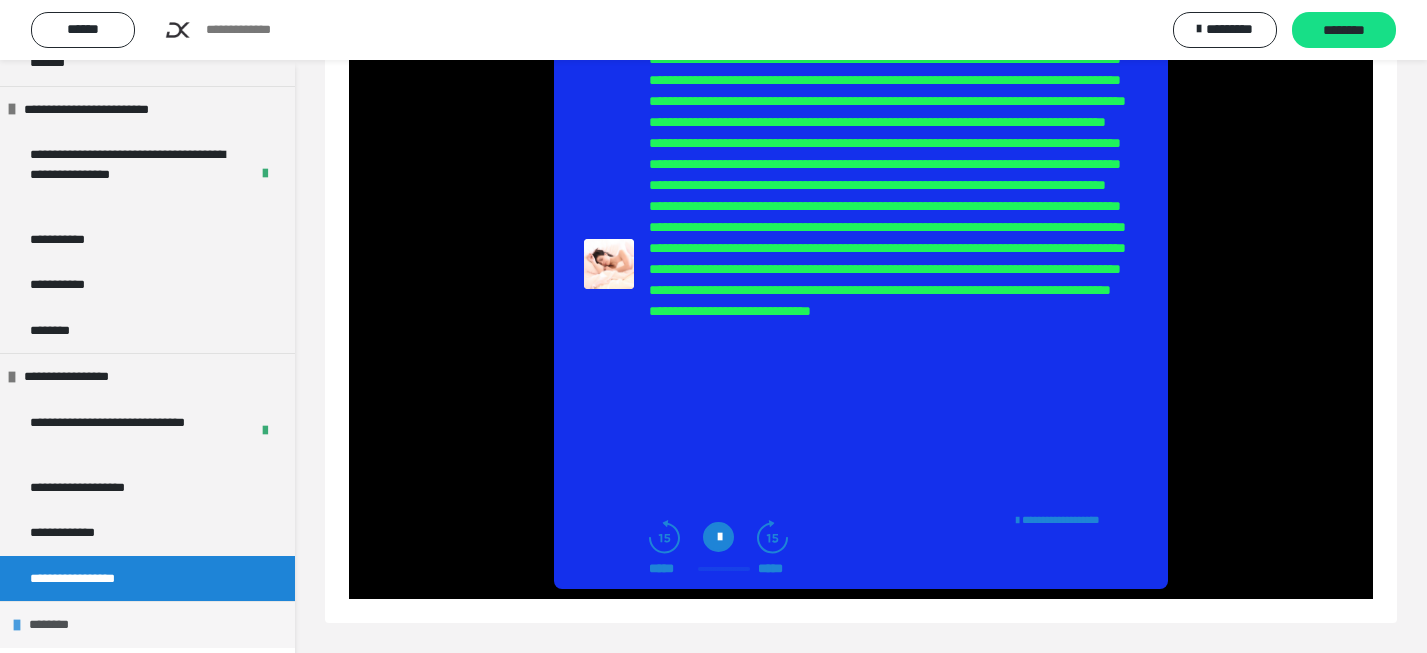 click on "********" at bounding box center [147, 624] 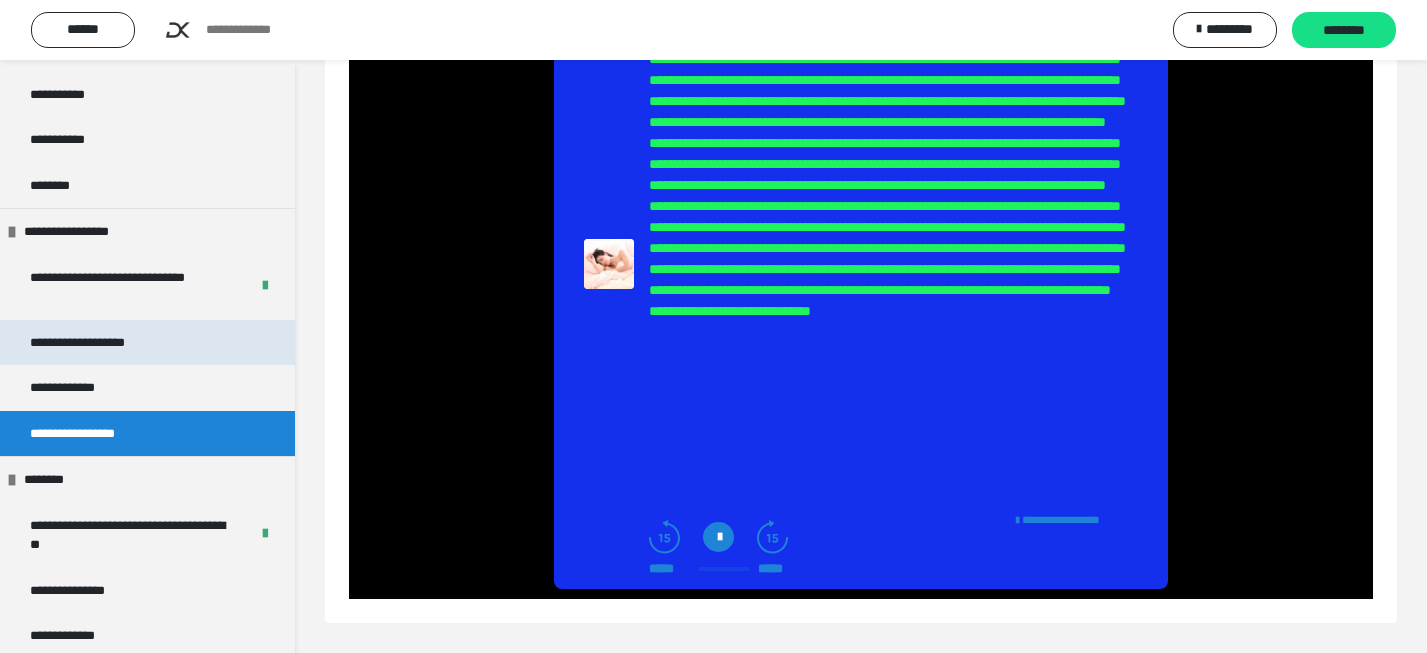 scroll, scrollTop: 1971, scrollLeft: 0, axis: vertical 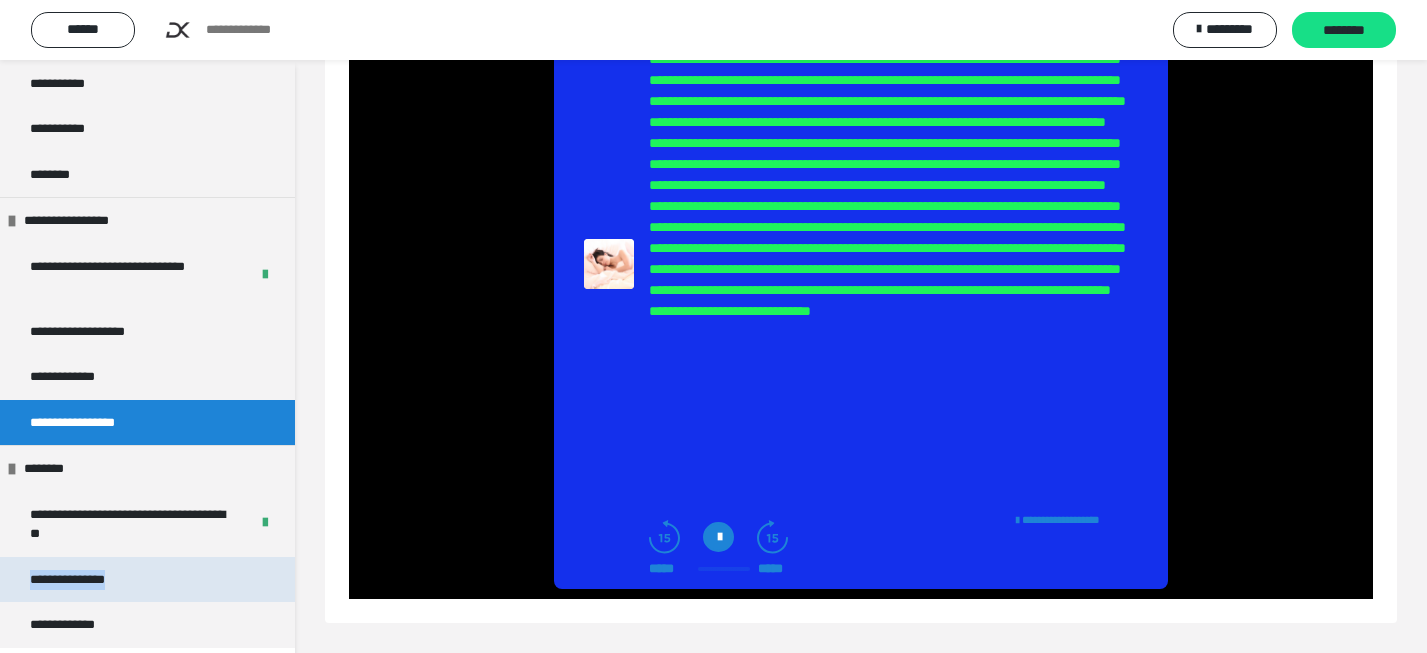 drag, startPoint x: 188, startPoint y: 579, endPoint x: 18, endPoint y: 565, distance: 170.5755 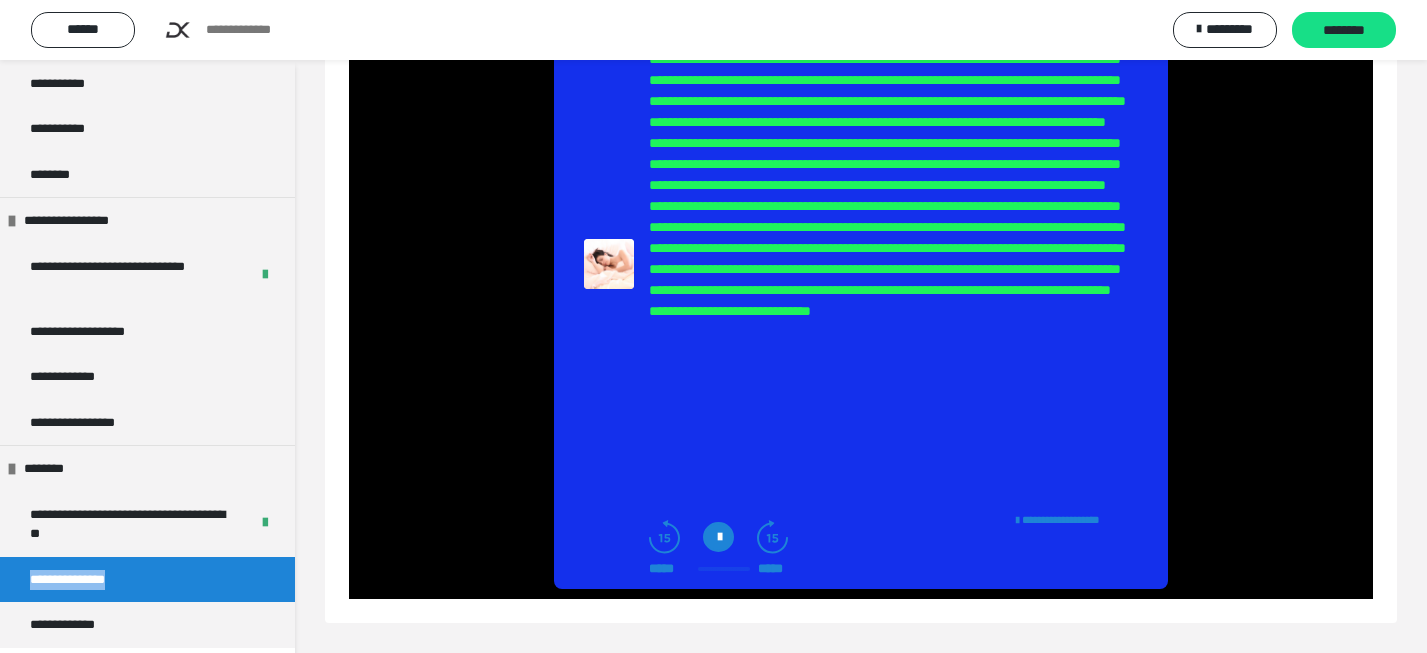 click on "**********" at bounding box center [87, 580] 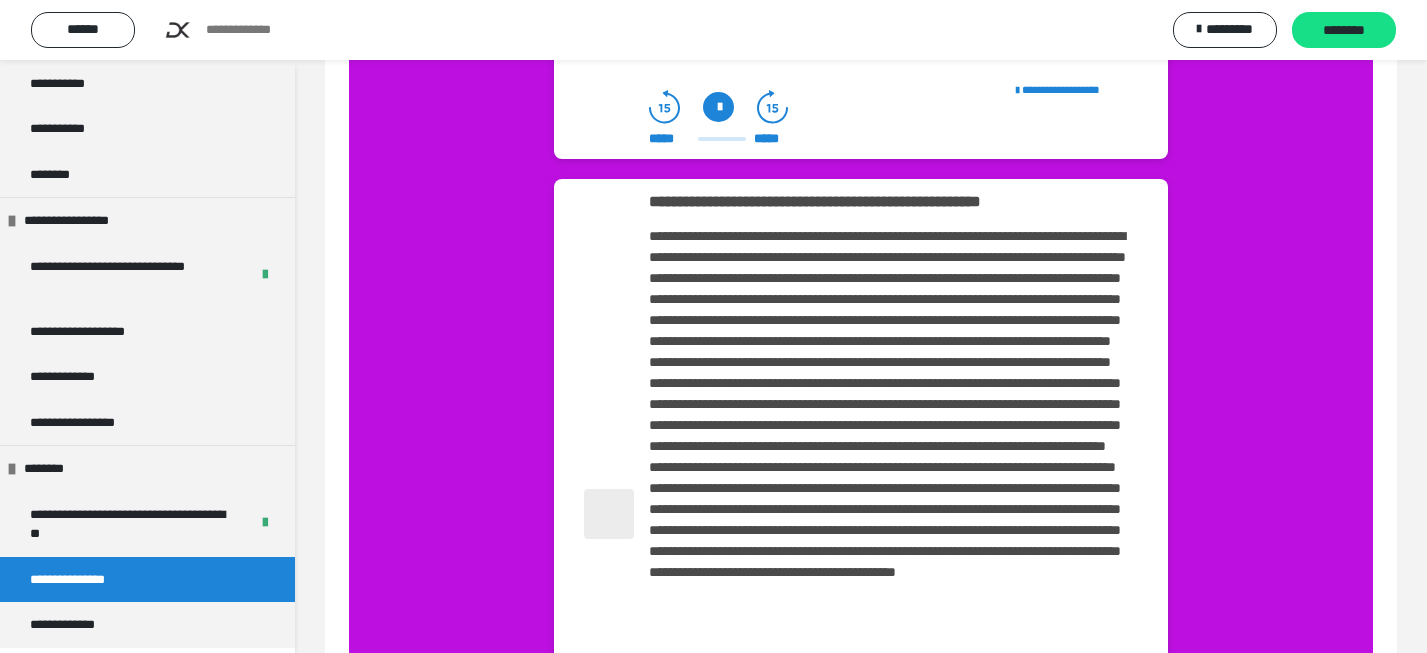scroll, scrollTop: 0, scrollLeft: 0, axis: both 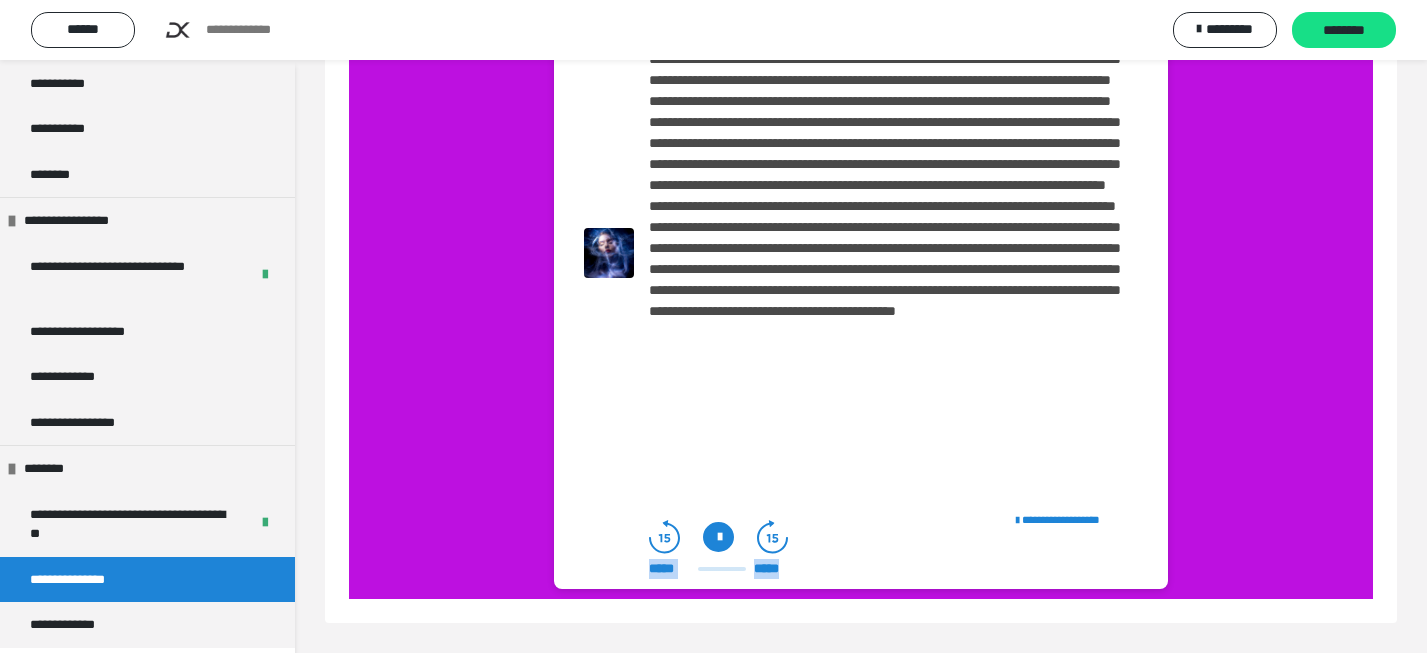 drag, startPoint x: 346, startPoint y: 124, endPoint x: 788, endPoint y: 571, distance: 628.62787 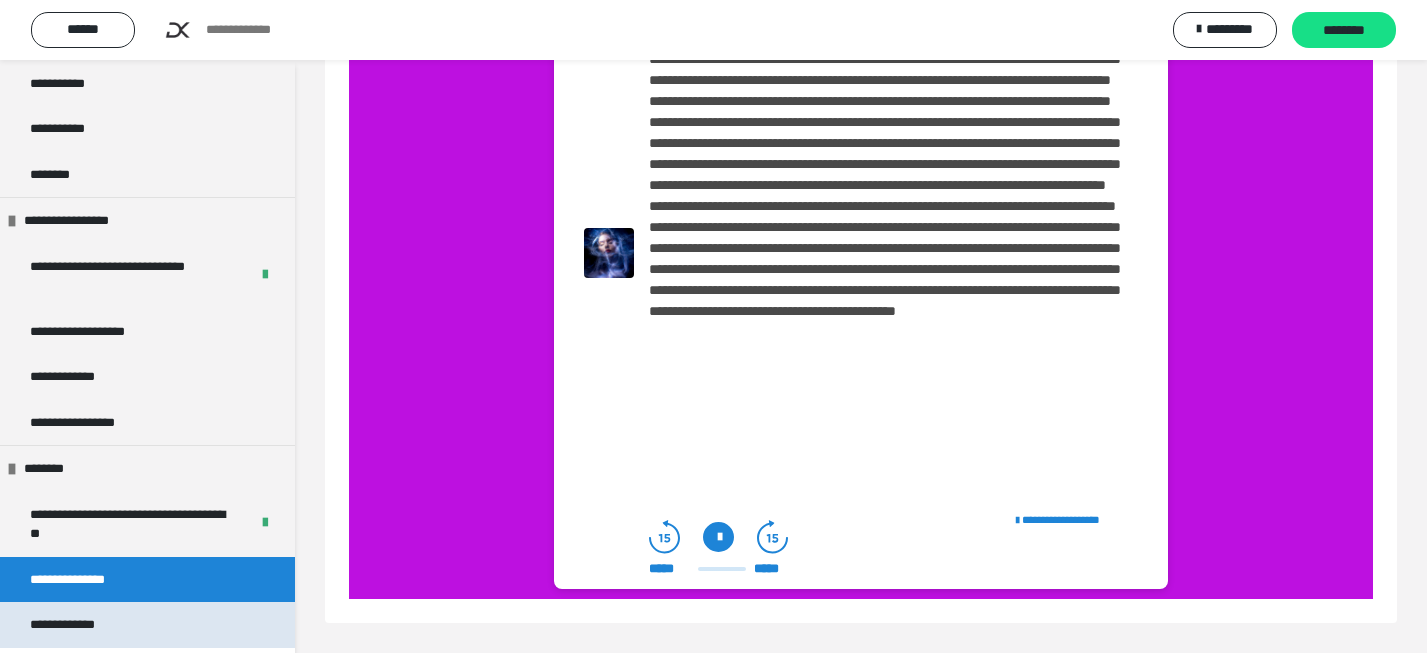 click on "**********" at bounding box center [79, 625] 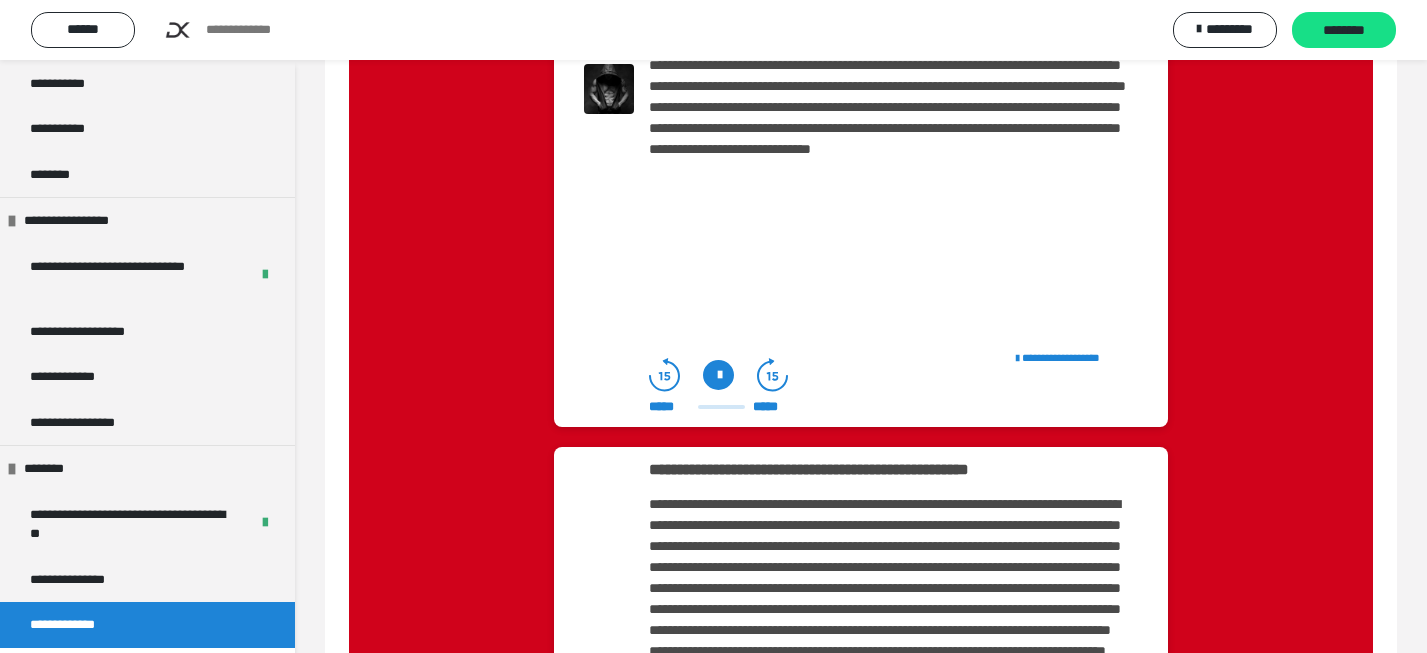scroll, scrollTop: 0, scrollLeft: 0, axis: both 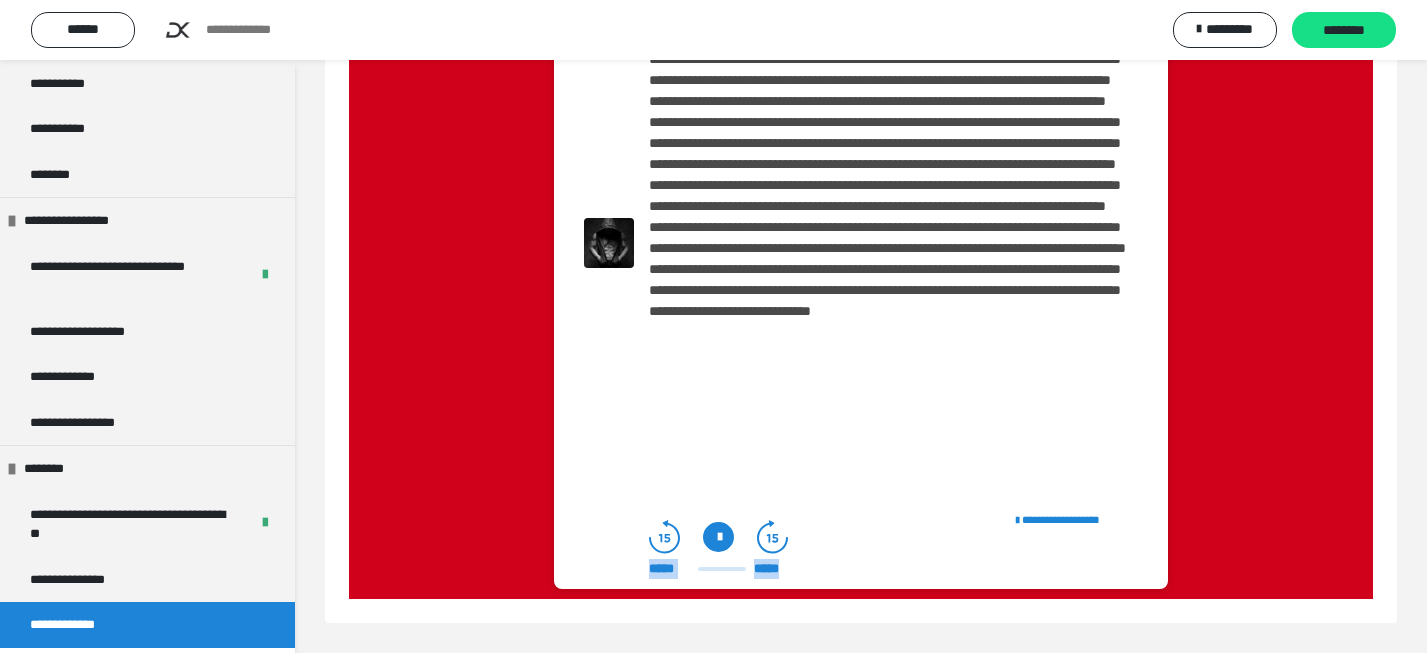 drag, startPoint x: 353, startPoint y: 119, endPoint x: 787, endPoint y: 575, distance: 629.5173 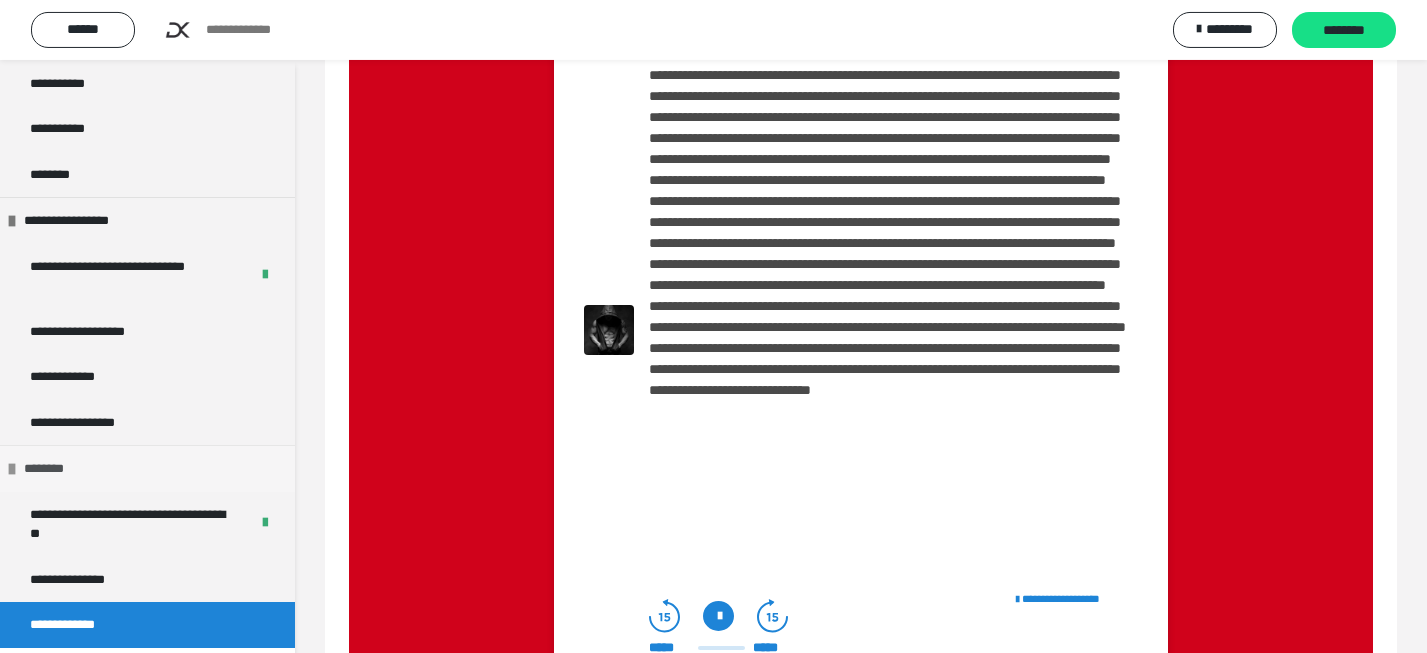 scroll, scrollTop: 107, scrollLeft: 0, axis: vertical 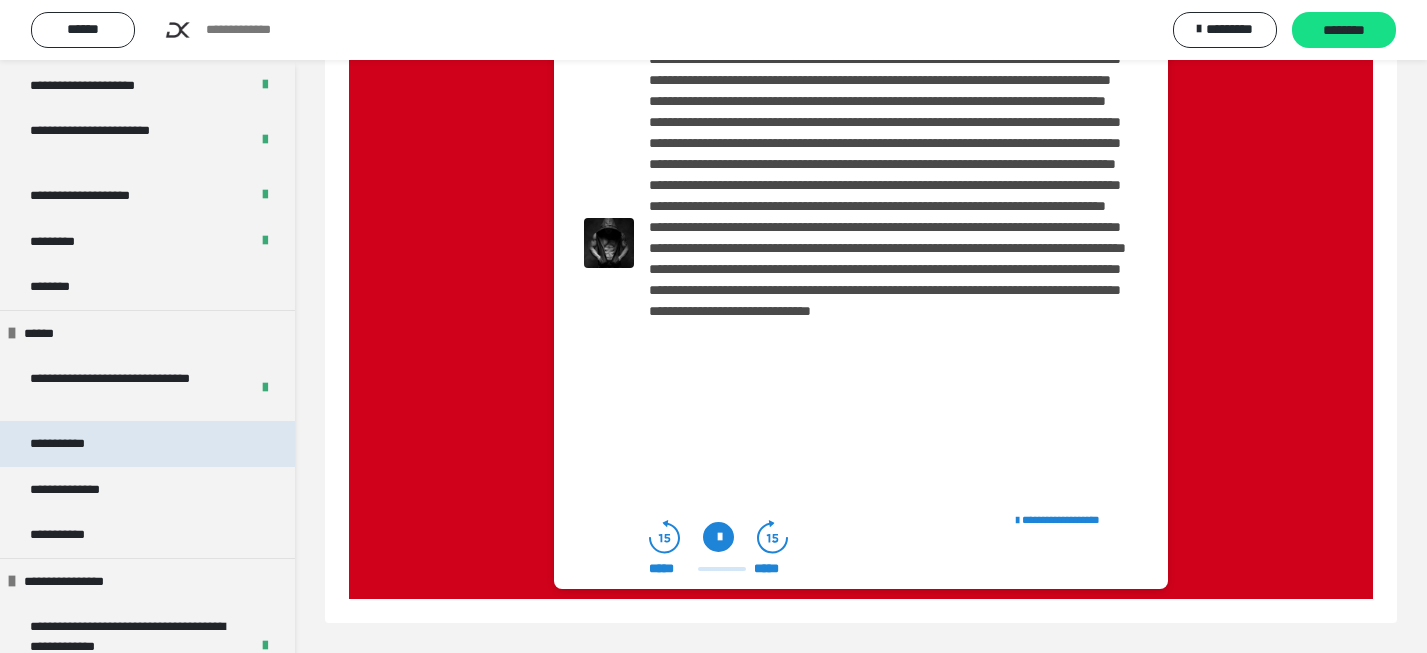 click on "**********" at bounding box center [147, 444] 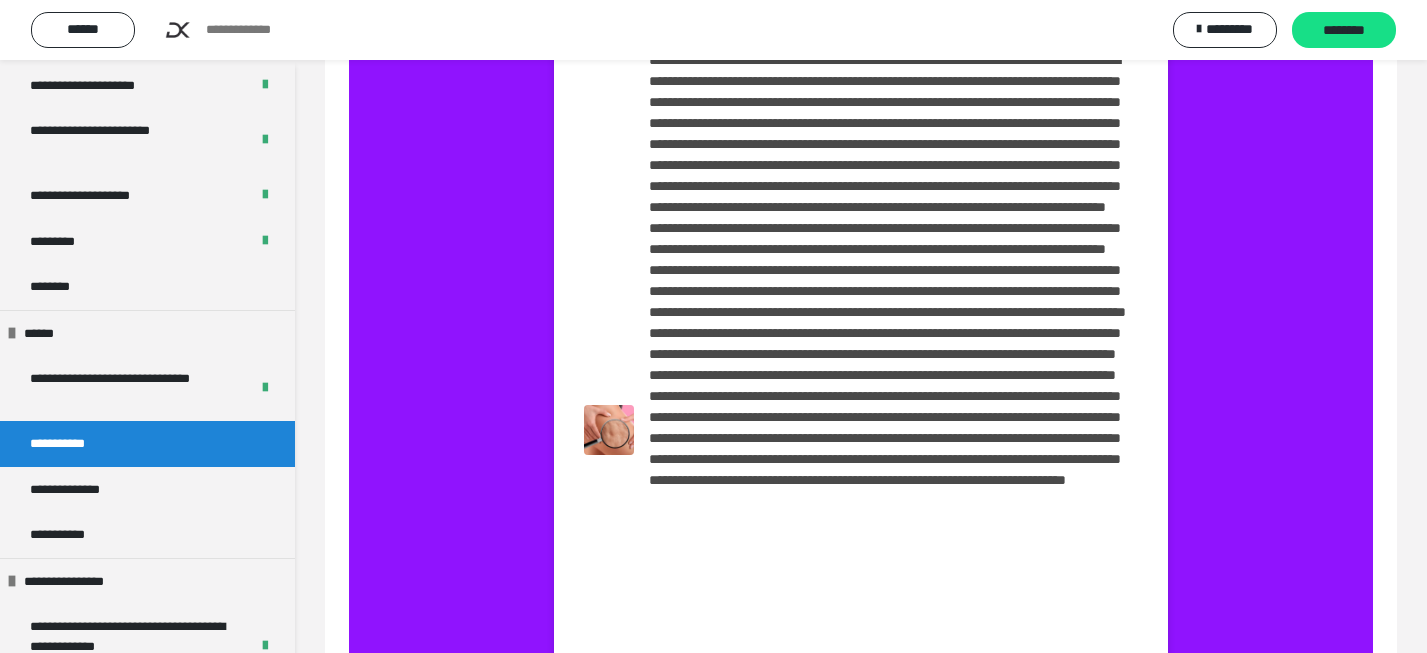 scroll, scrollTop: 0, scrollLeft: 0, axis: both 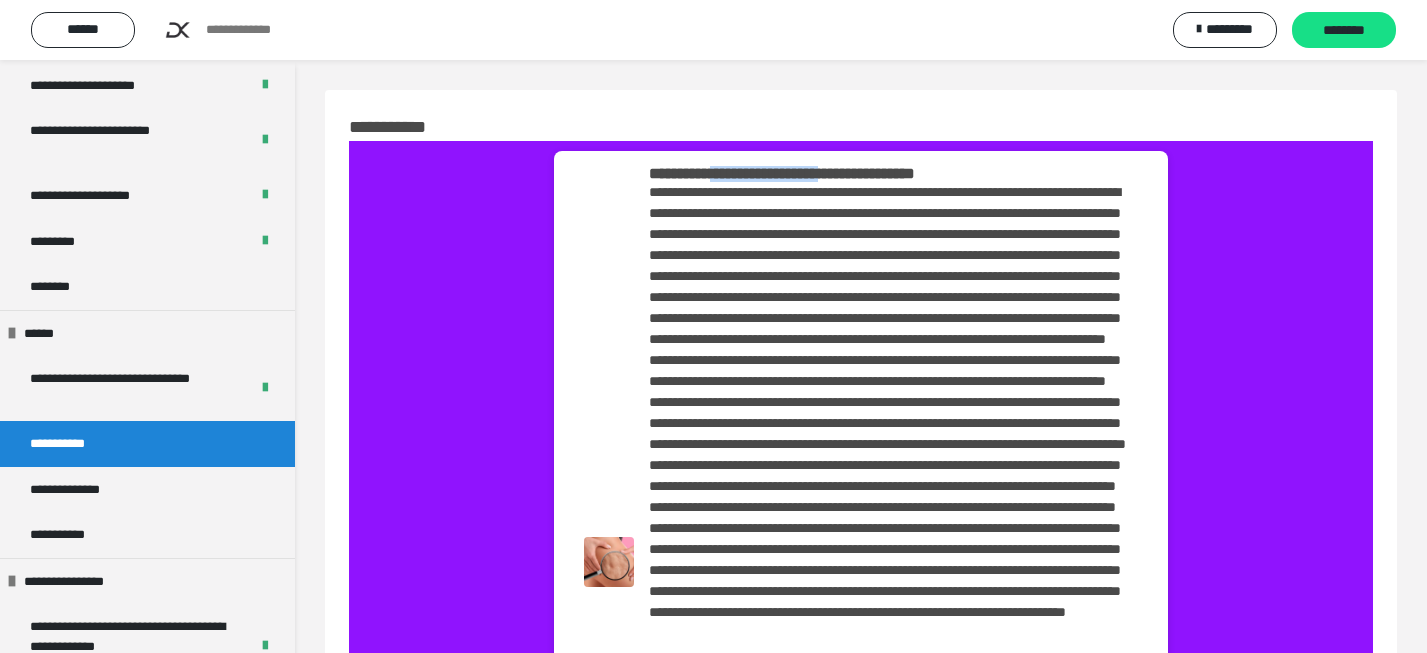 drag, startPoint x: 765, startPoint y: 172, endPoint x: 928, endPoint y: 172, distance: 163 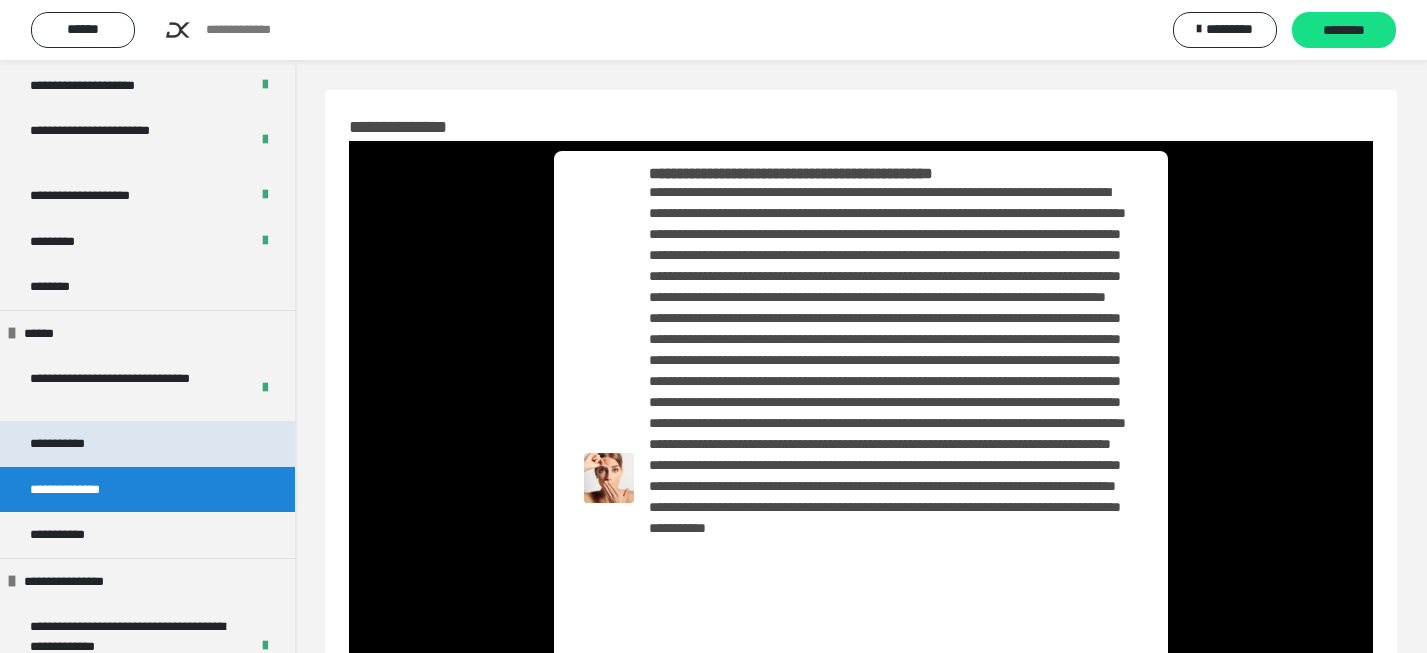 click on "**********" at bounding box center [147, 444] 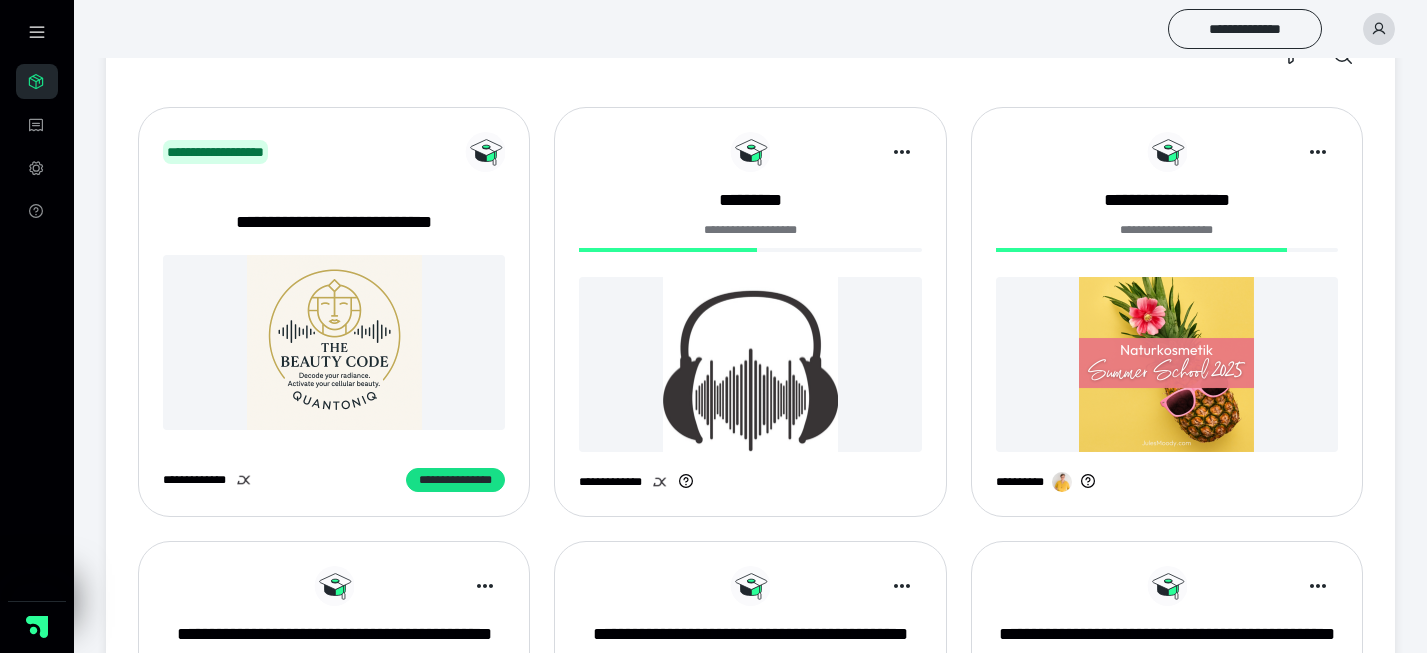 scroll, scrollTop: 441, scrollLeft: 0, axis: vertical 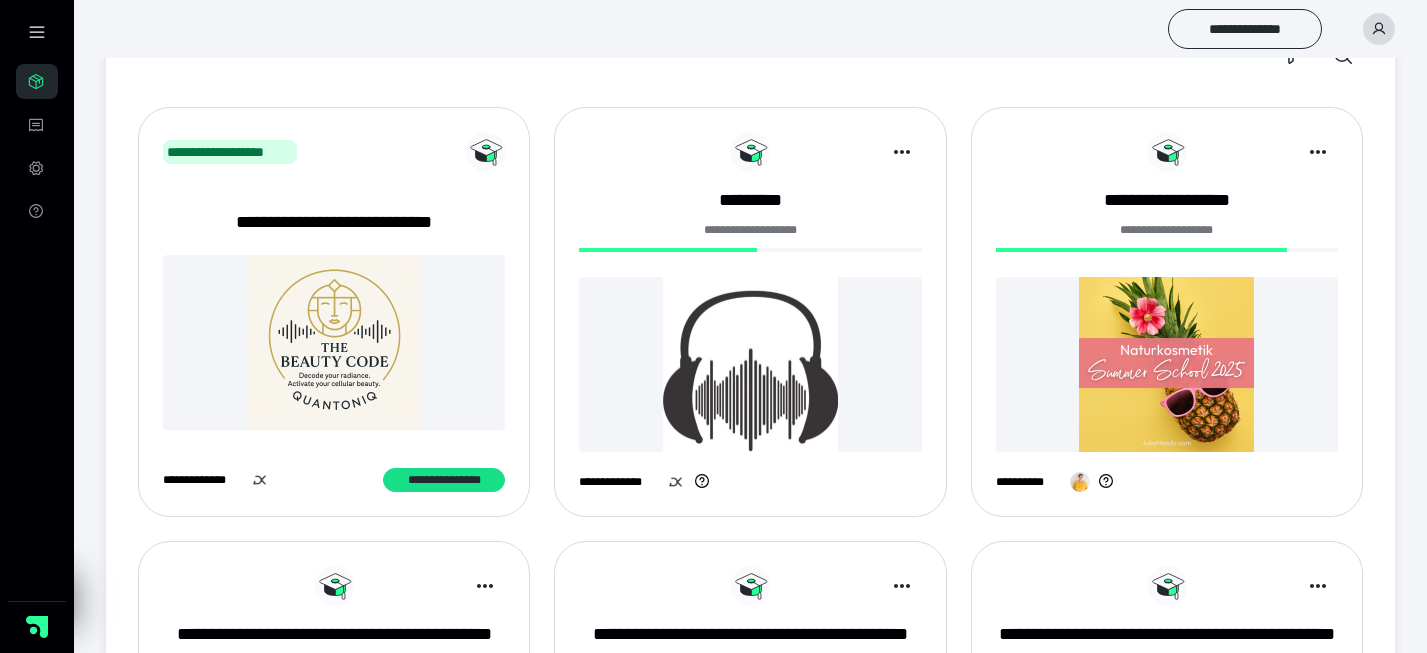 click at bounding box center [750, 364] 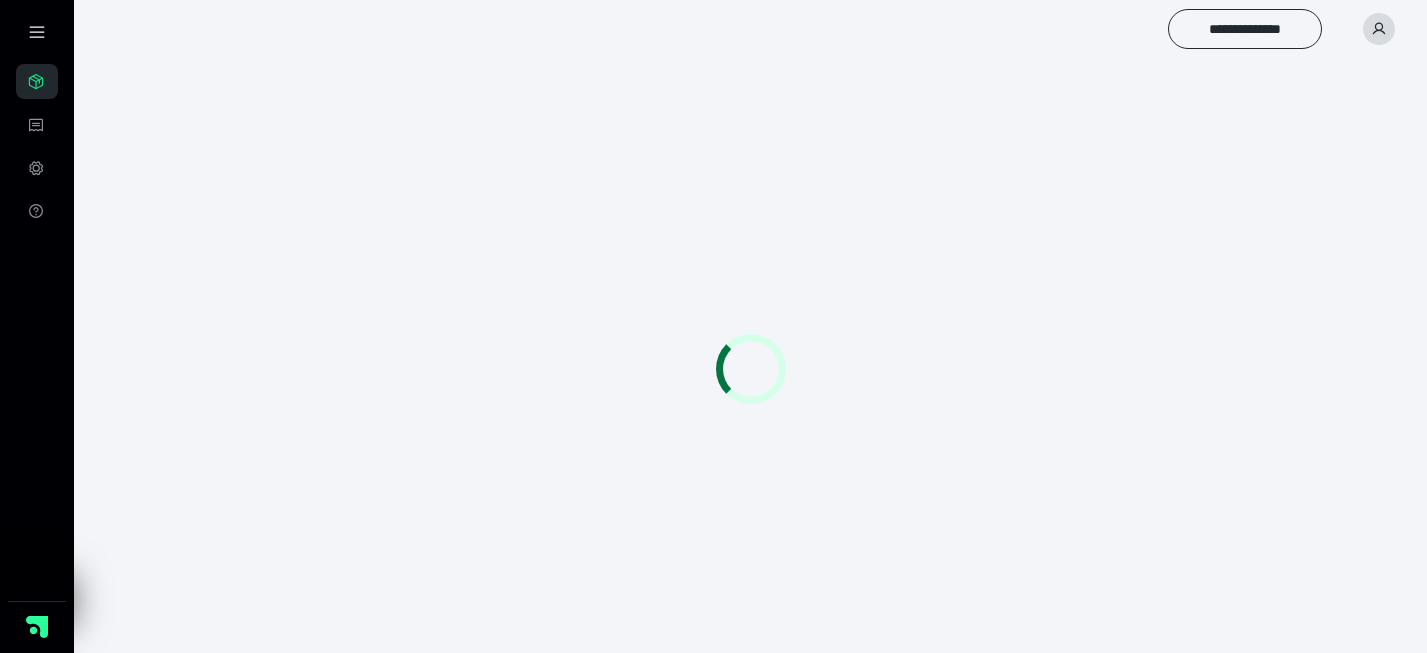 scroll, scrollTop: 0, scrollLeft: 0, axis: both 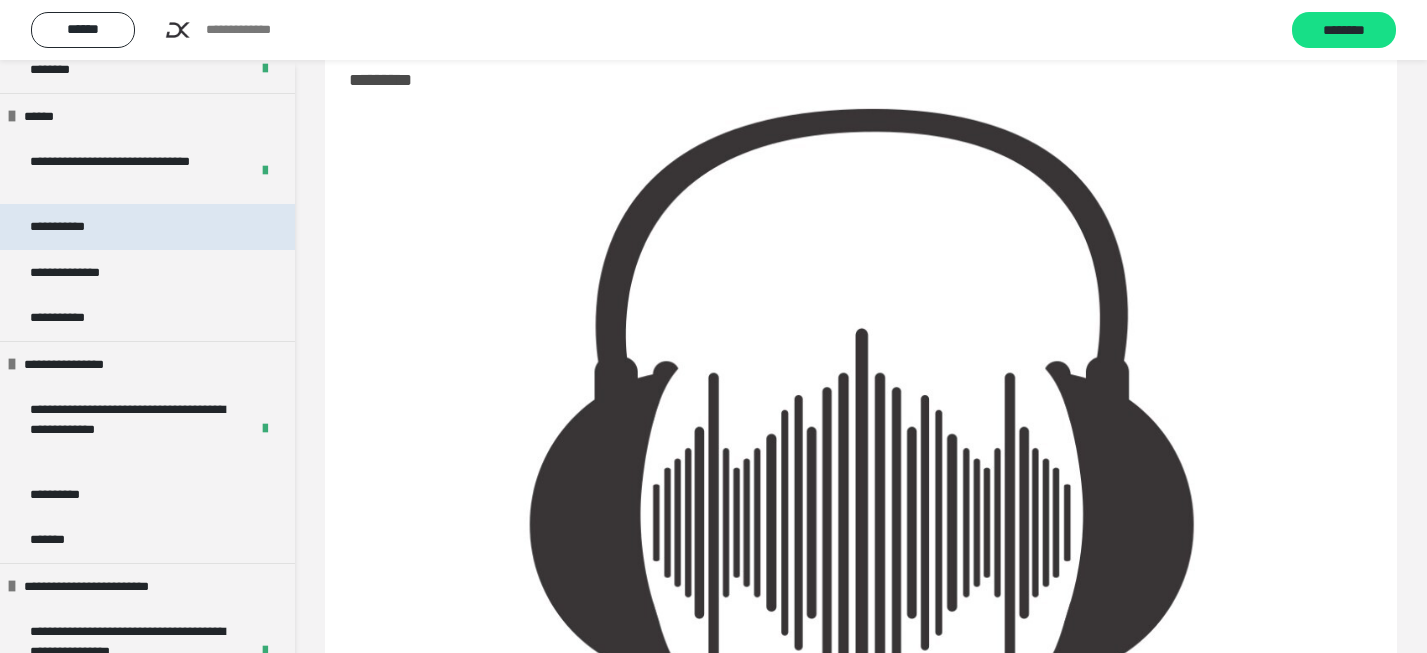 click on "**********" at bounding box center [147, 227] 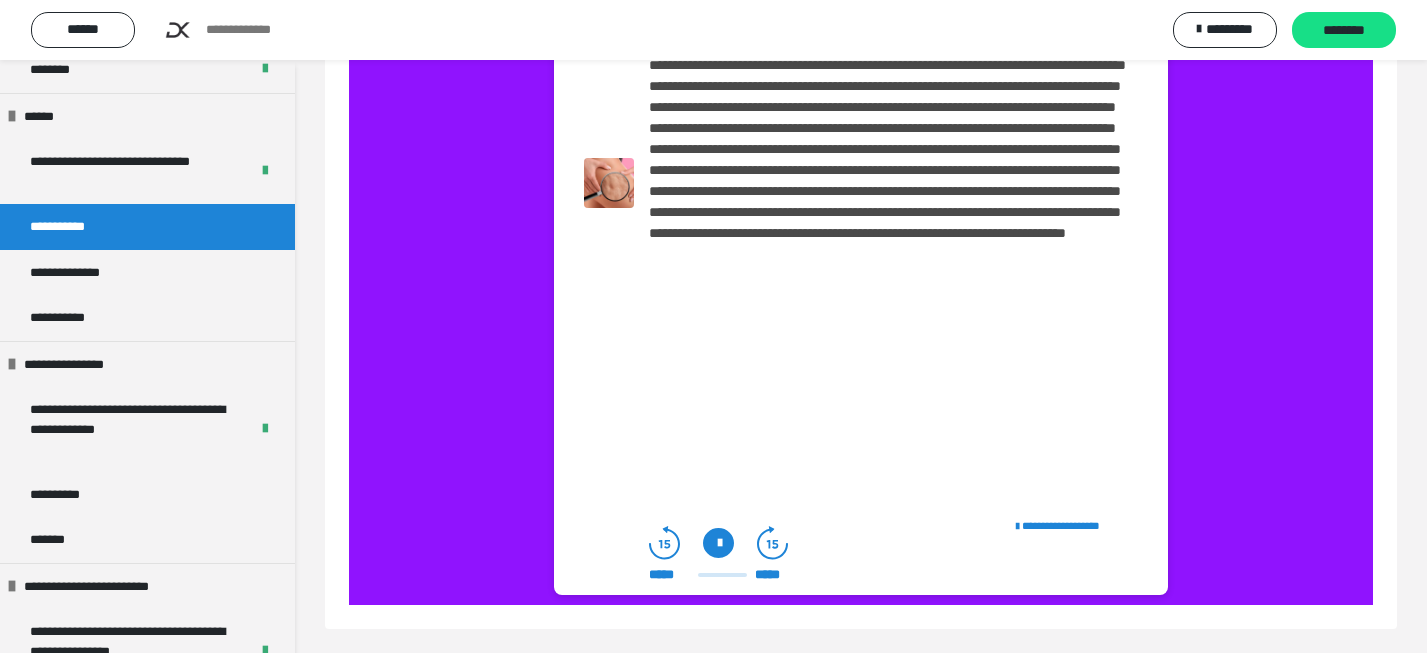 scroll, scrollTop: 1228, scrollLeft: 0, axis: vertical 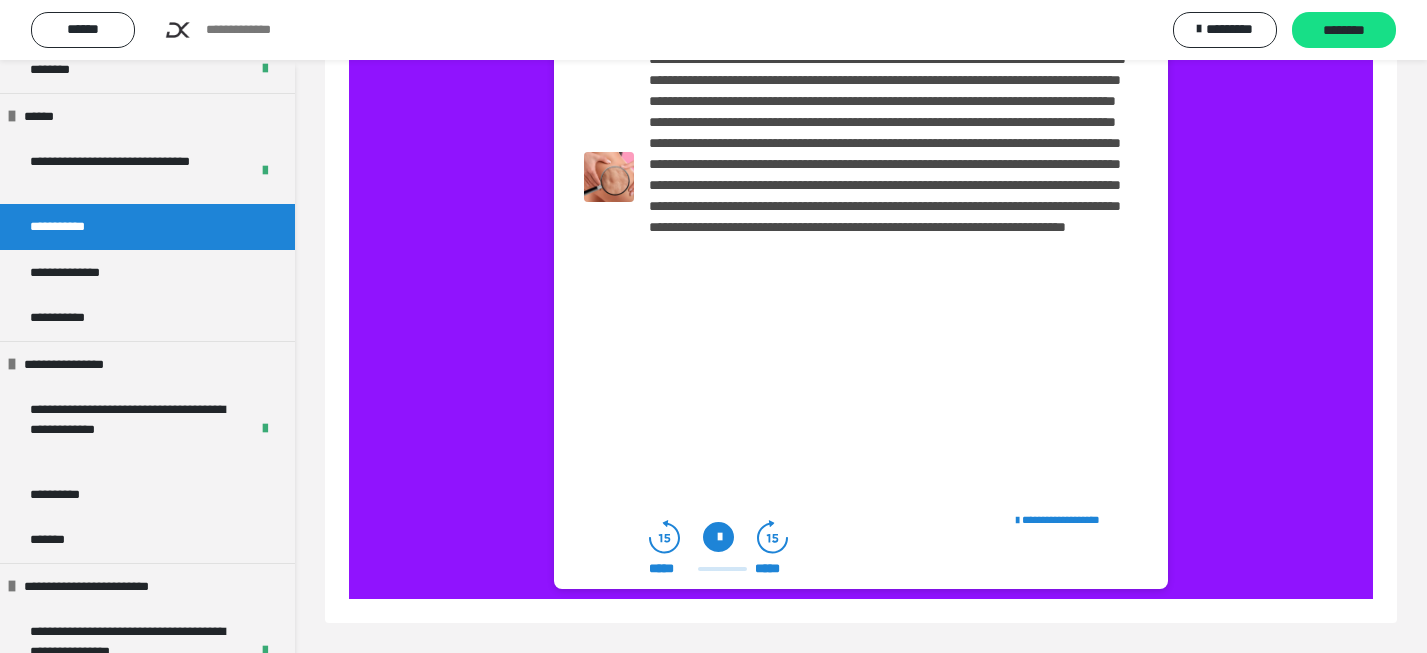 click at bounding box center (718, 537) 